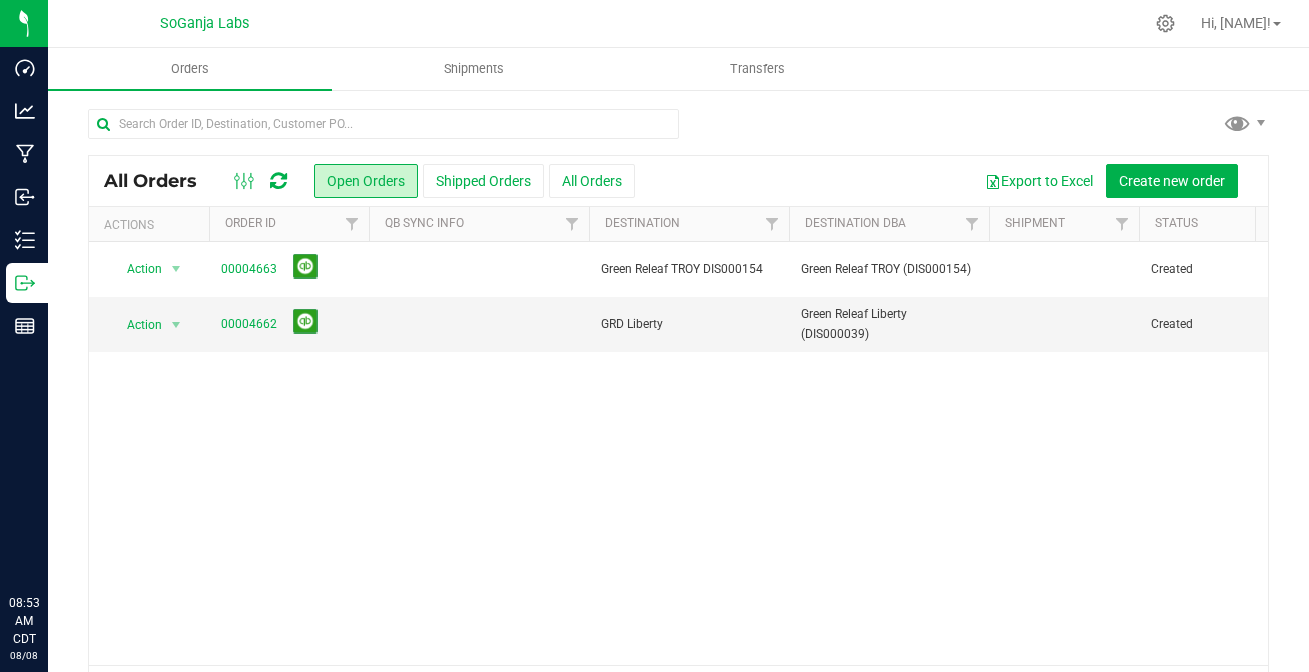scroll, scrollTop: 0, scrollLeft: 0, axis: both 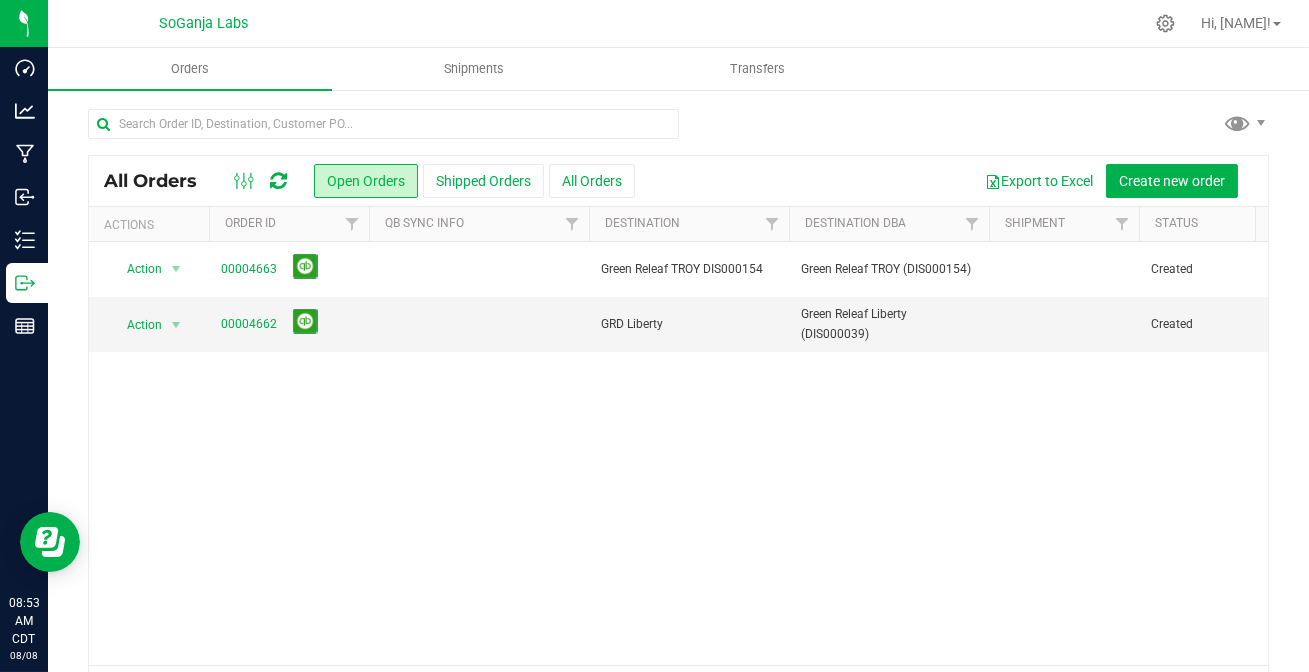 click at bounding box center (278, 181) 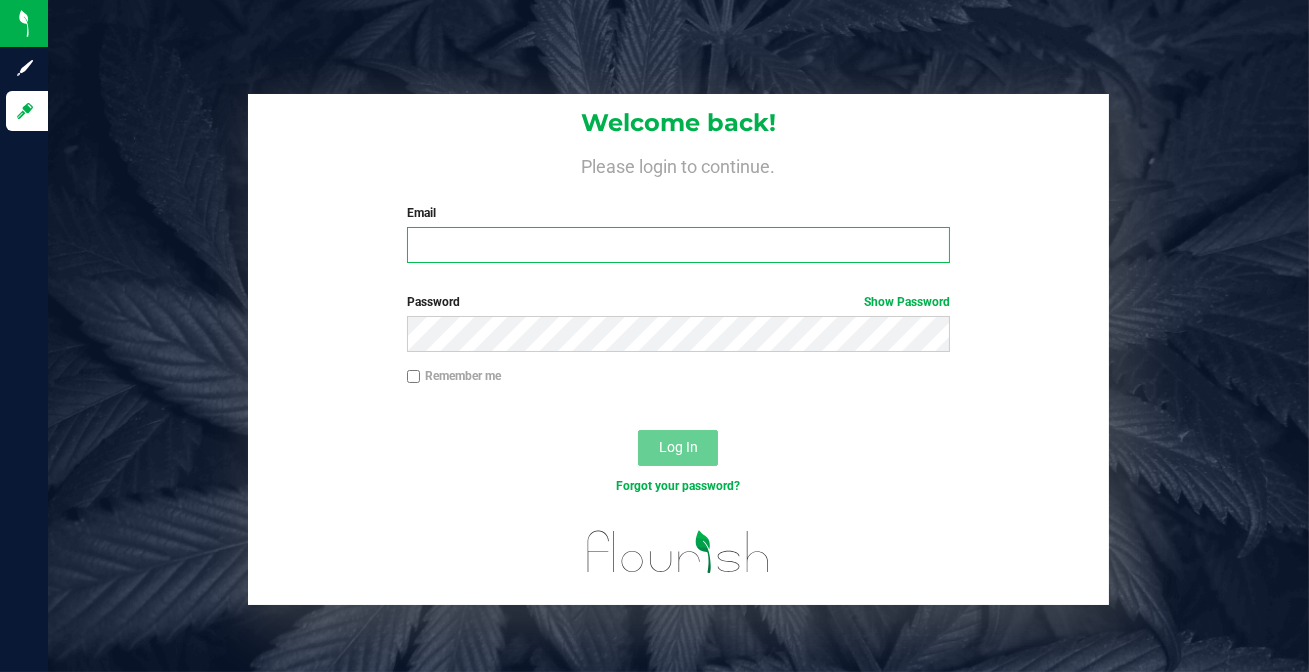 type on "[EMAIL]" 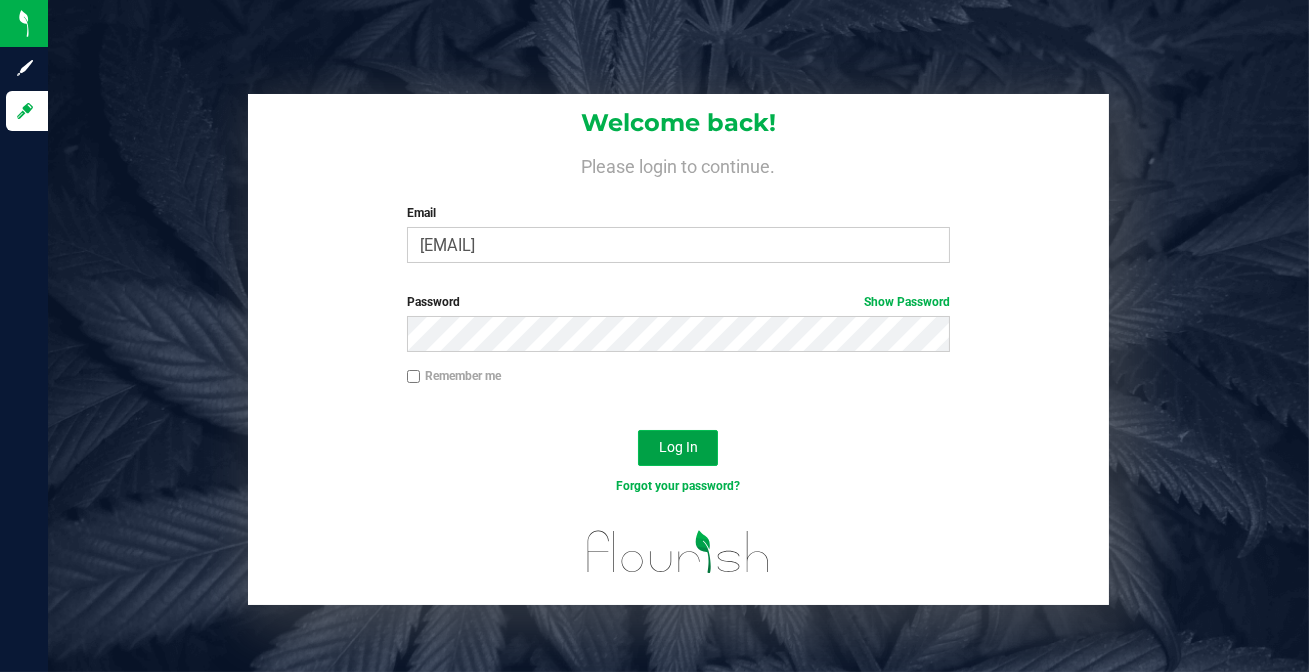 click on "Log In" at bounding box center [678, 447] 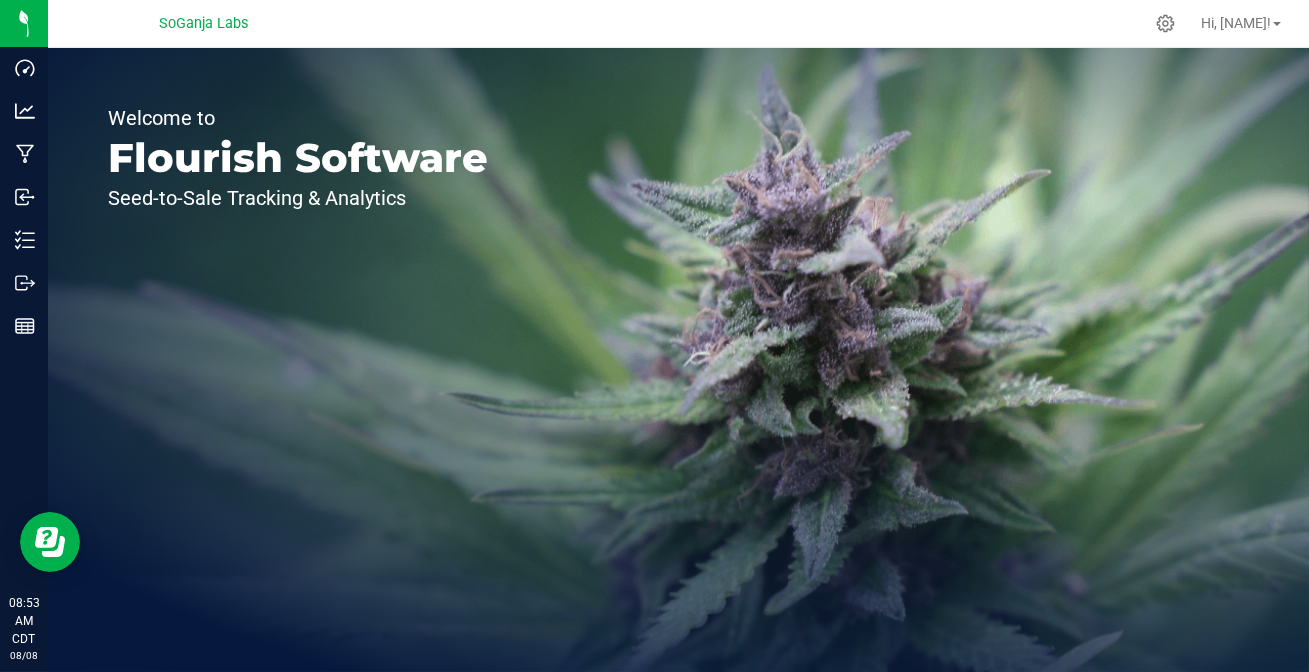 scroll, scrollTop: 0, scrollLeft: 0, axis: both 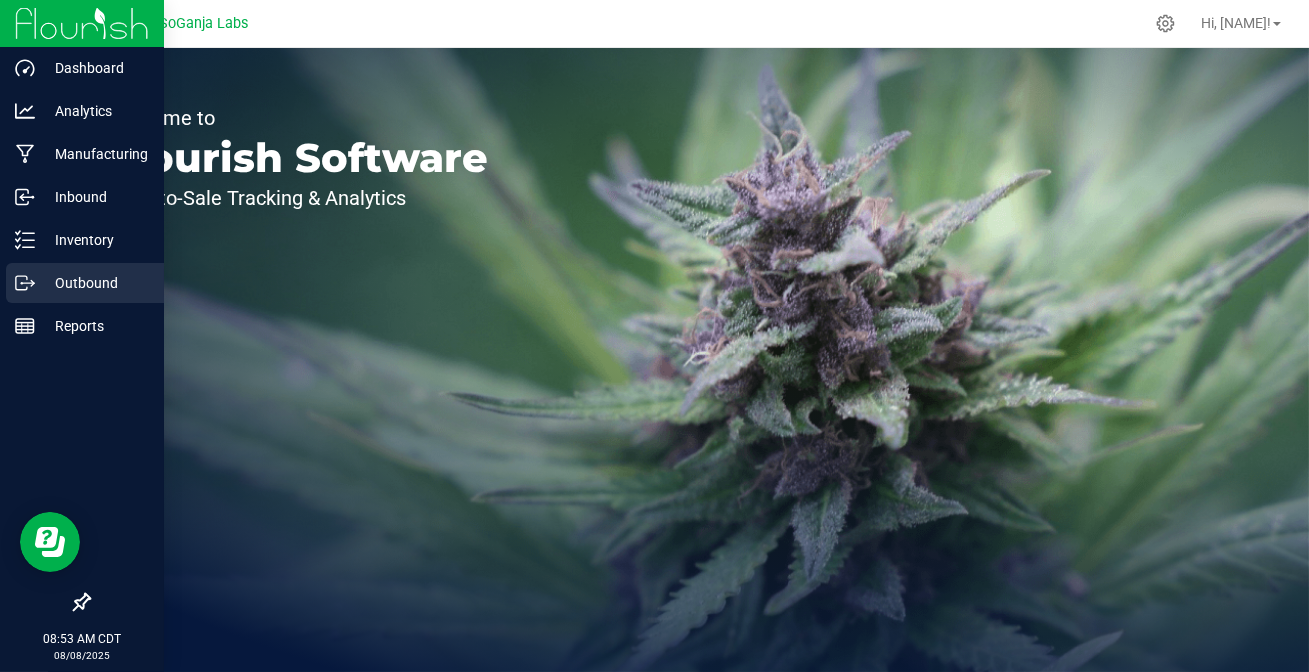 click 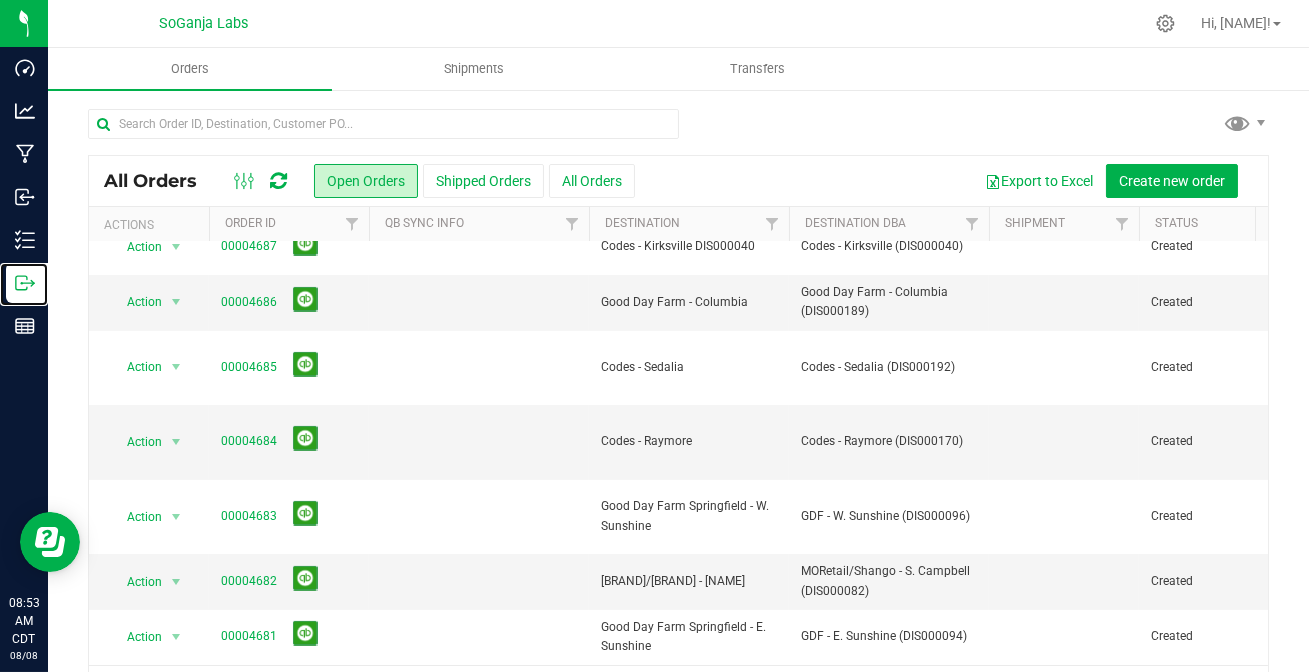 scroll, scrollTop: 771, scrollLeft: 0, axis: vertical 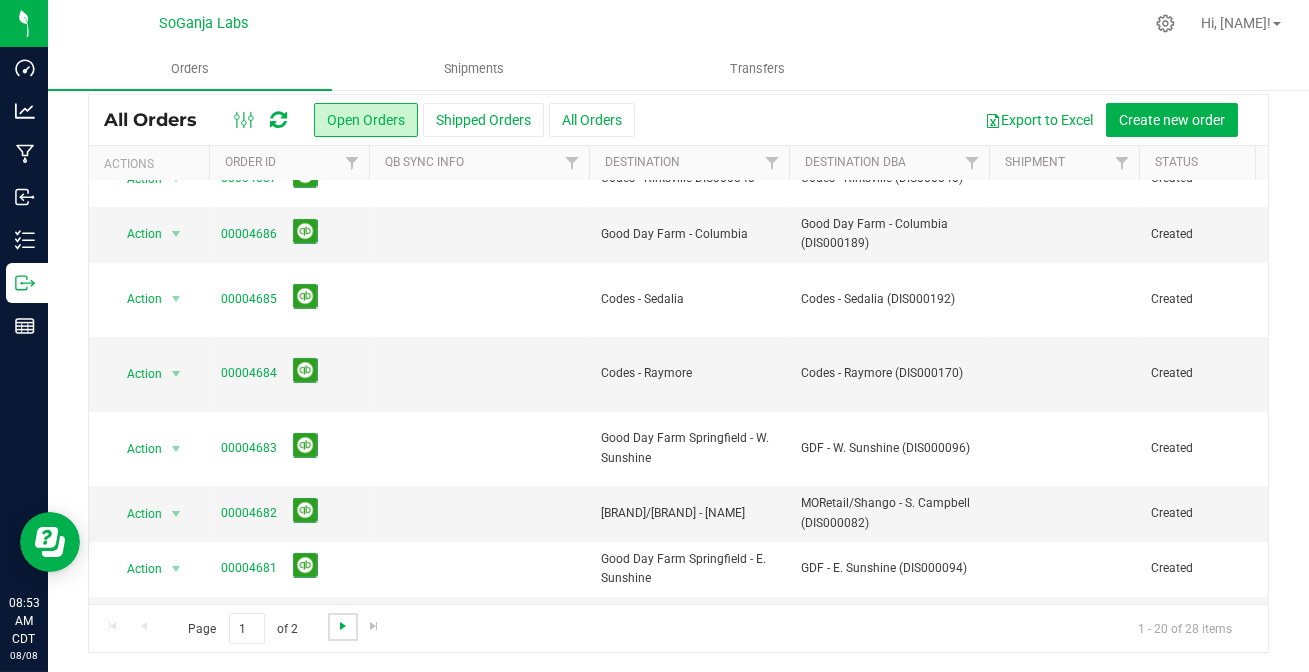 click at bounding box center [343, 626] 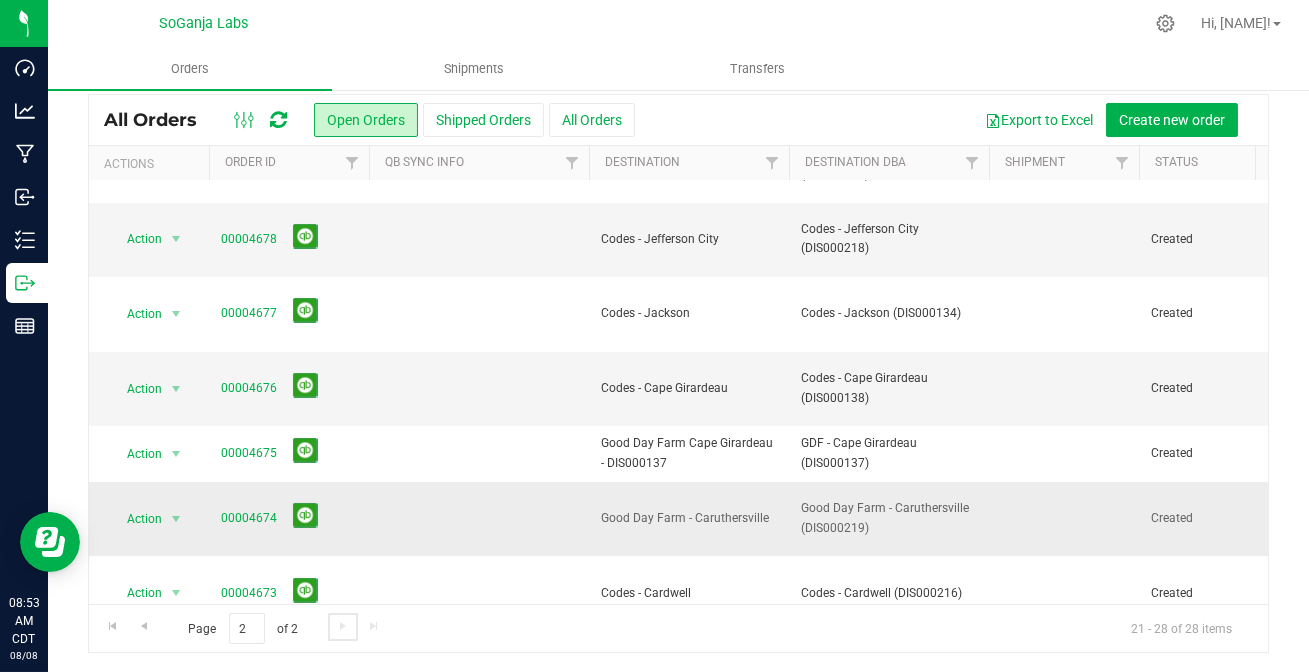 scroll, scrollTop: 0, scrollLeft: 0, axis: both 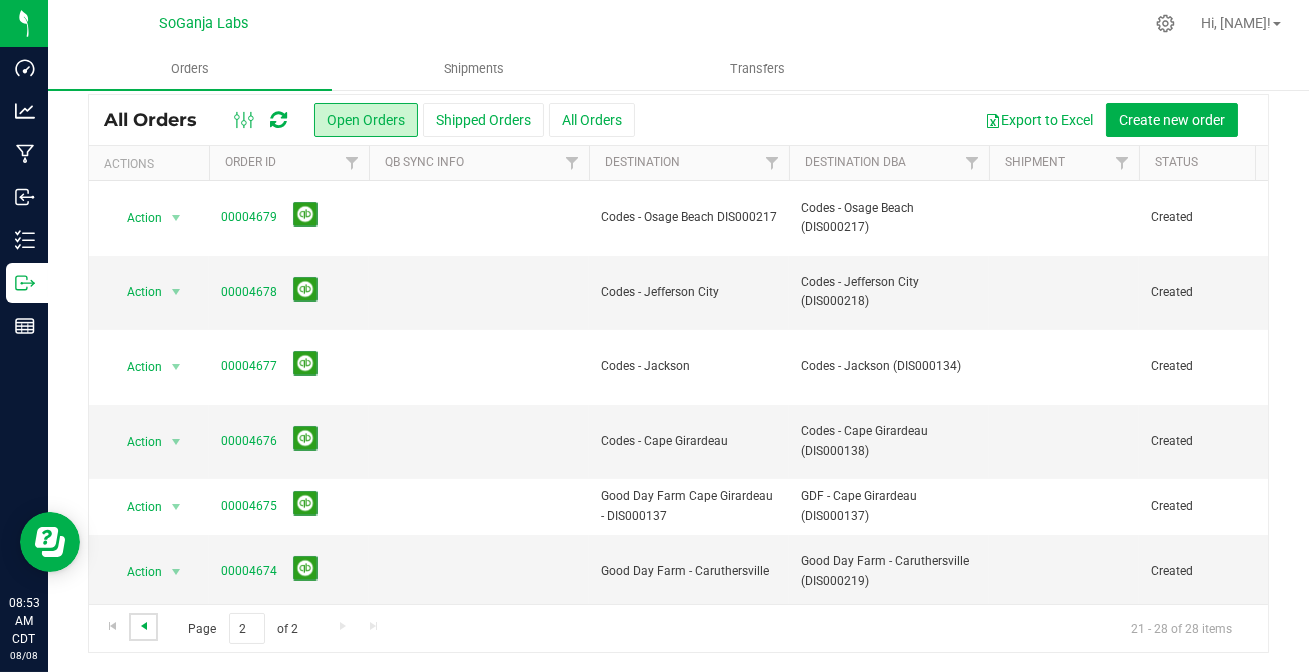 click at bounding box center (144, 626) 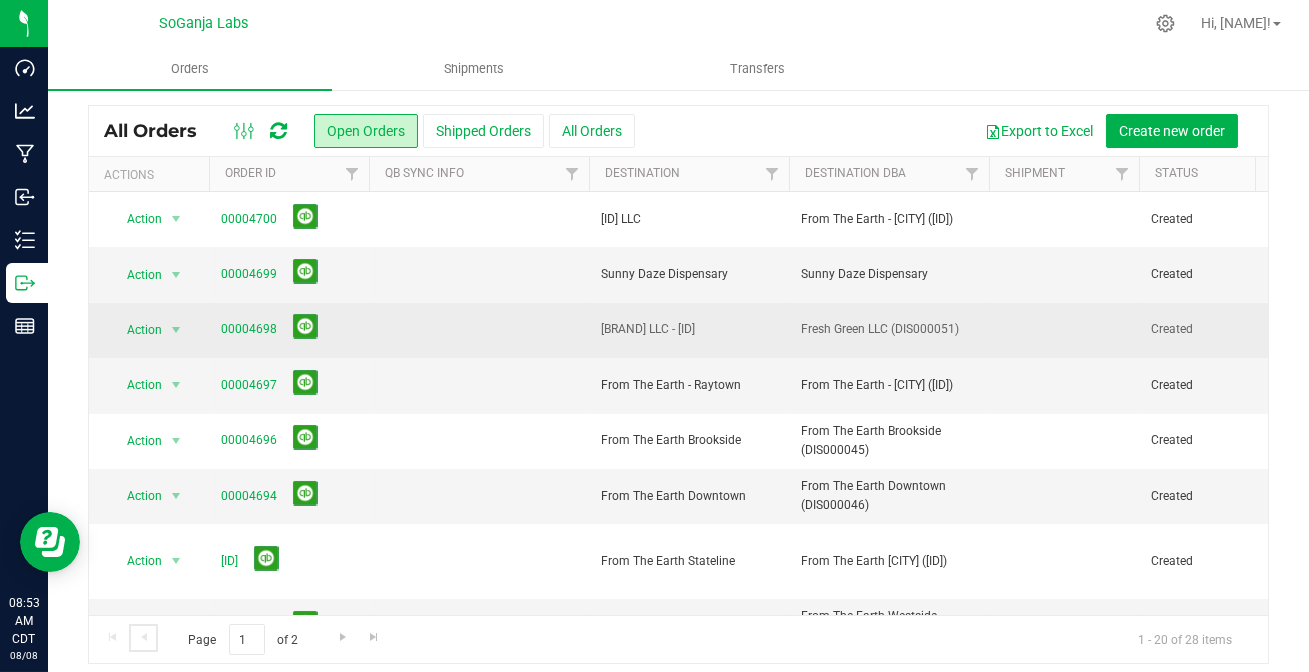 scroll, scrollTop: 61, scrollLeft: 0, axis: vertical 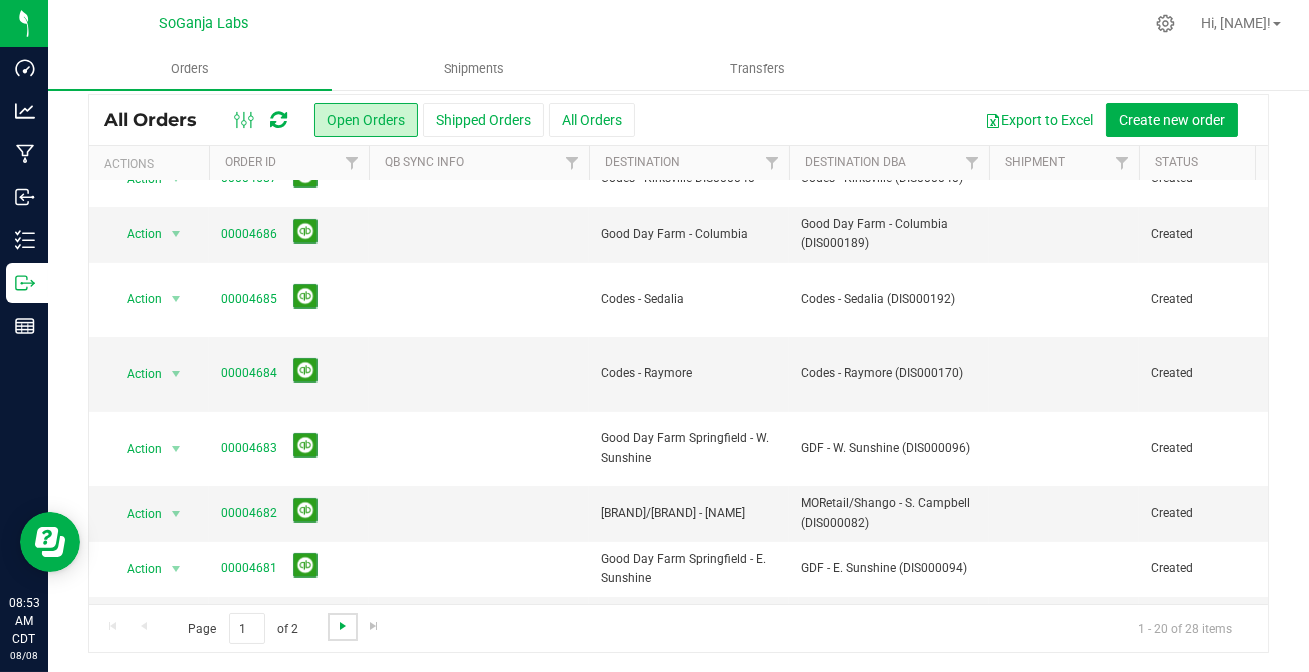 click at bounding box center (343, 626) 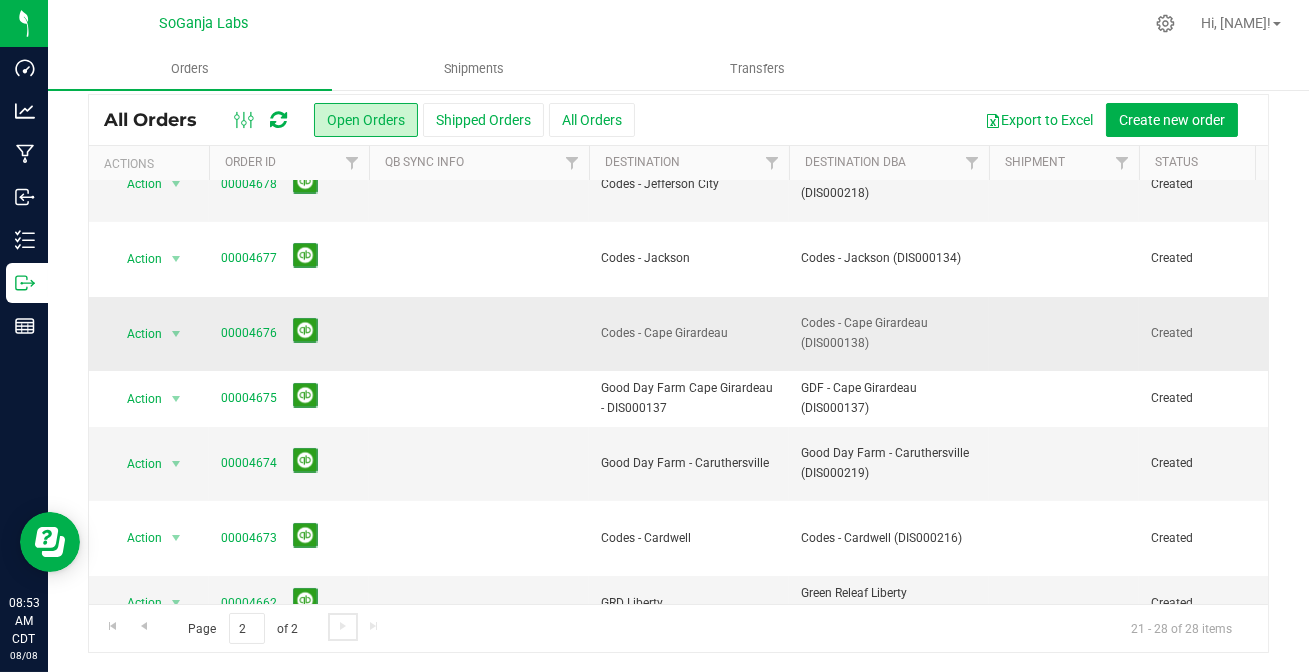 scroll, scrollTop: 0, scrollLeft: 0, axis: both 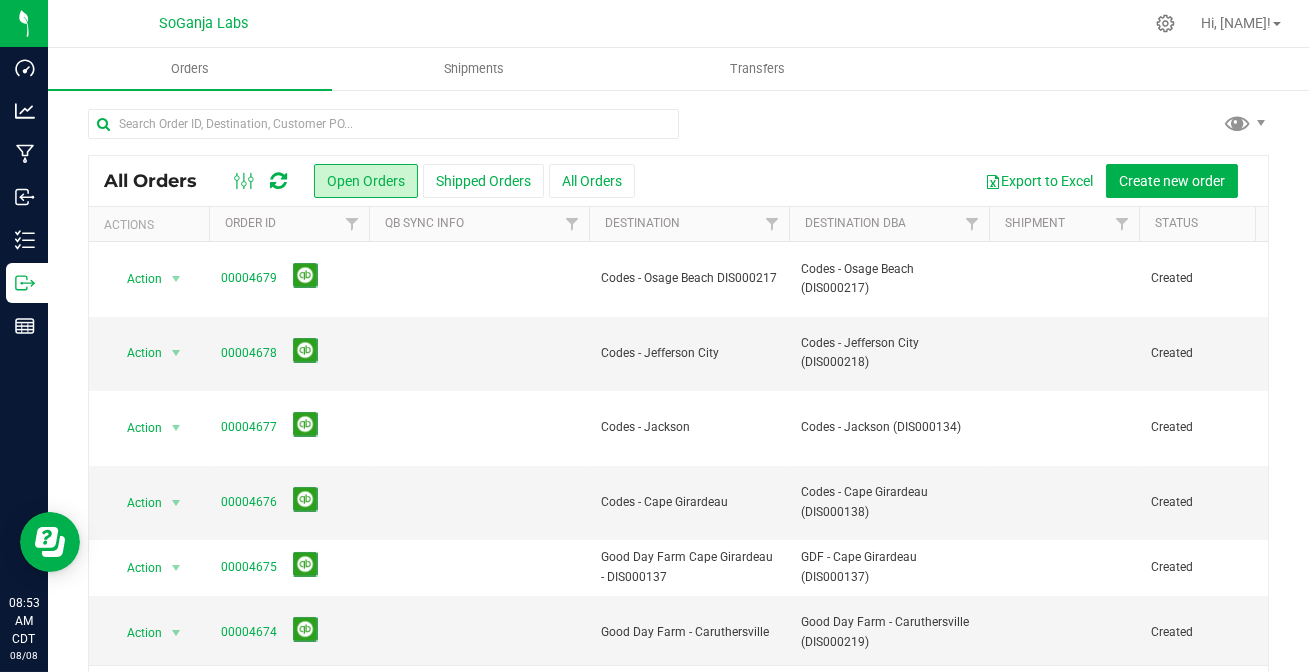 click at bounding box center (278, 181) 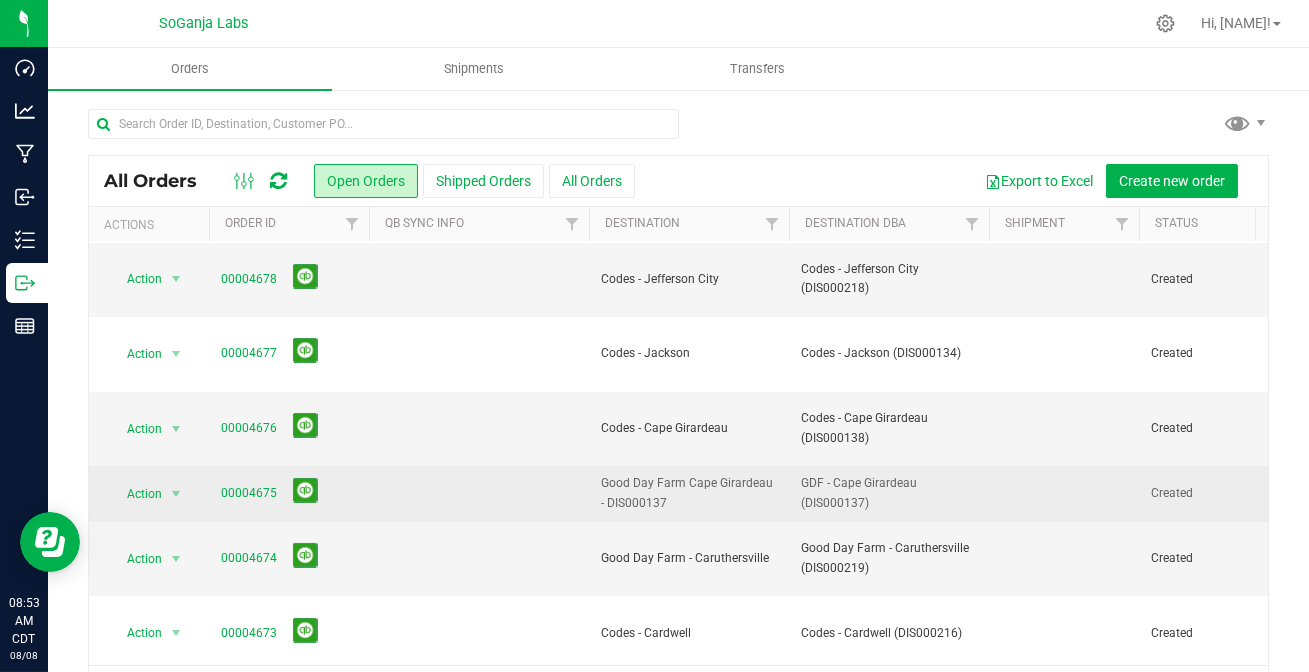 scroll, scrollTop: 108, scrollLeft: 0, axis: vertical 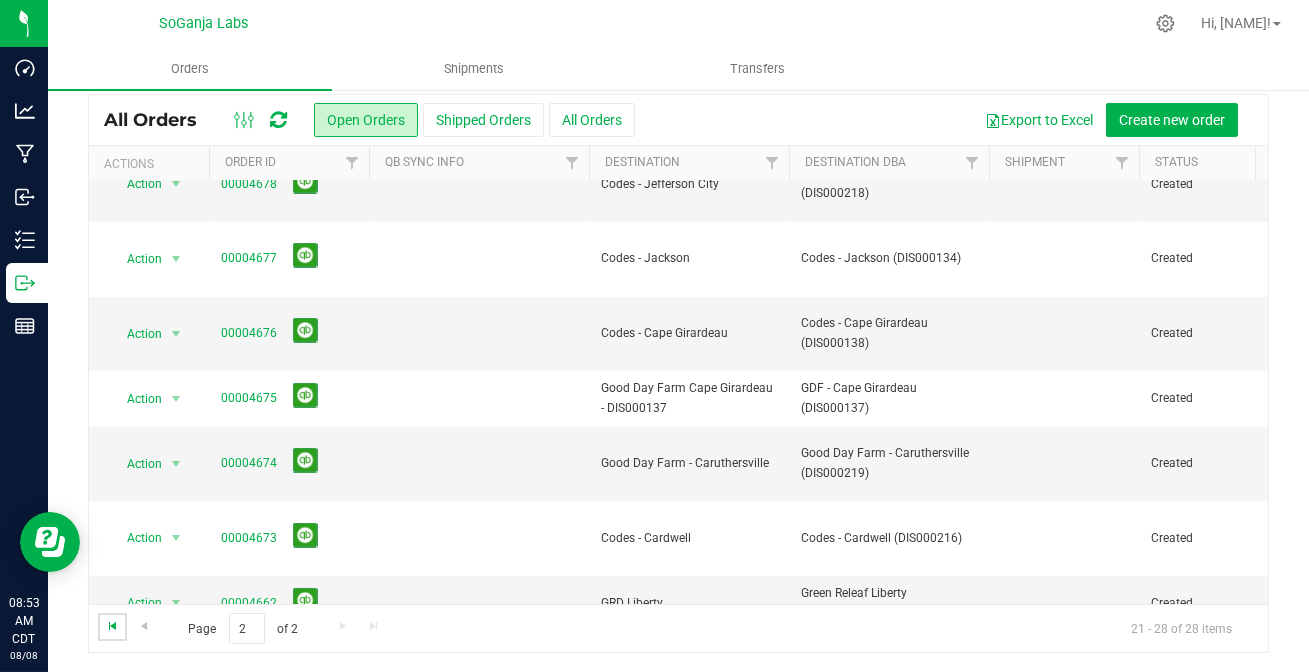 click at bounding box center [113, 626] 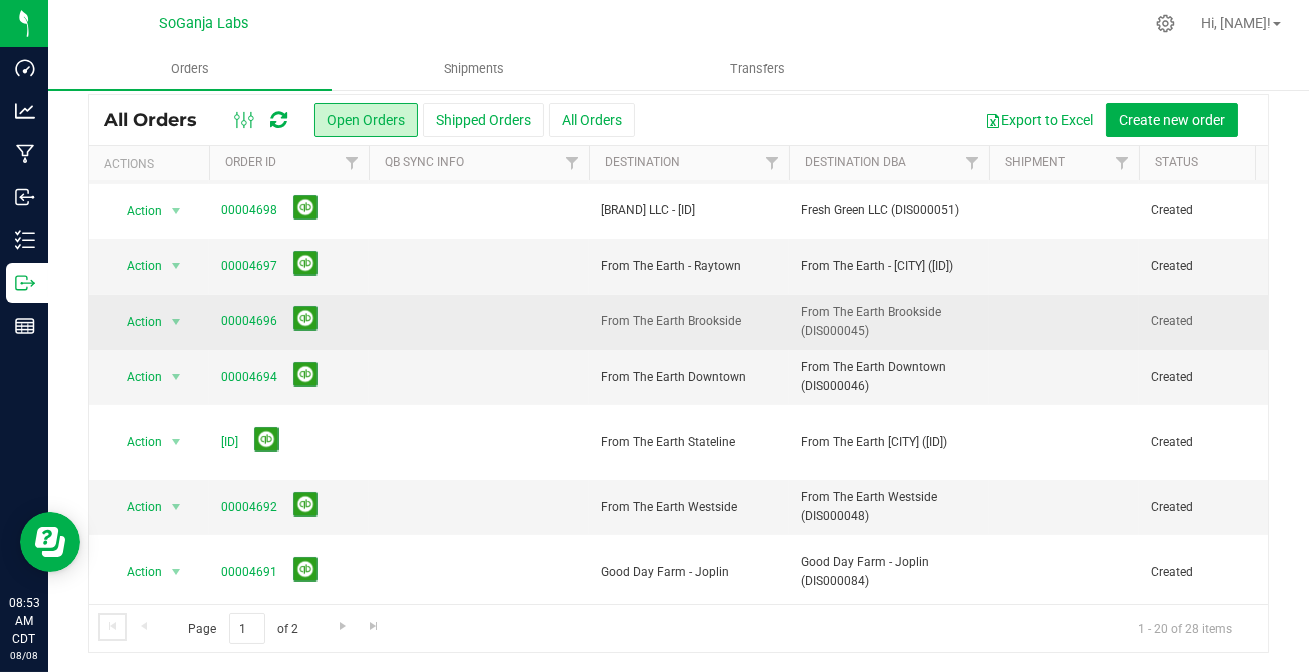 scroll, scrollTop: 0, scrollLeft: 0, axis: both 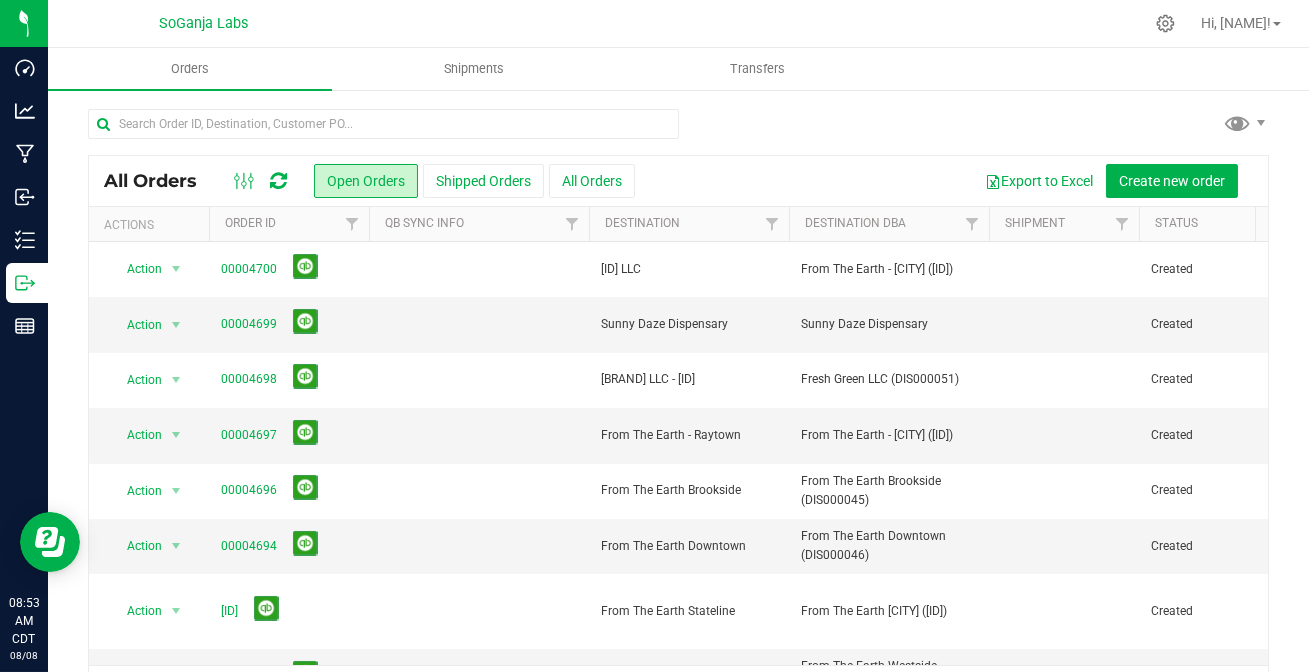 click at bounding box center (278, 181) 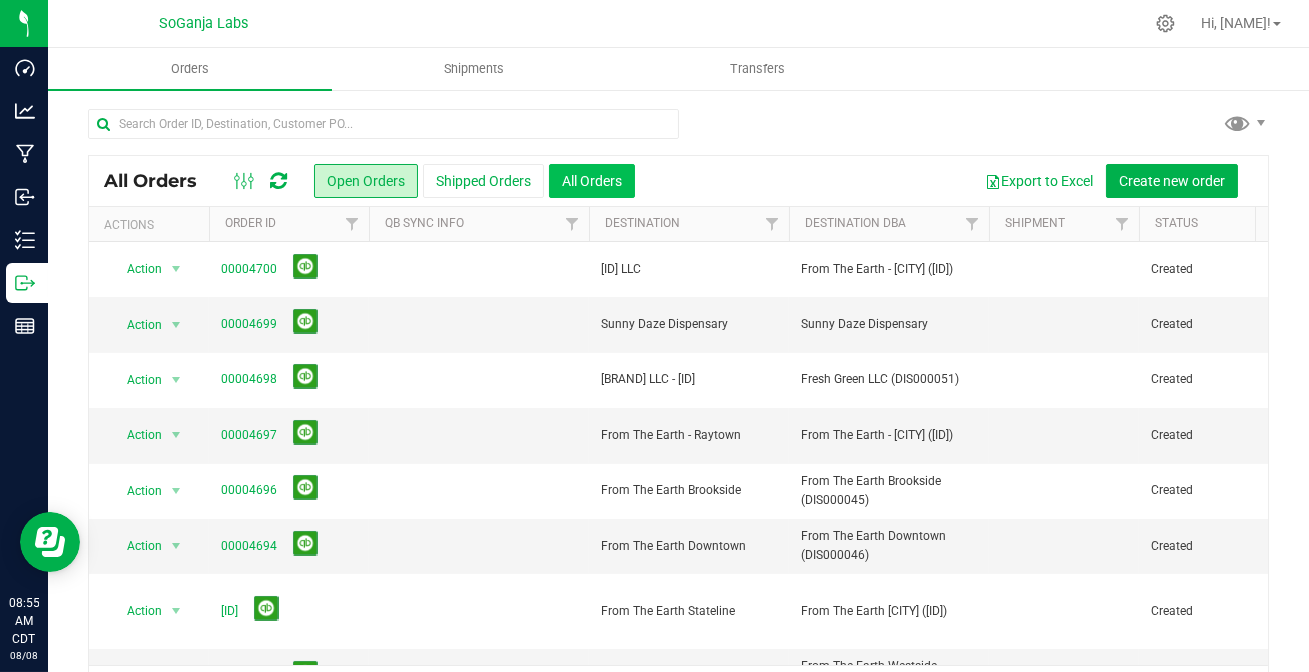 click on "All Orders" at bounding box center (592, 181) 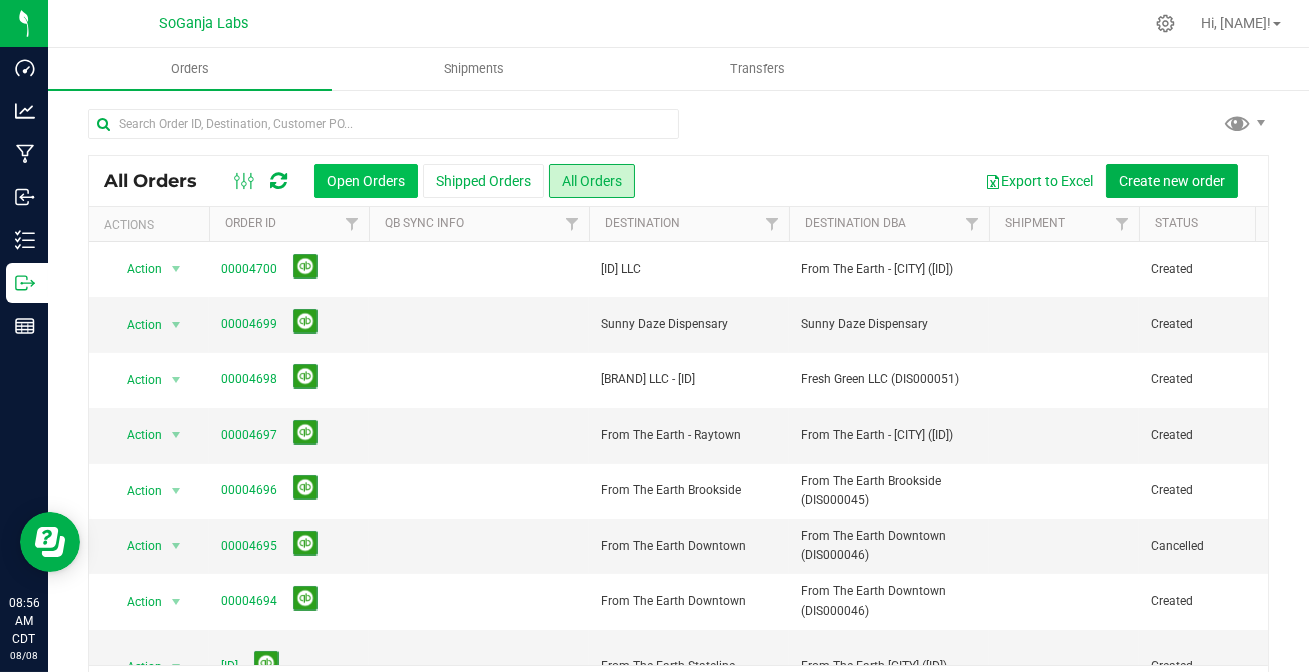 click on "Open Orders" at bounding box center [366, 181] 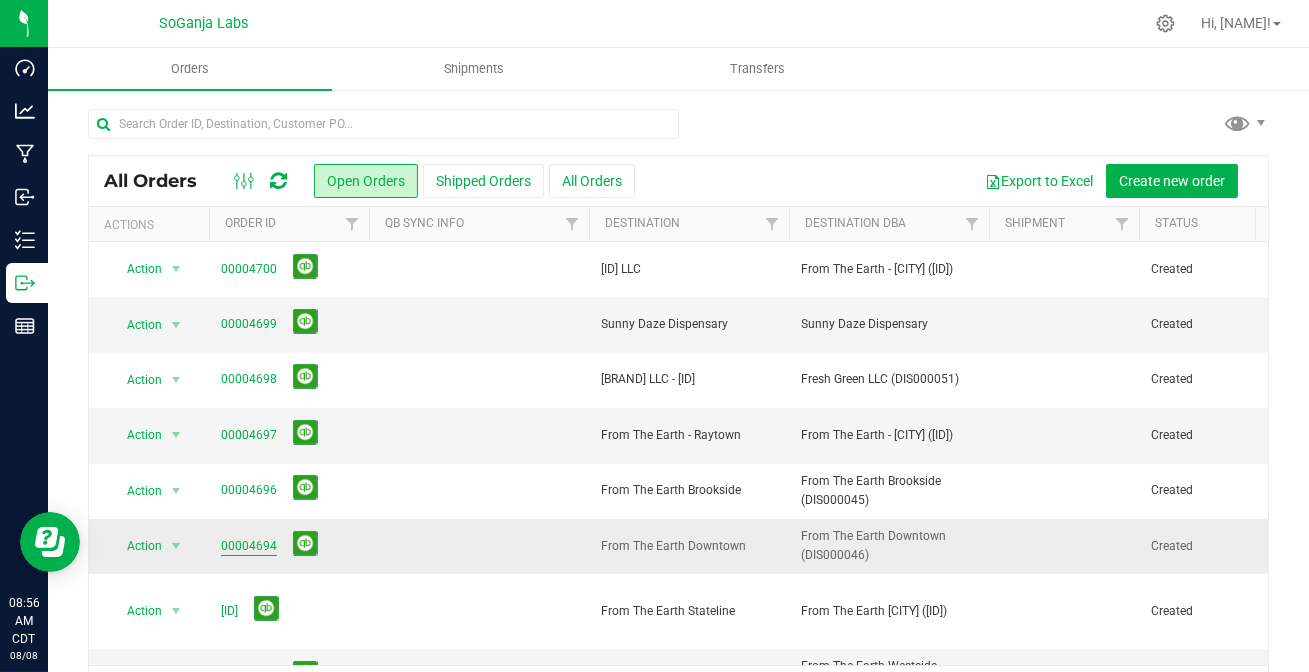 click on "00004694" at bounding box center (249, 546) 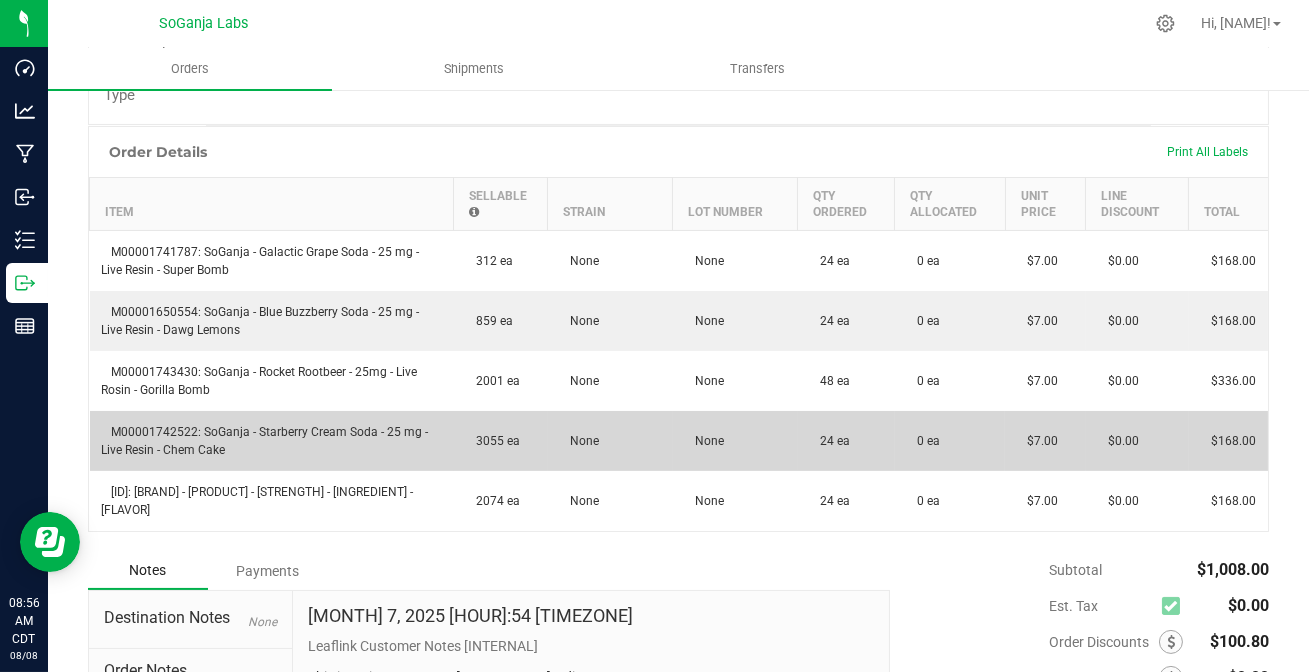 scroll, scrollTop: 751, scrollLeft: 0, axis: vertical 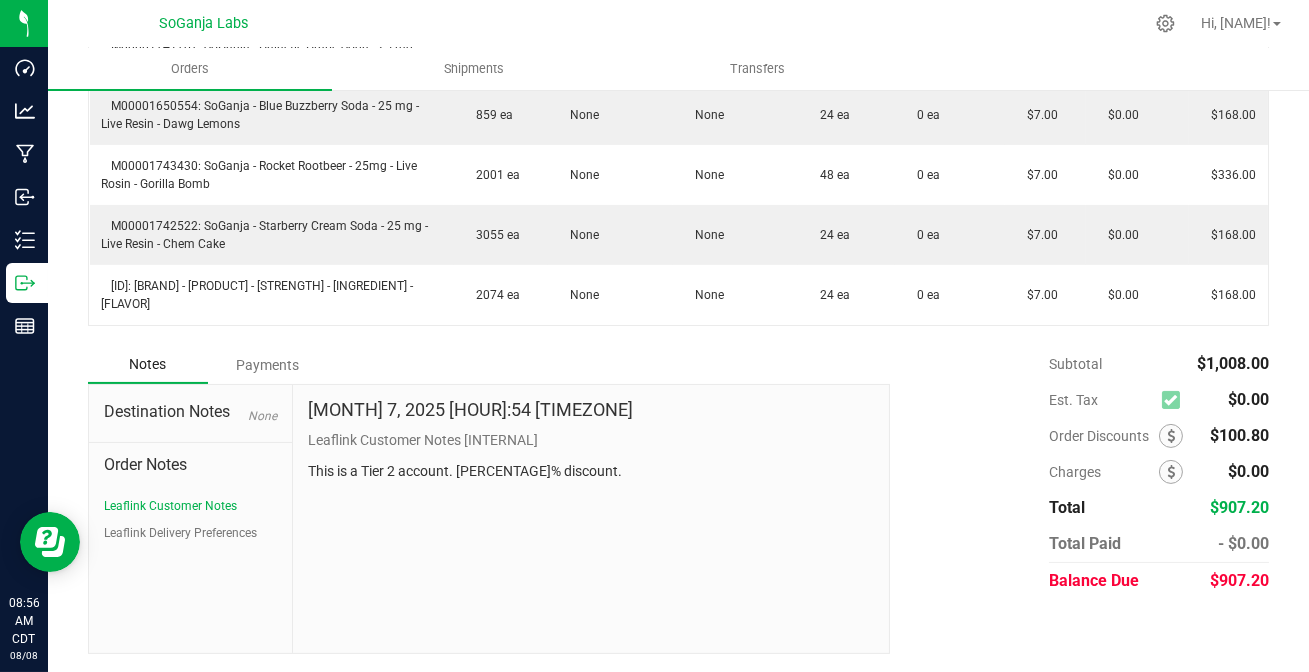 click on "Payments" at bounding box center (268, 365) 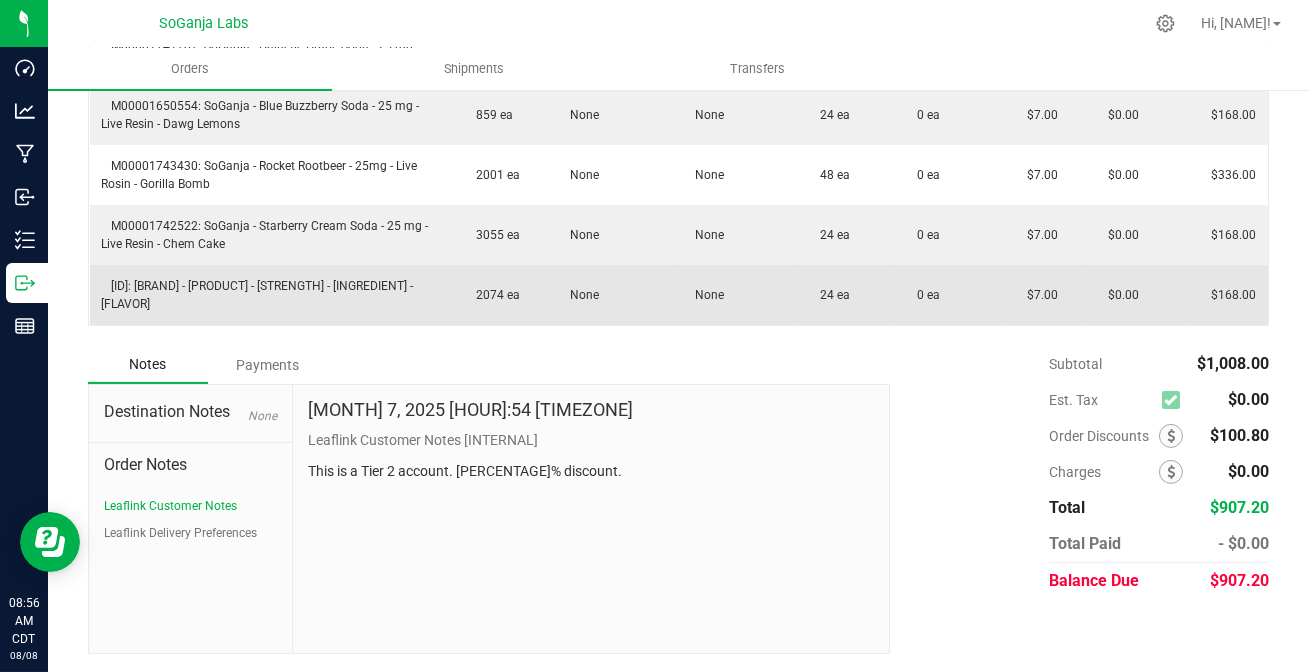 scroll, scrollTop: 697, scrollLeft: 0, axis: vertical 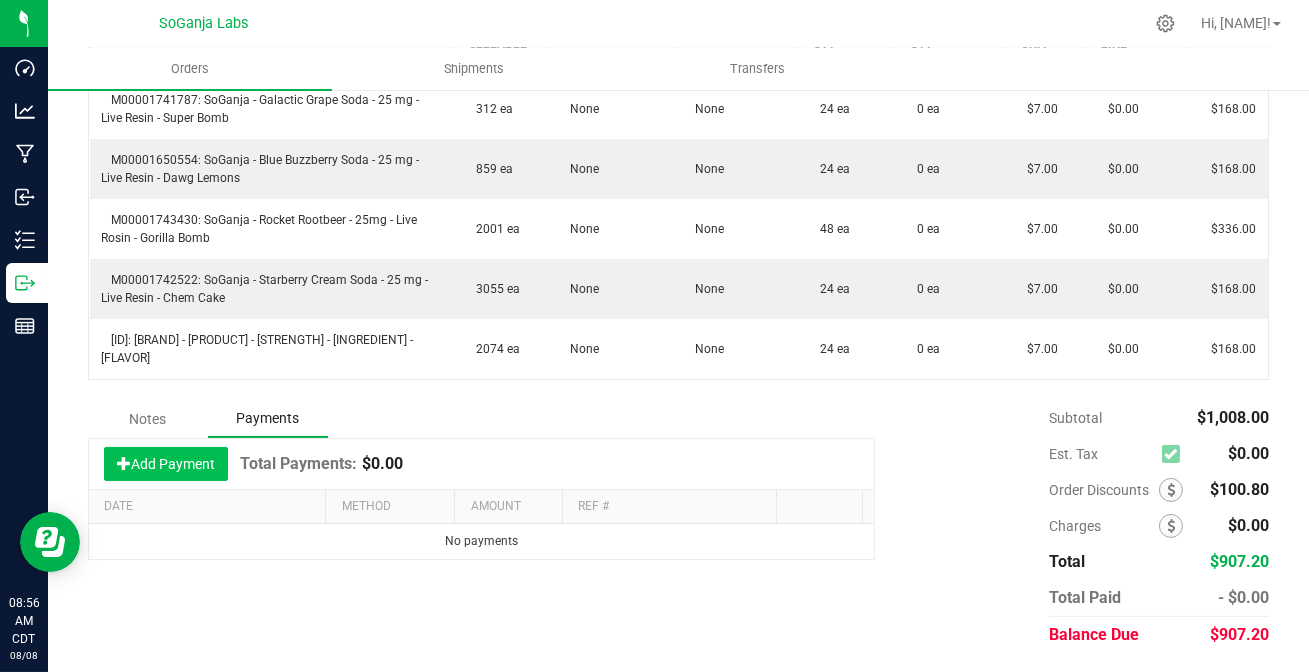 click on "Add Payment" at bounding box center [166, 464] 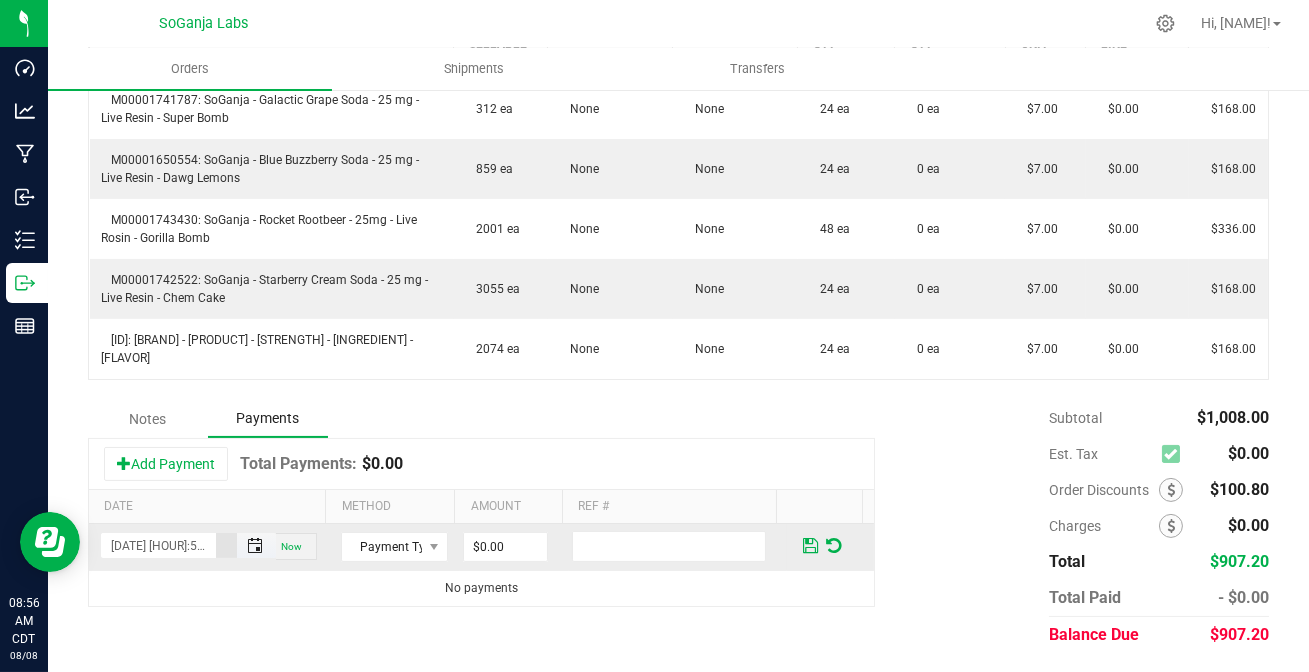 scroll, scrollTop: 0, scrollLeft: 27, axis: horizontal 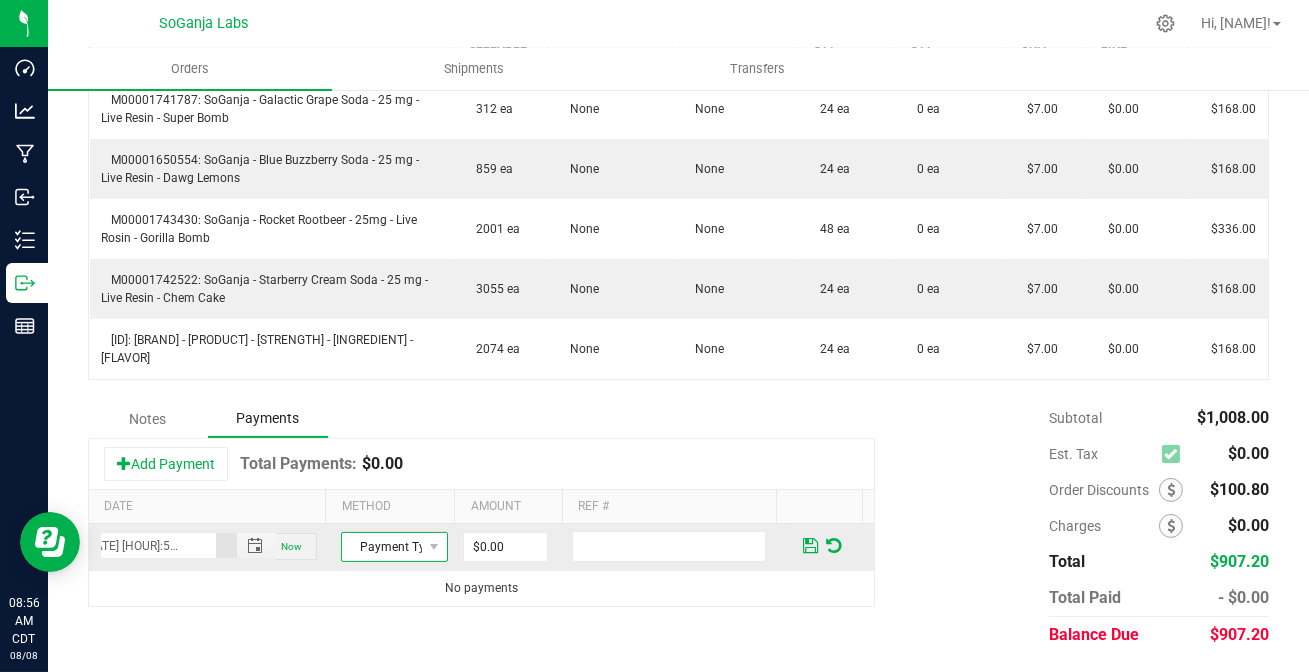 click on "Payment Type" at bounding box center (382, 547) 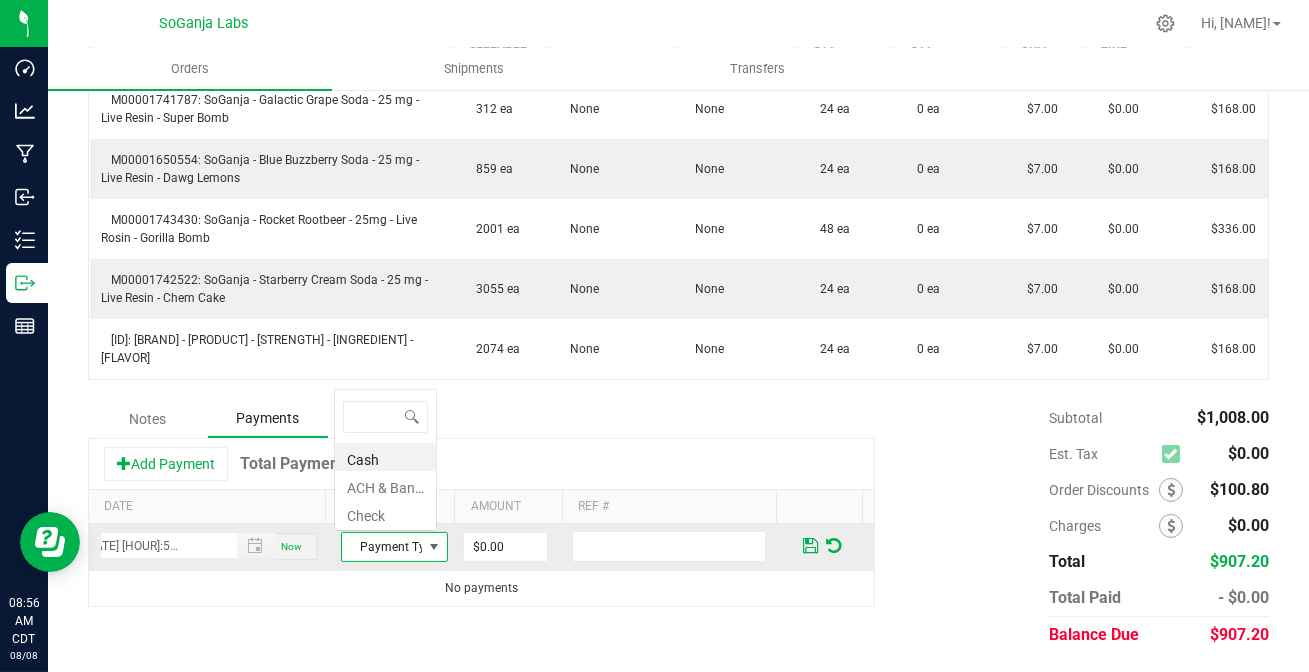 scroll, scrollTop: 0, scrollLeft: 0, axis: both 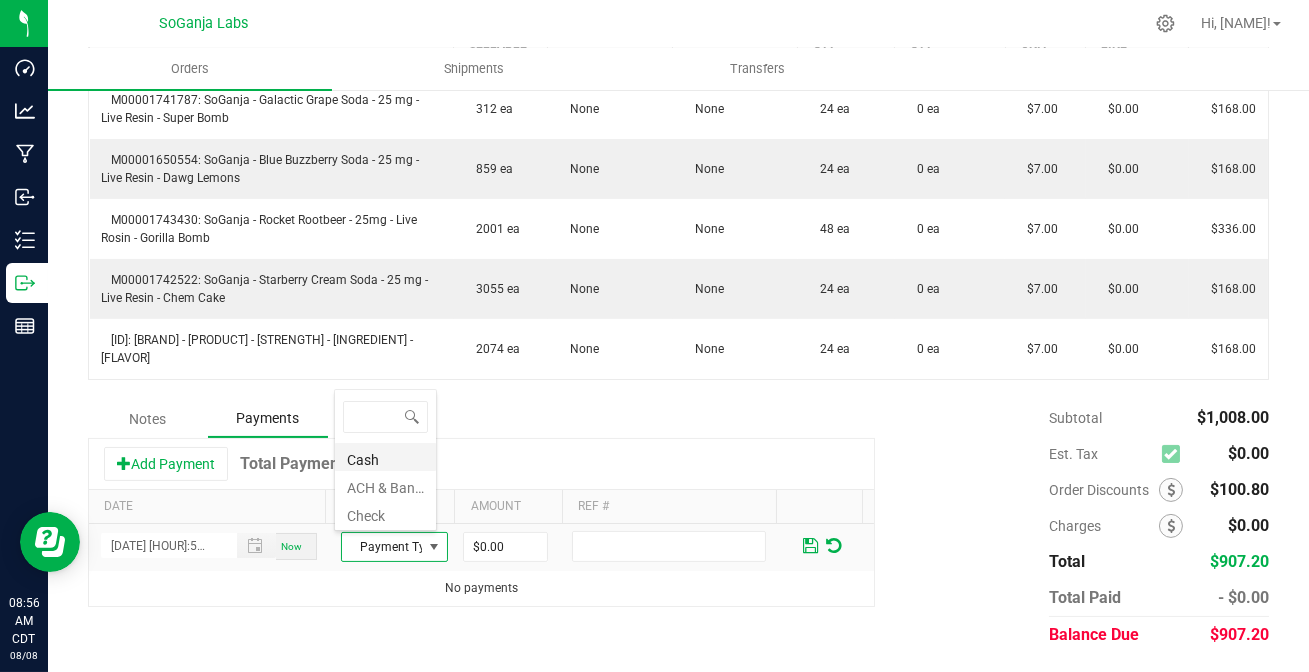 click on "Cash" at bounding box center (385, 457) 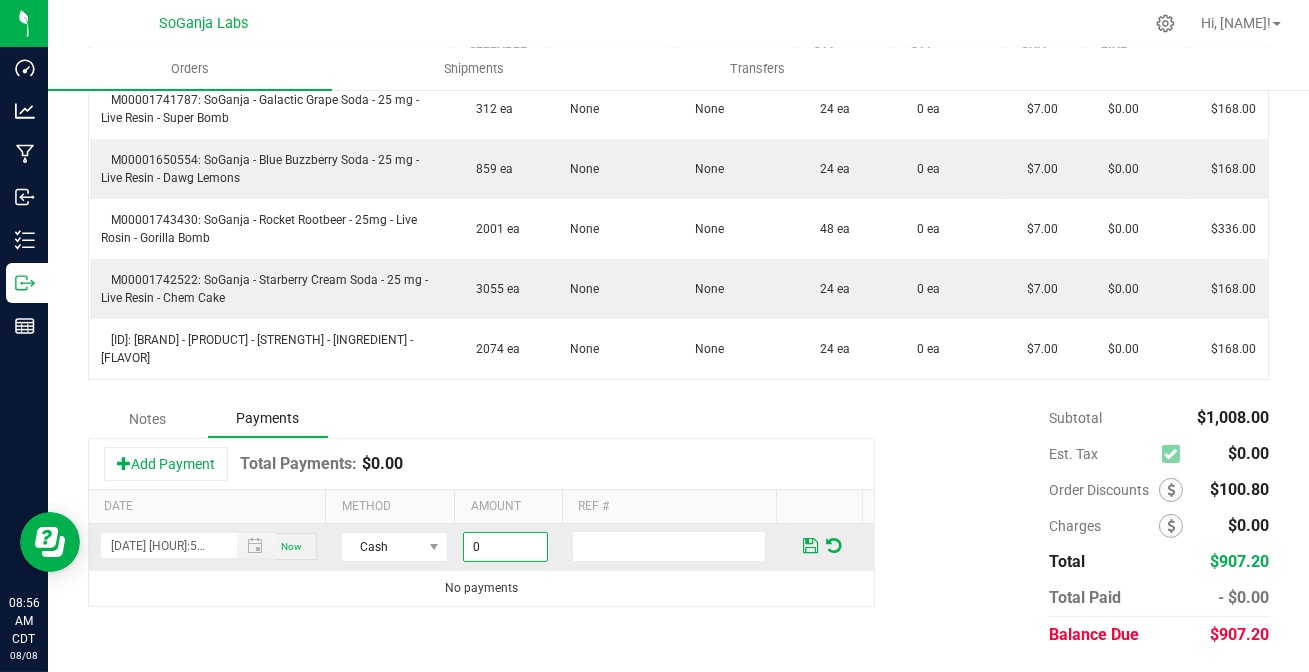 click on "0" at bounding box center (505, 547) 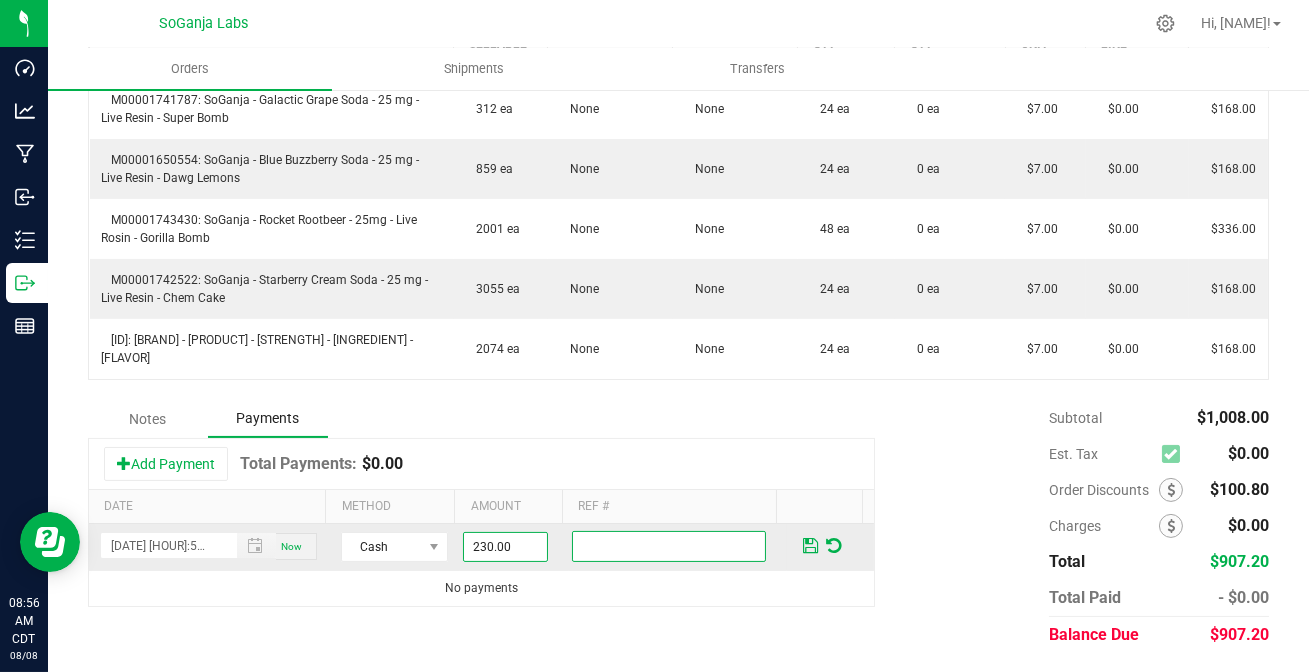 type on "$230.00" 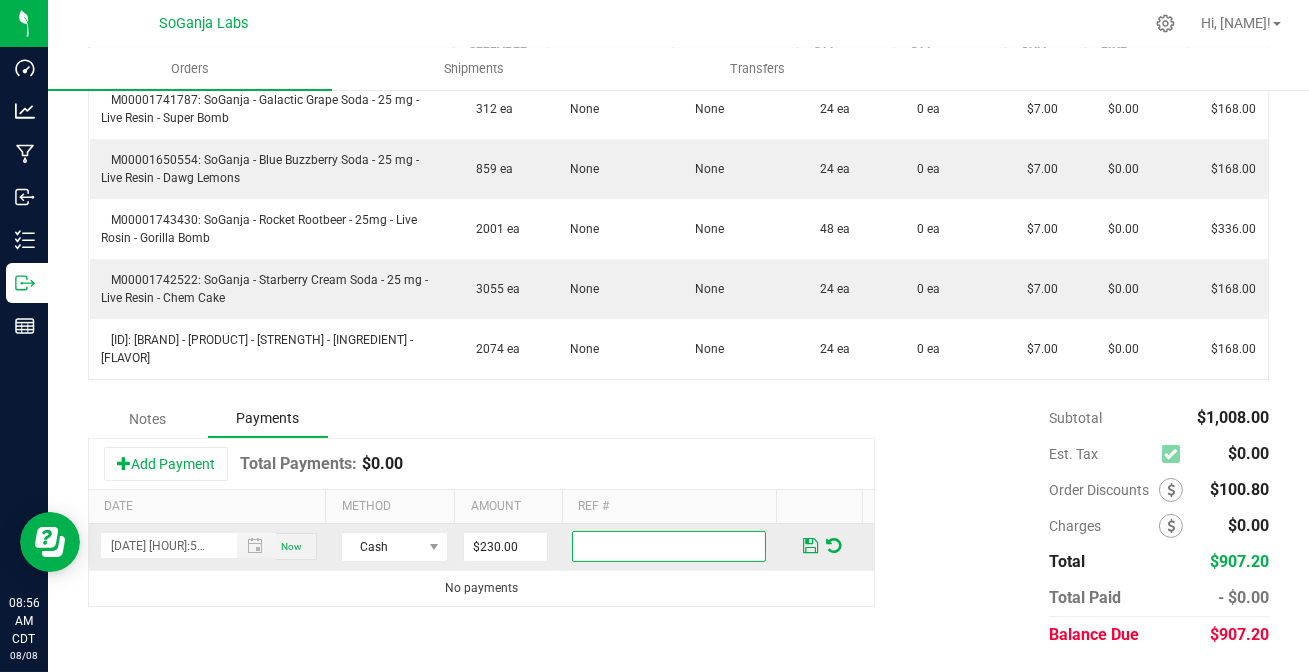 click at bounding box center (669, 546) 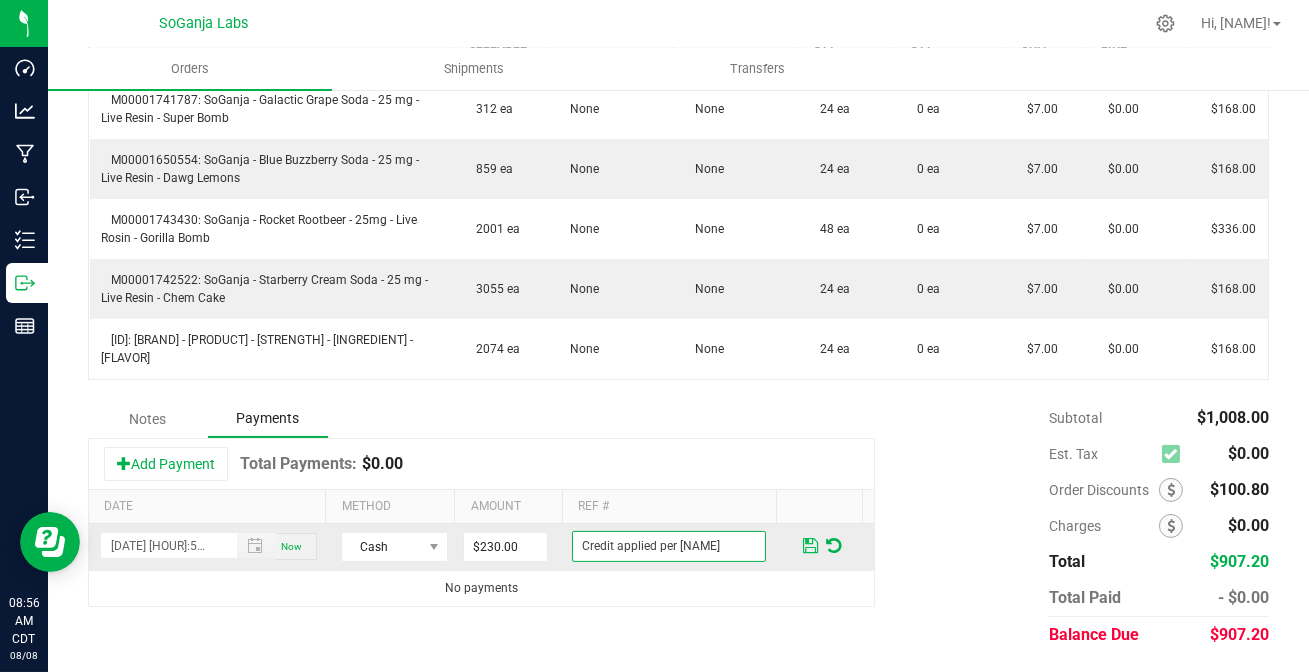 type on "Credit applied per [NAME]" 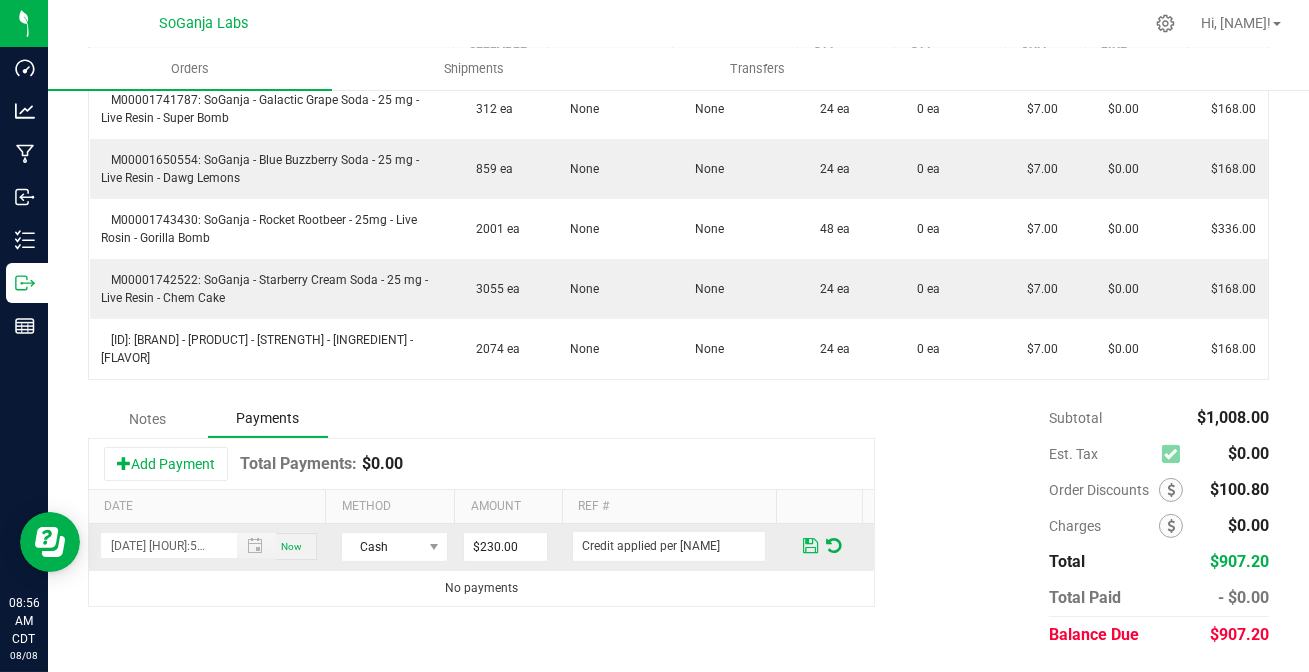 click at bounding box center (810, 546) 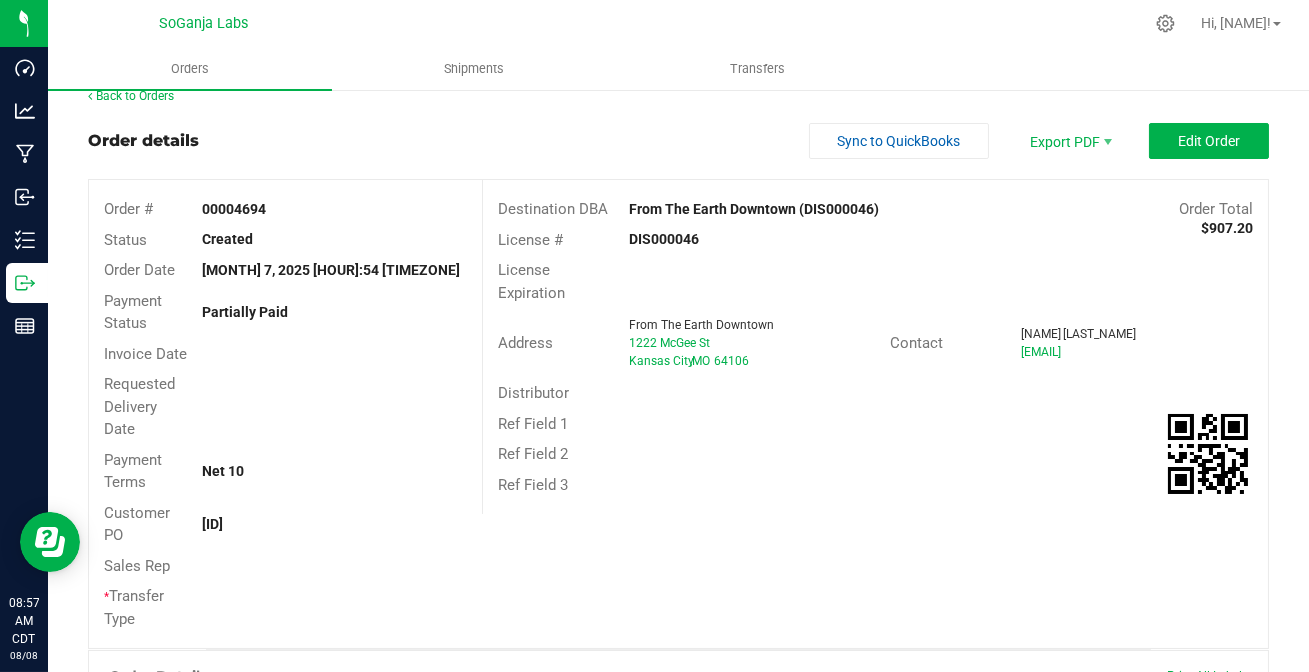 scroll, scrollTop: 0, scrollLeft: 0, axis: both 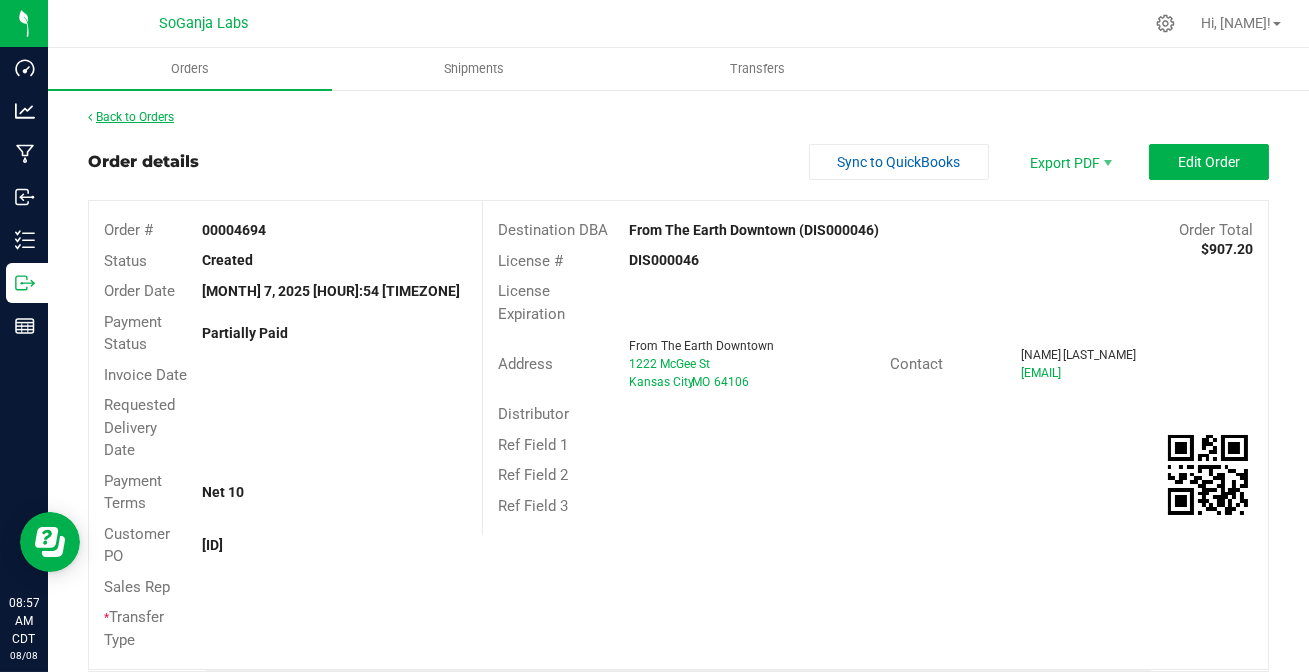 click on "Back to Orders" at bounding box center [131, 117] 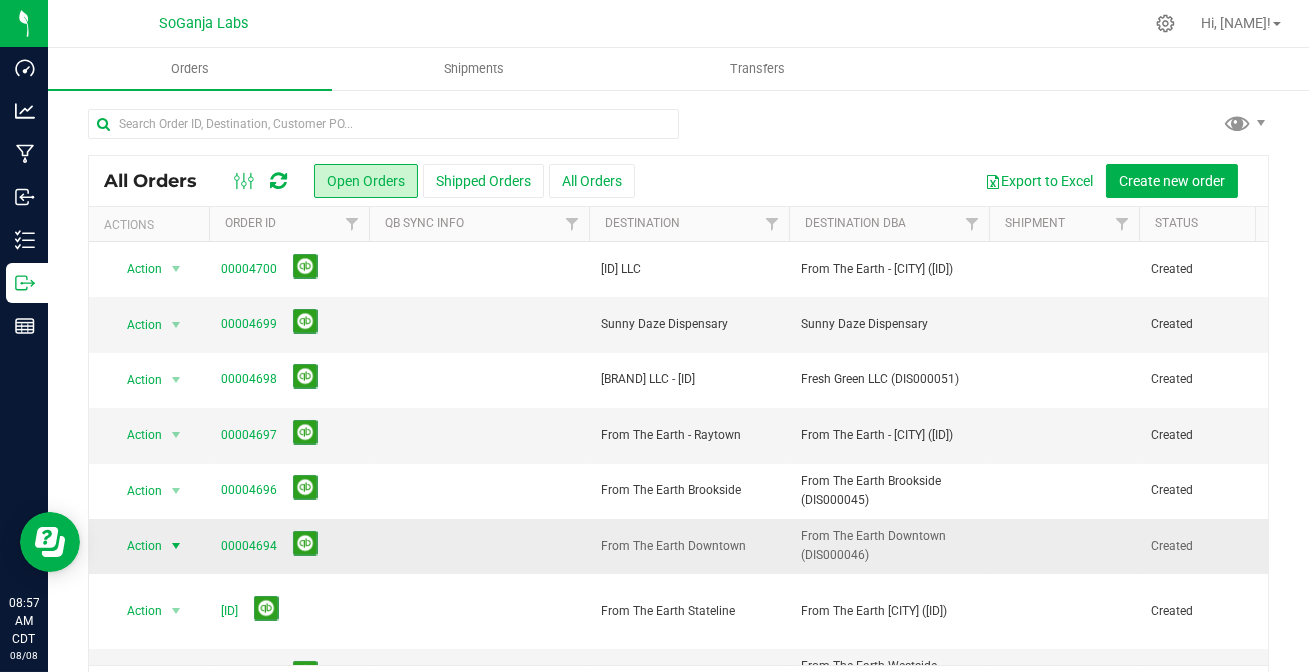 click at bounding box center [176, 546] 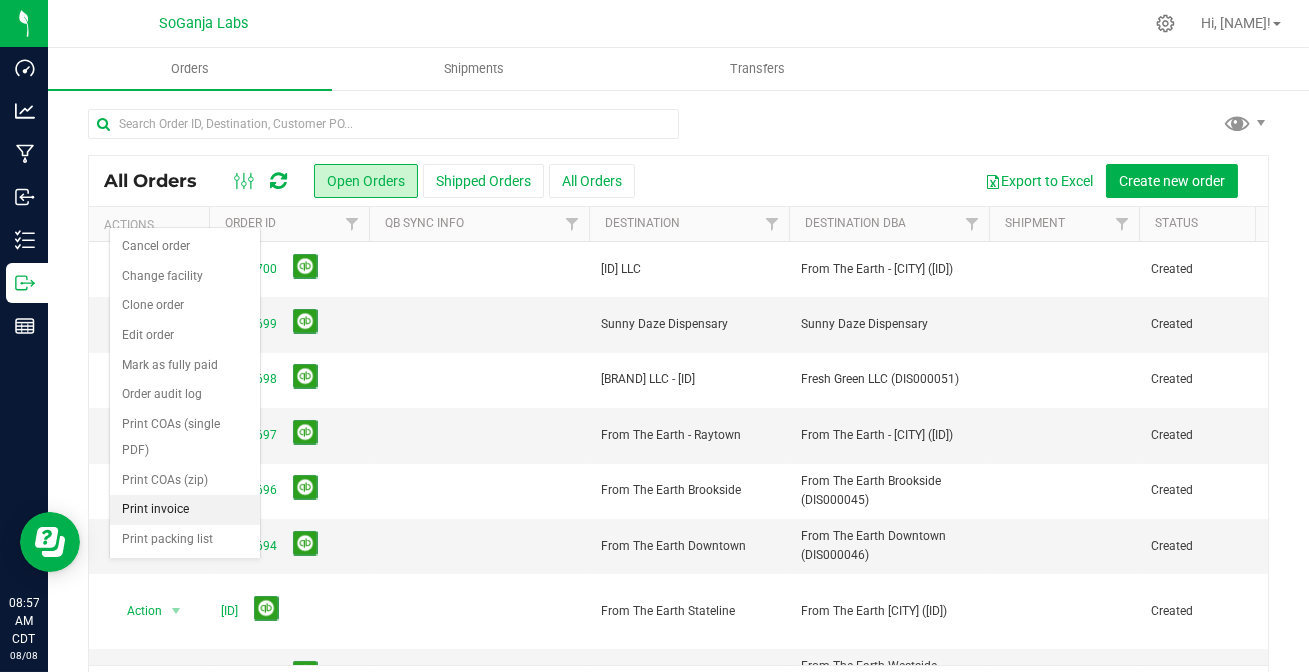click on "Print invoice" at bounding box center [185, 510] 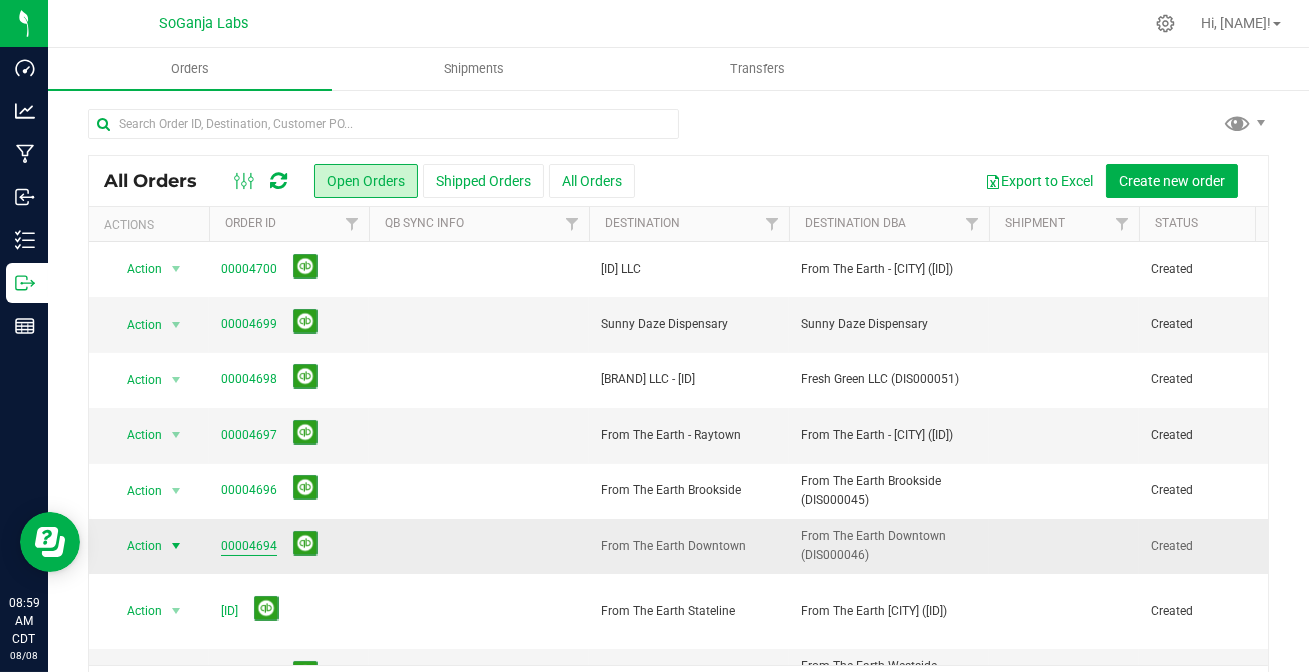 click on "00004694" at bounding box center (249, 546) 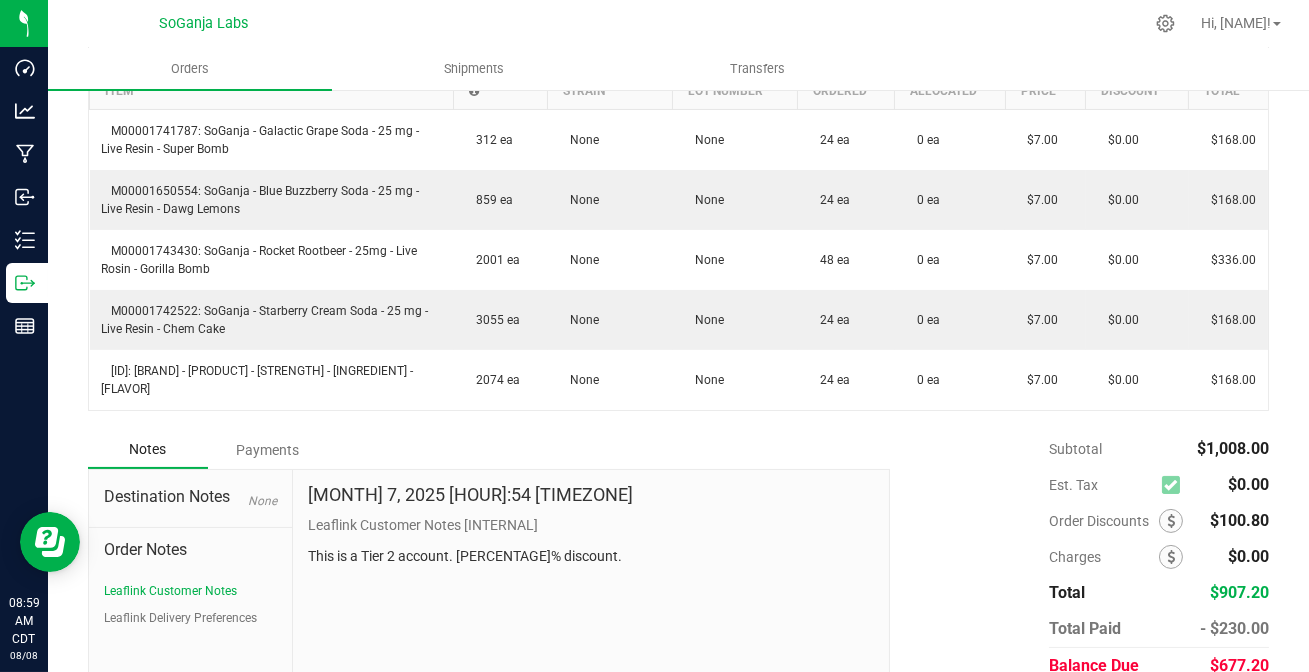 scroll, scrollTop: 751, scrollLeft: 0, axis: vertical 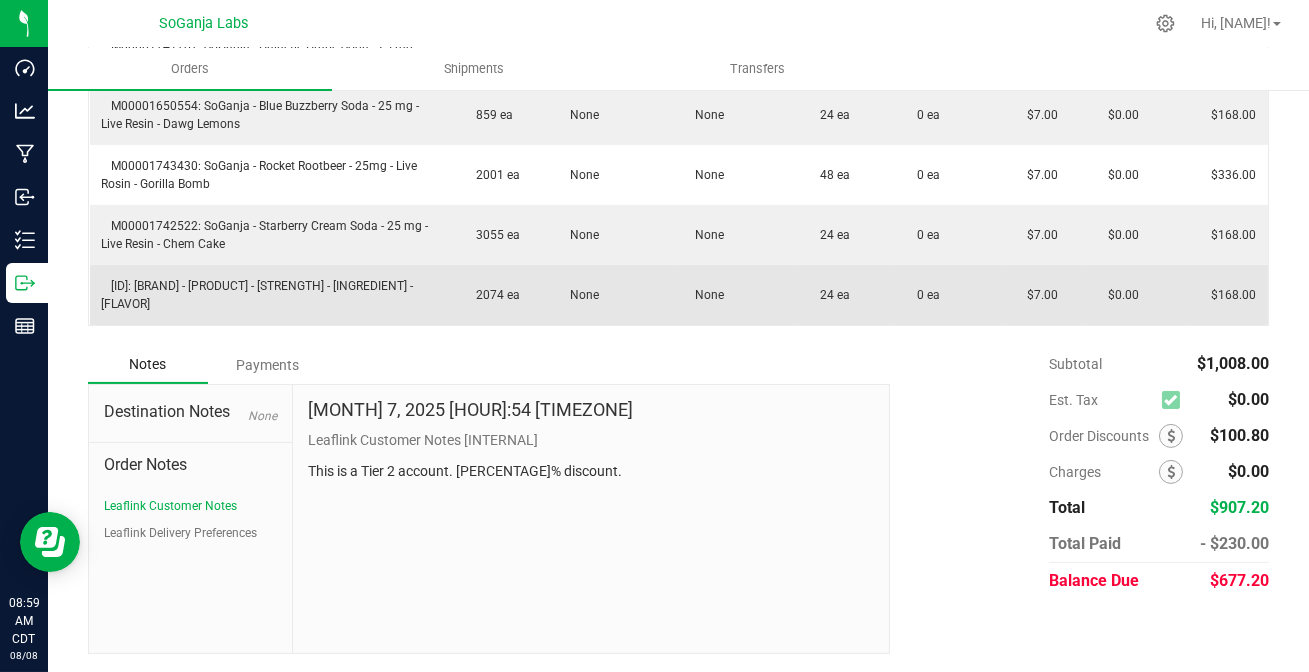 click on "Payments" at bounding box center [268, 365] 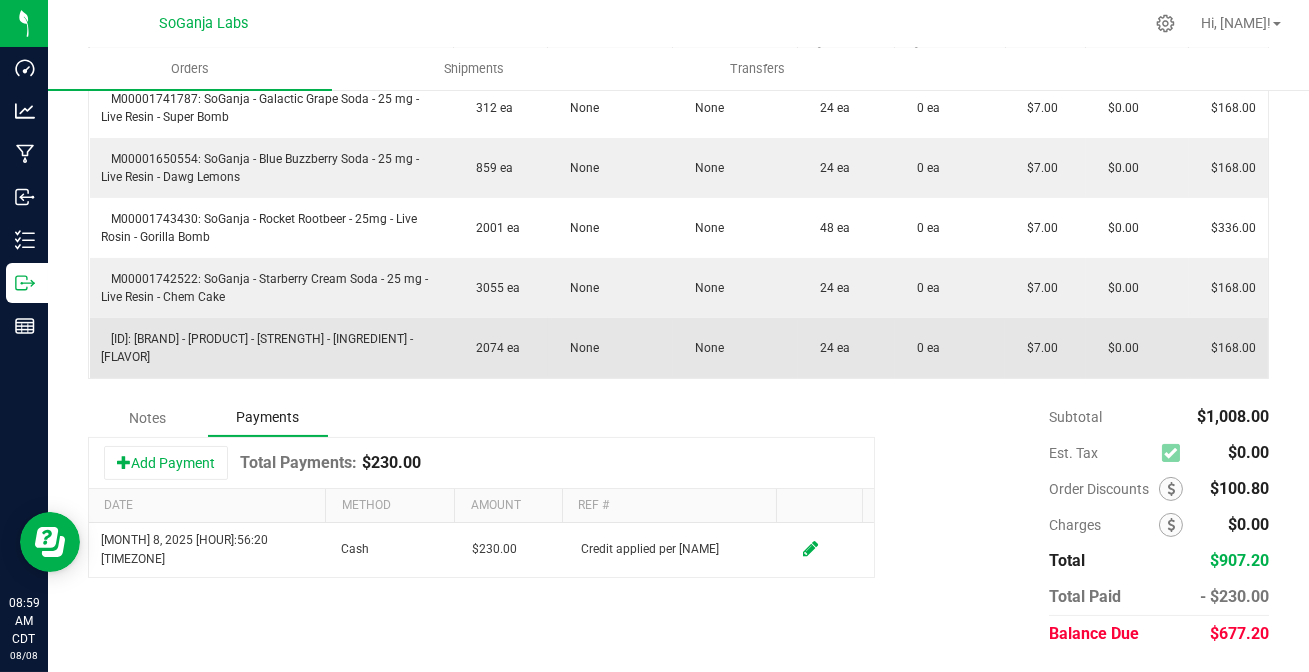 scroll, scrollTop: 697, scrollLeft: 0, axis: vertical 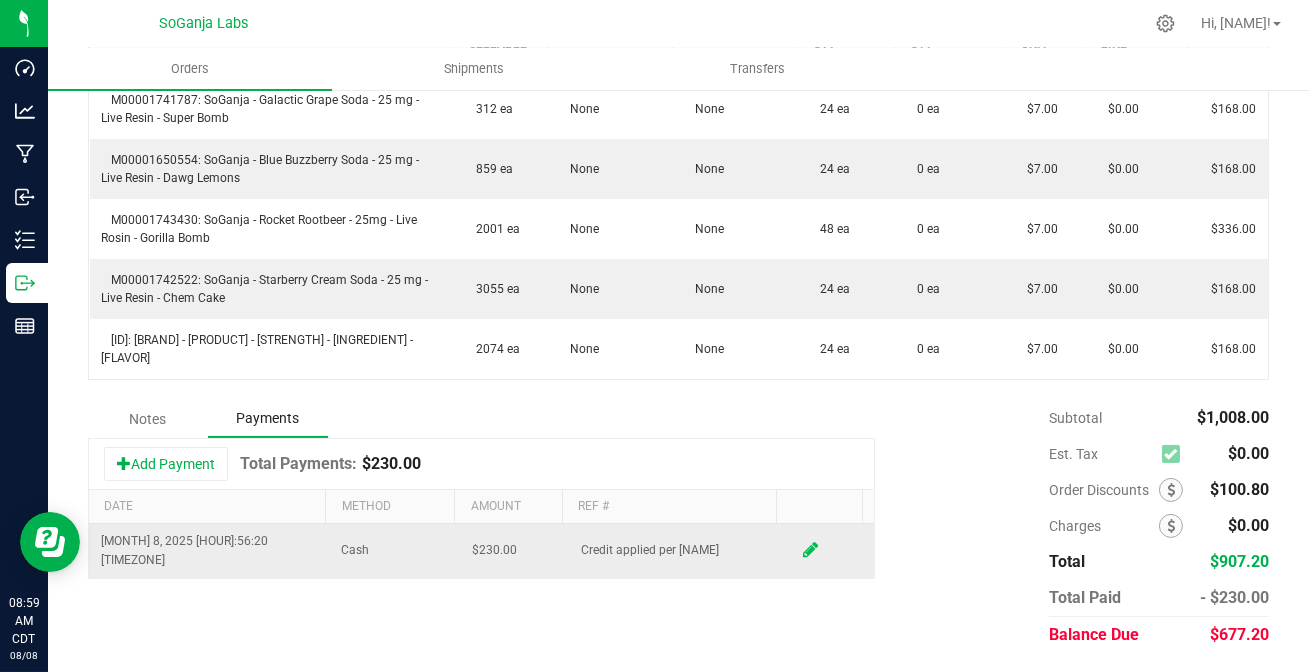 click at bounding box center [810, 550] 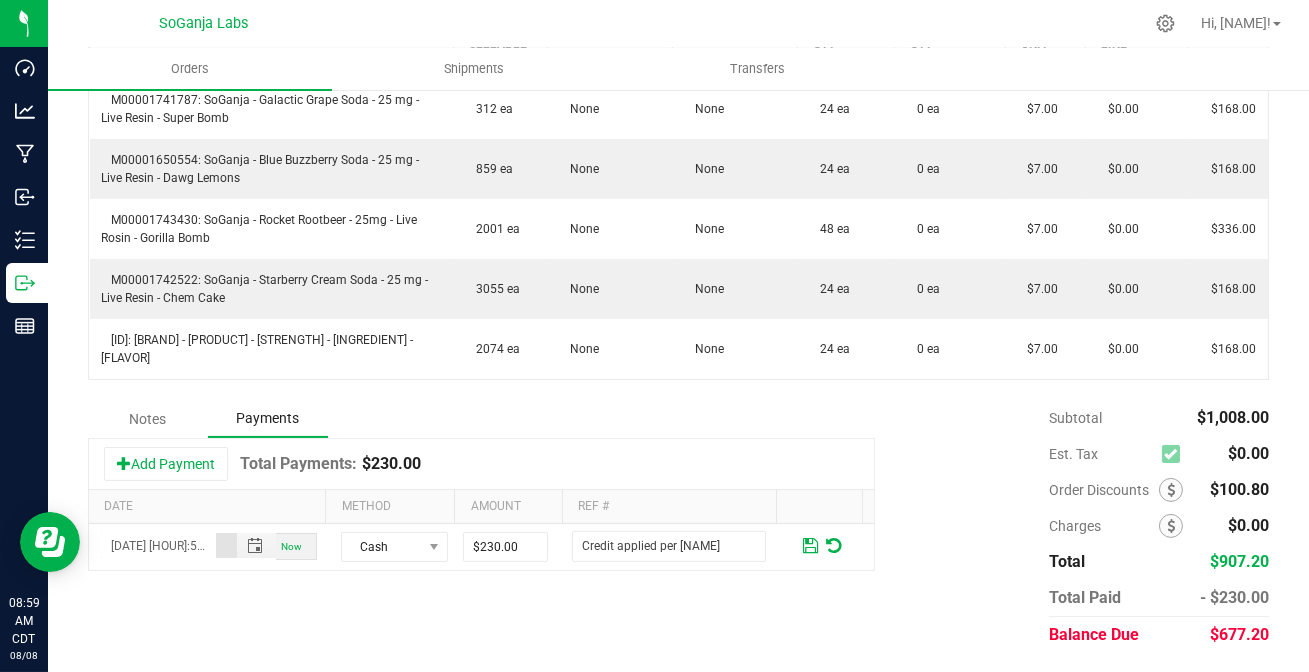 scroll, scrollTop: 0, scrollLeft: 27, axis: horizontal 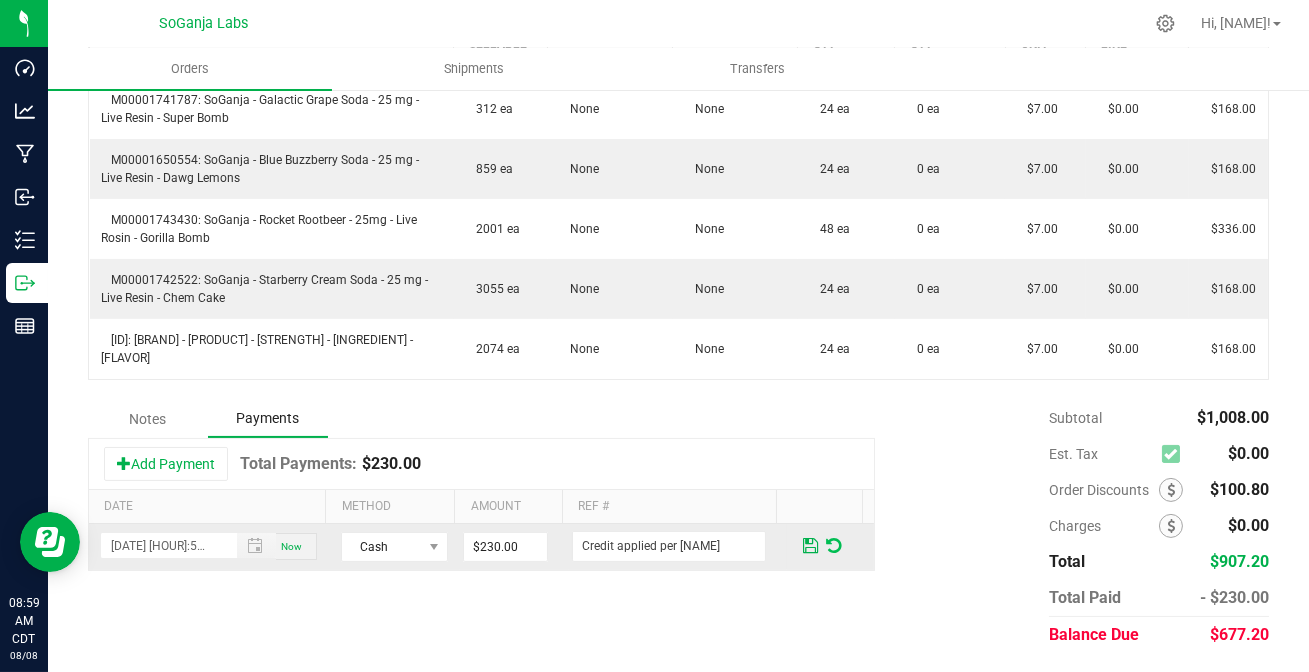 click at bounding box center (833, 546) 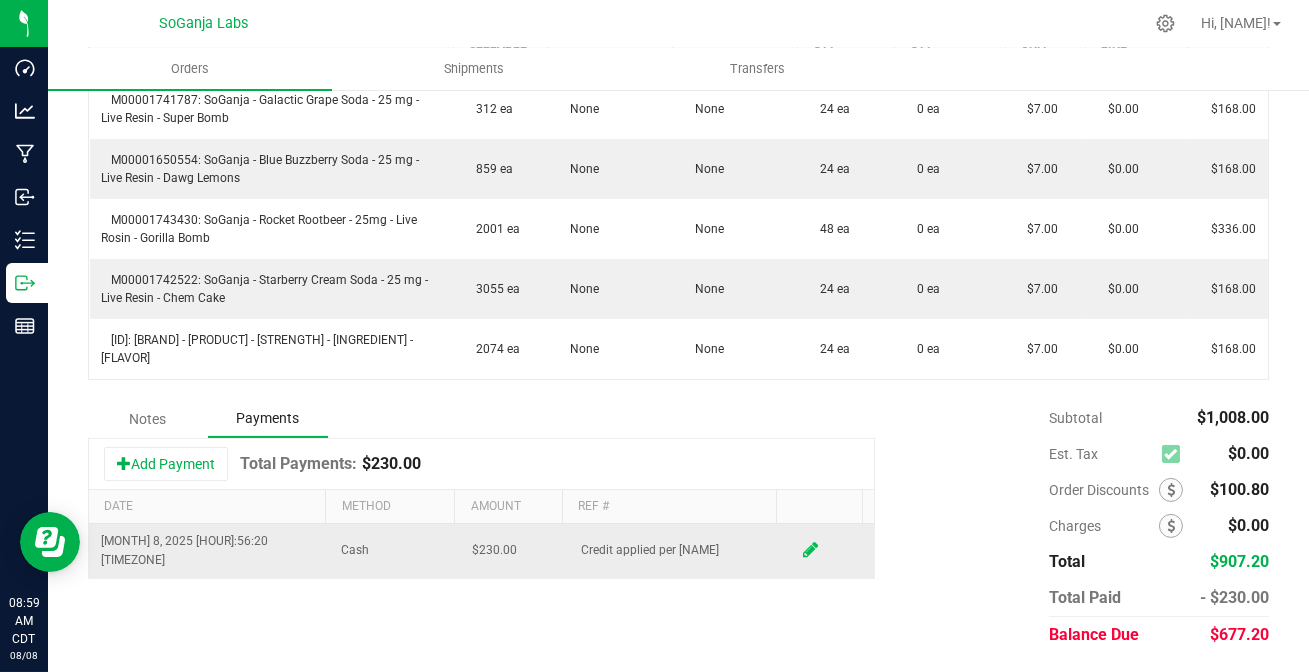 click at bounding box center [810, 550] 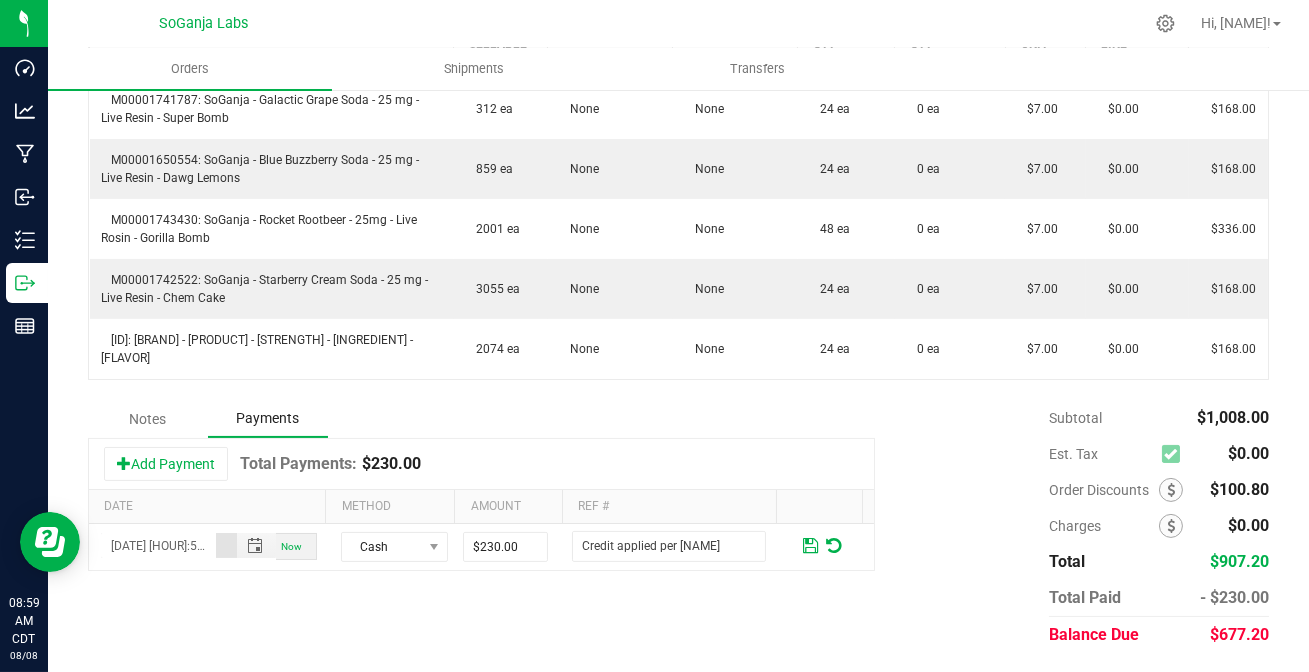 scroll, scrollTop: 0, scrollLeft: 27, axis: horizontal 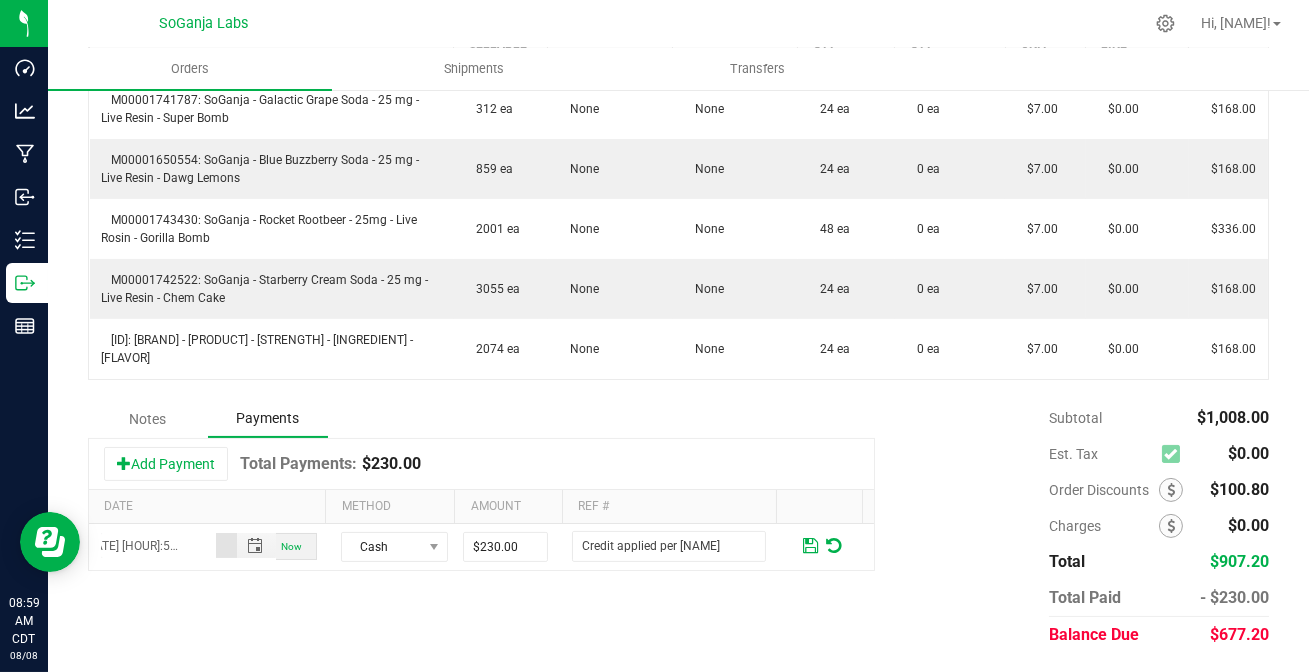 click on "Add Payment  Total Payments:     $[AMOUNT]" at bounding box center (481, 464) 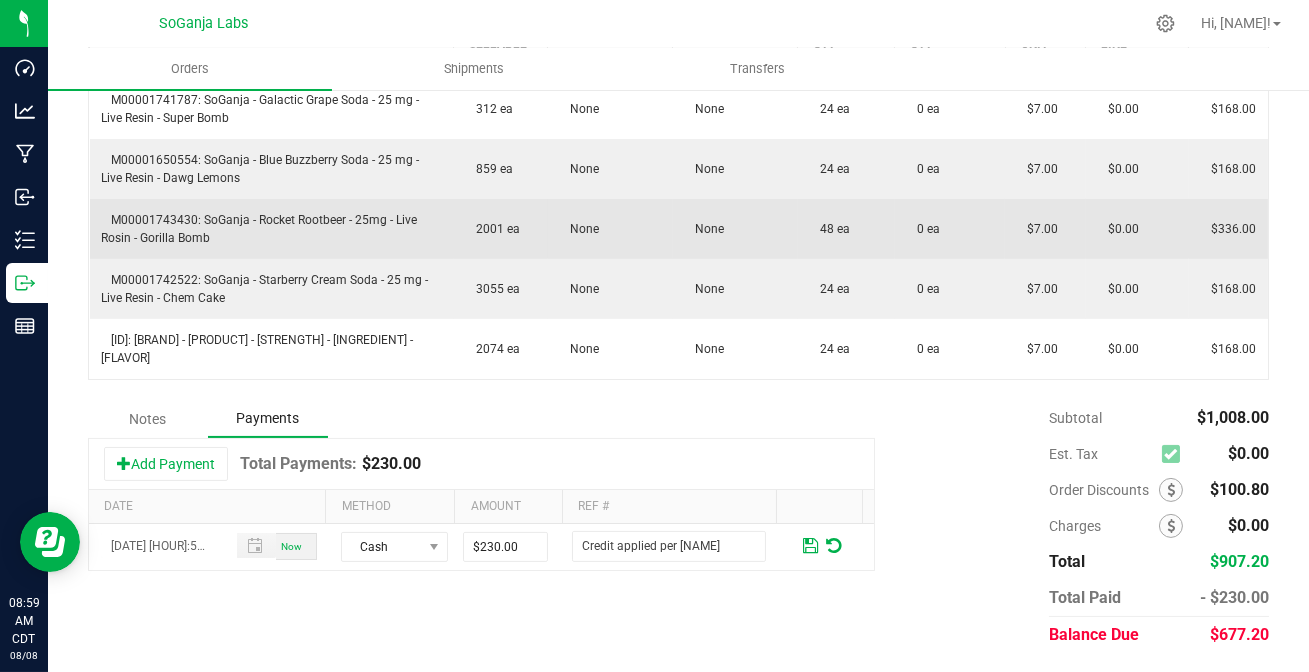 scroll, scrollTop: 0, scrollLeft: 0, axis: both 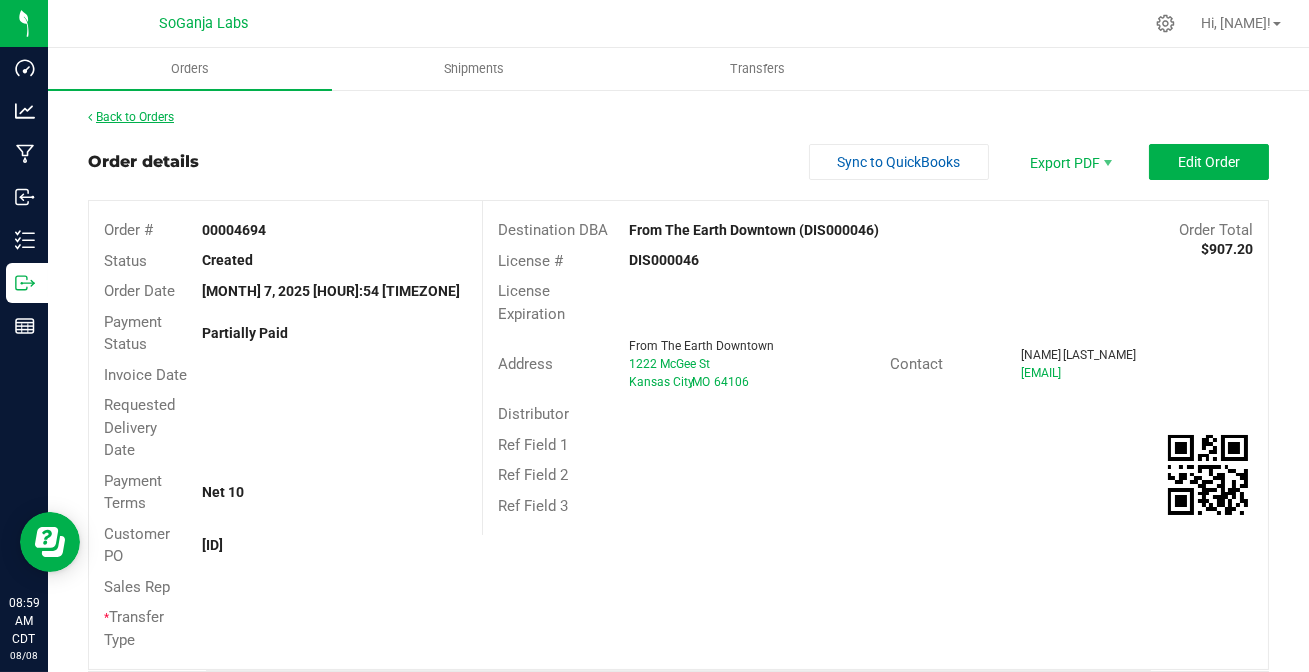 click on "Back to Orders" at bounding box center (131, 117) 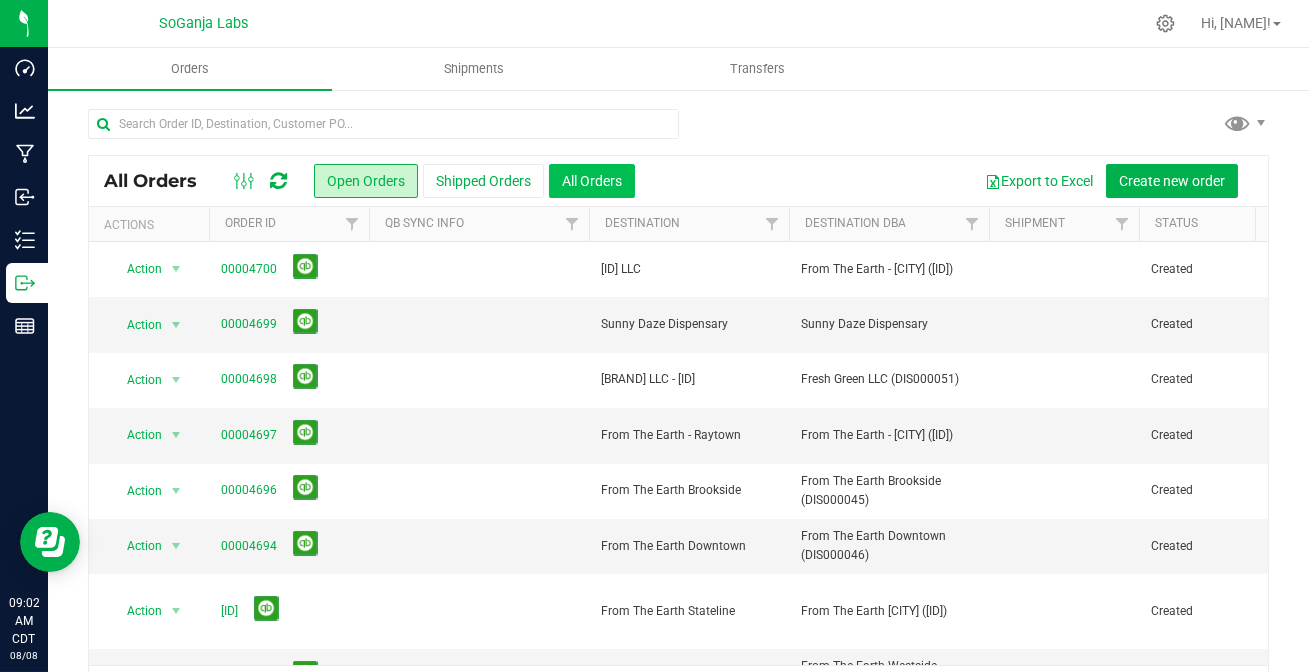 click on "All Orders" at bounding box center (592, 181) 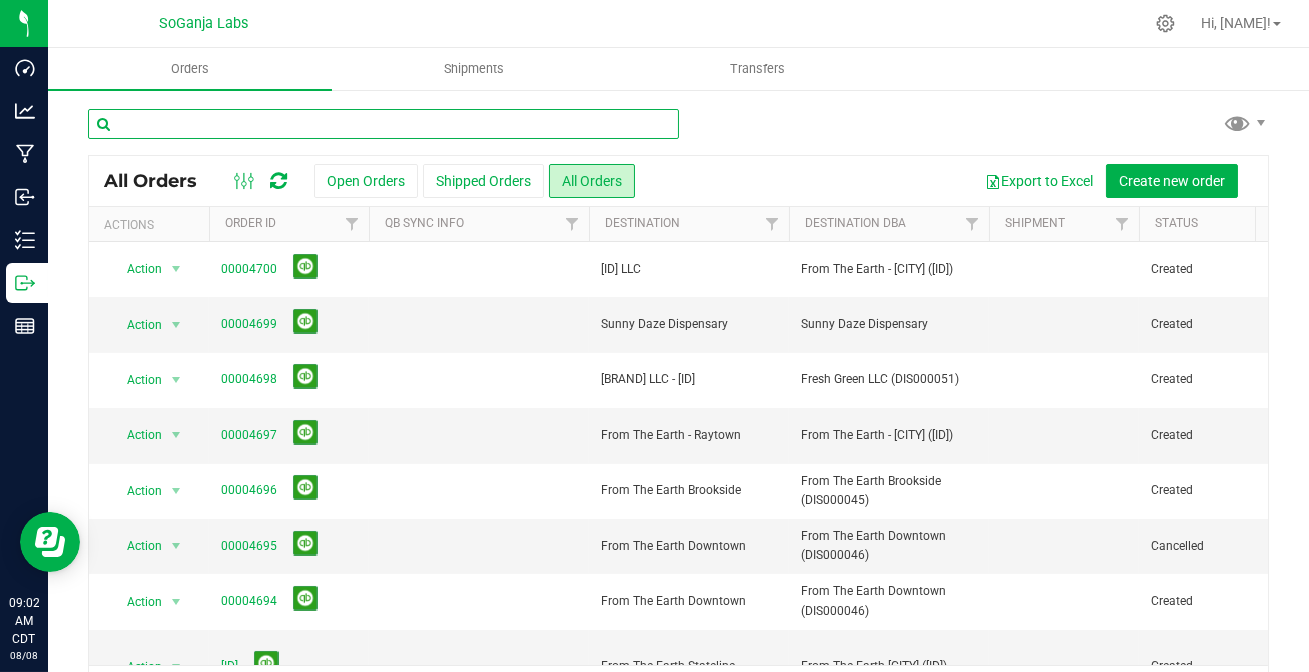 click at bounding box center [383, 124] 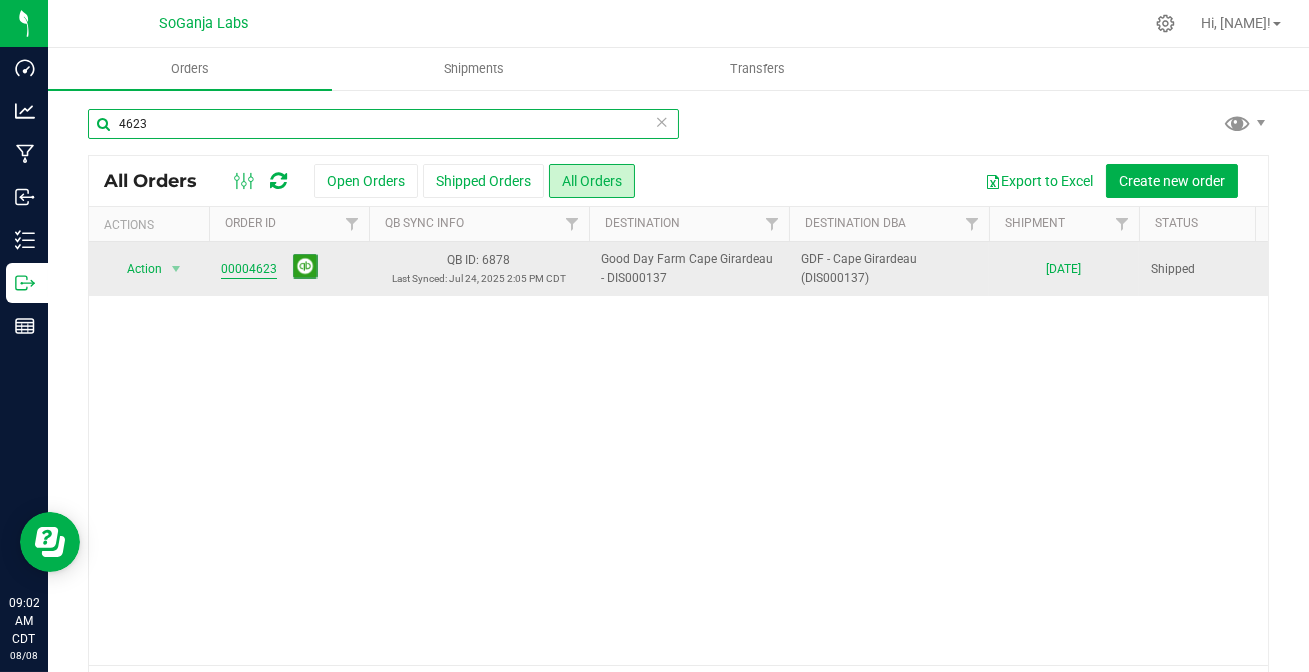 type on "4623" 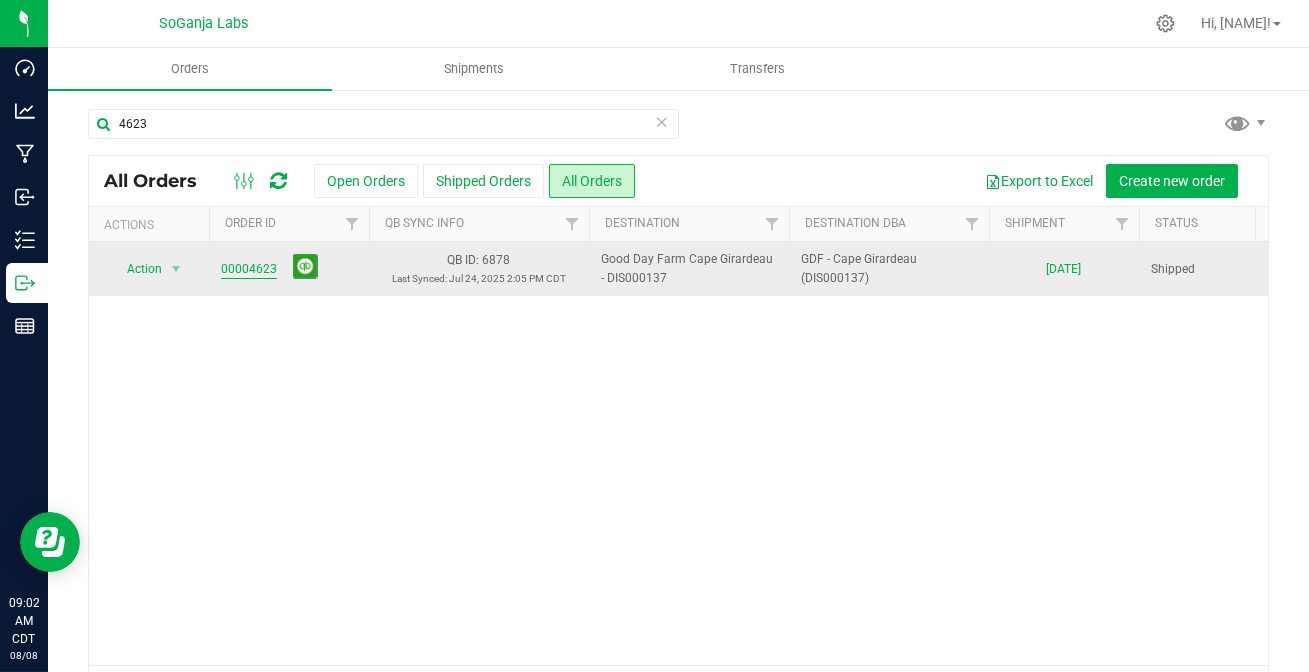 click on "00004623" at bounding box center [249, 269] 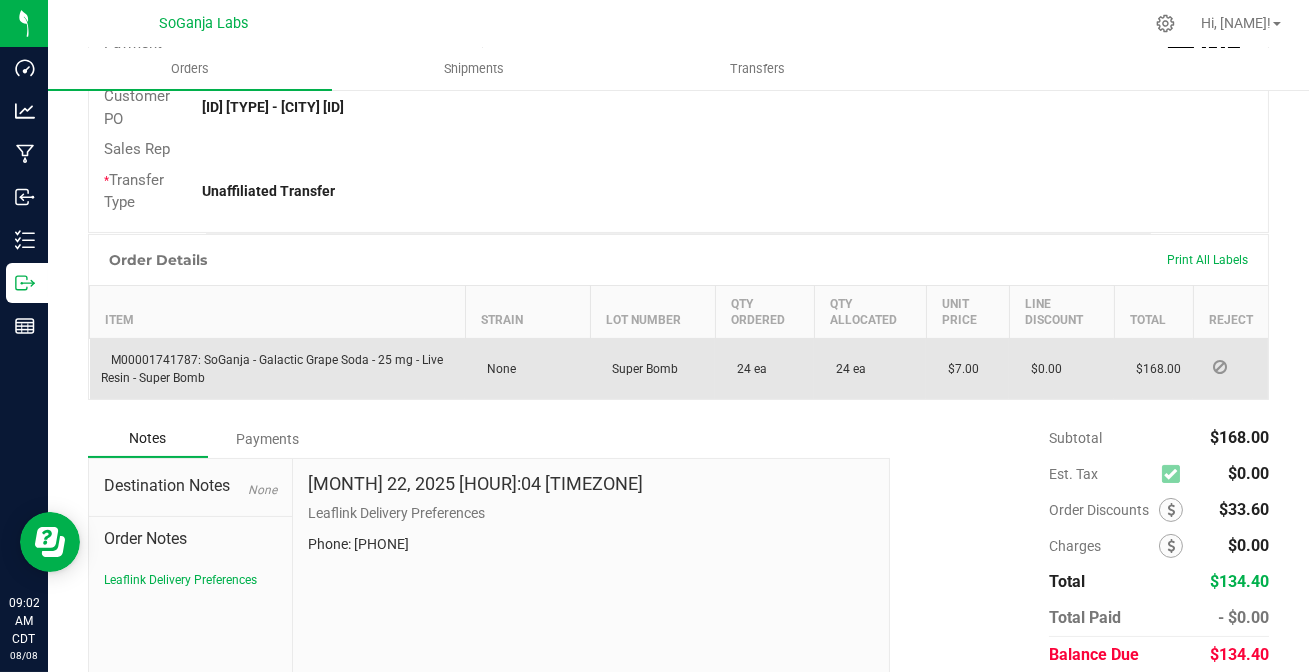 scroll, scrollTop: 565, scrollLeft: 0, axis: vertical 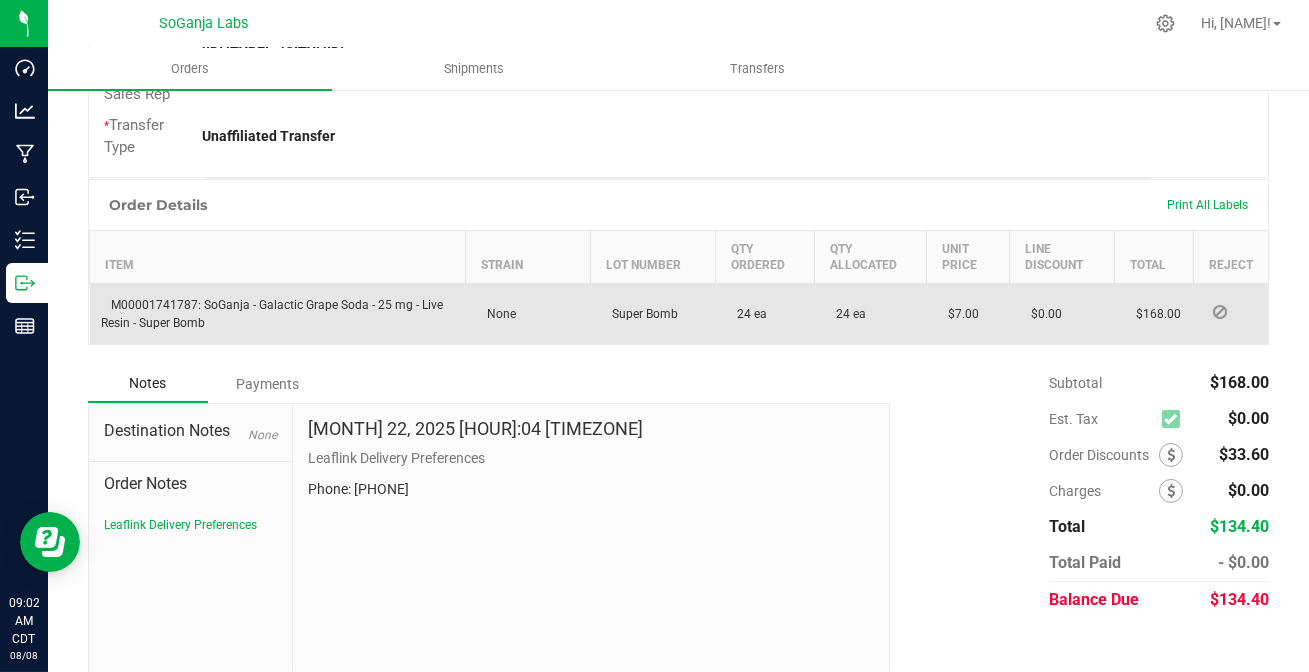 click on "Payments" at bounding box center (268, 384) 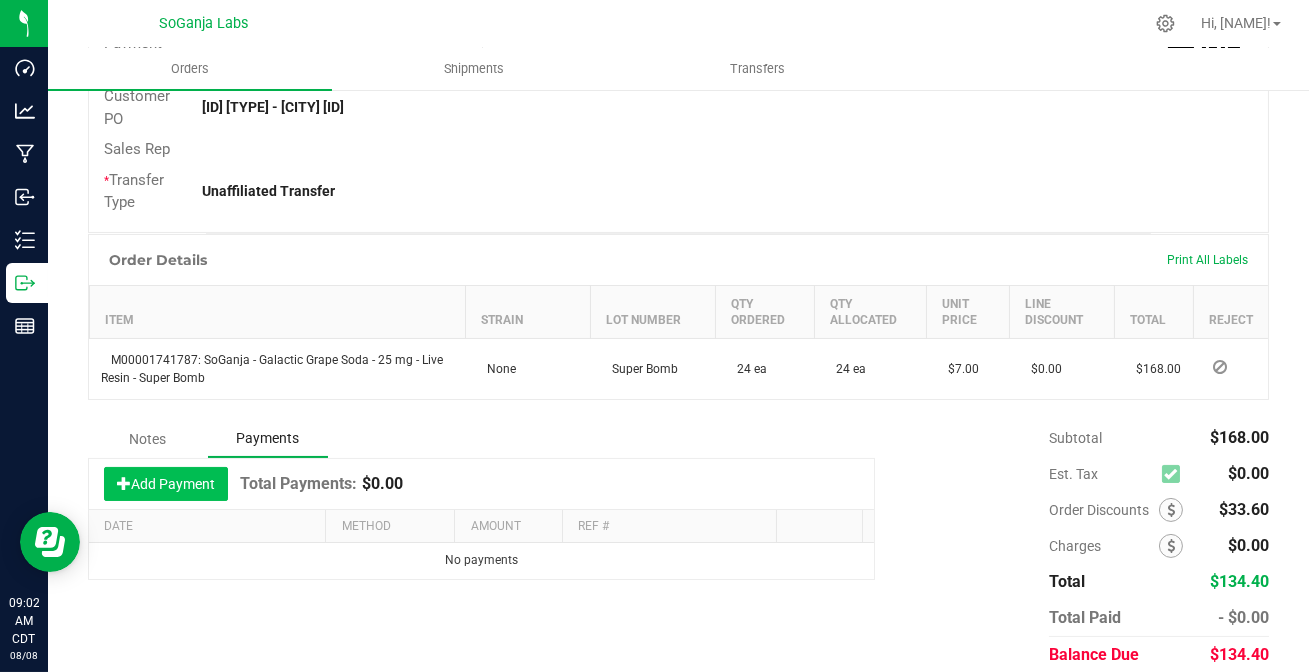 click on "Add Payment" at bounding box center [166, 484] 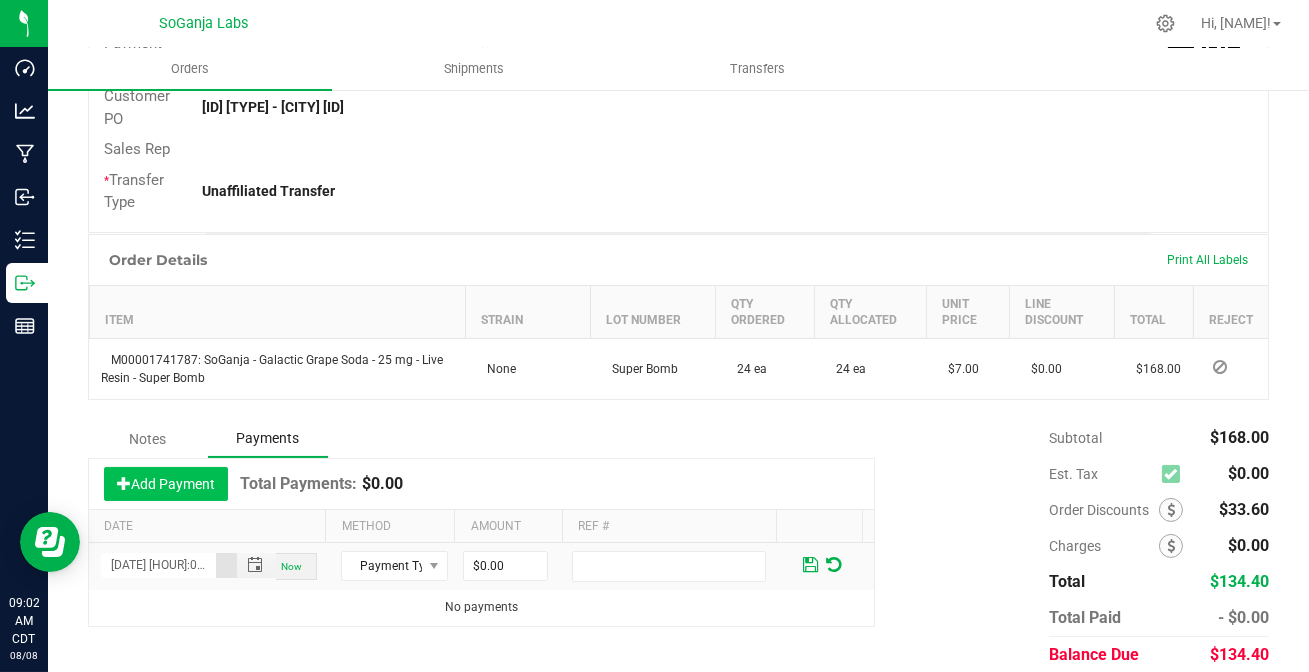 scroll, scrollTop: 0, scrollLeft: 27, axis: horizontal 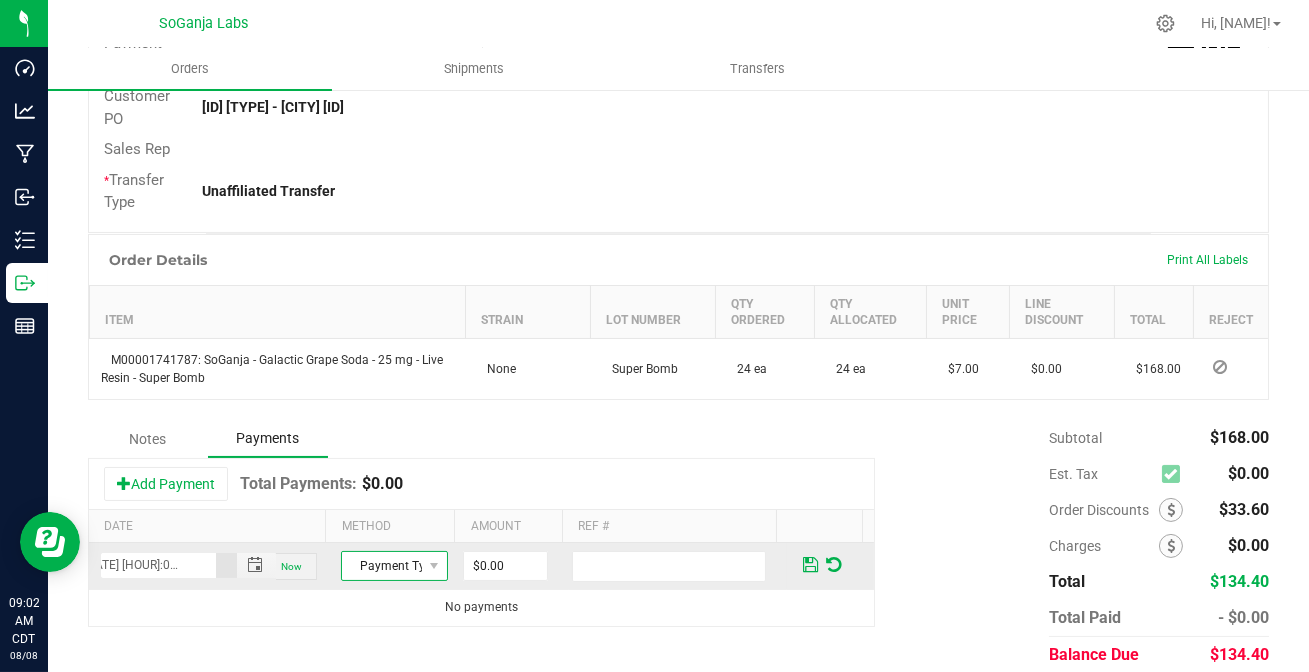 click on "Payment Type" at bounding box center (382, 566) 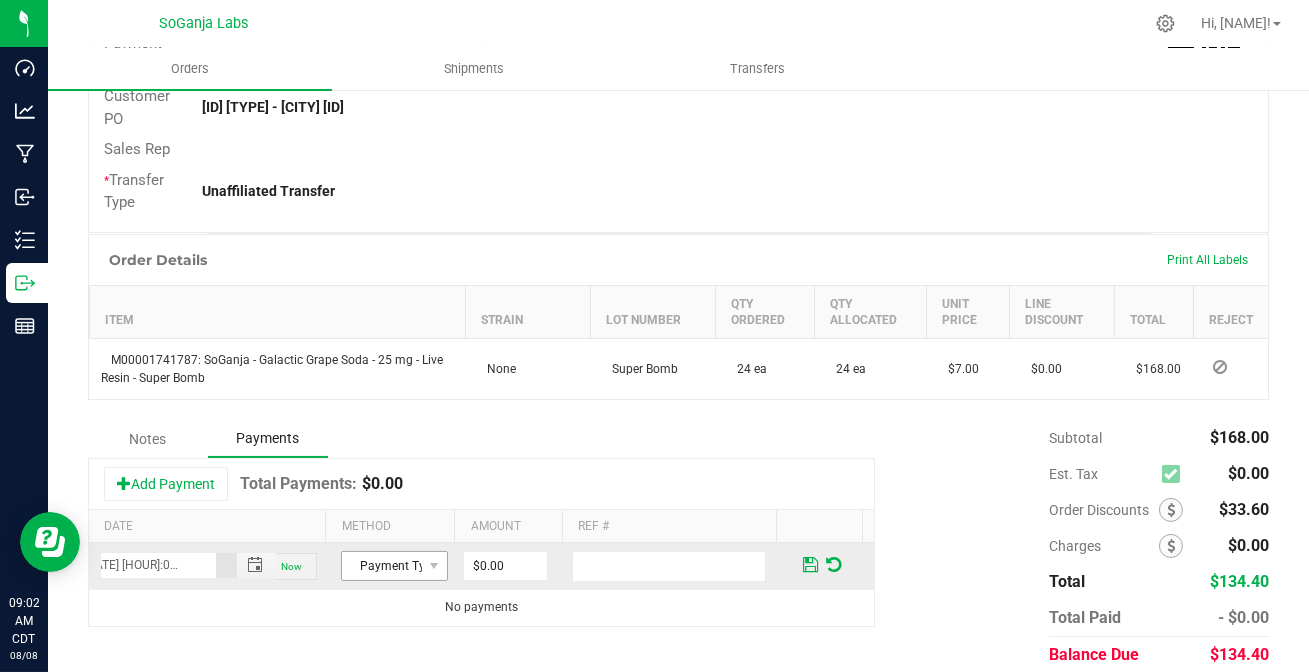 scroll, scrollTop: 0, scrollLeft: 0, axis: both 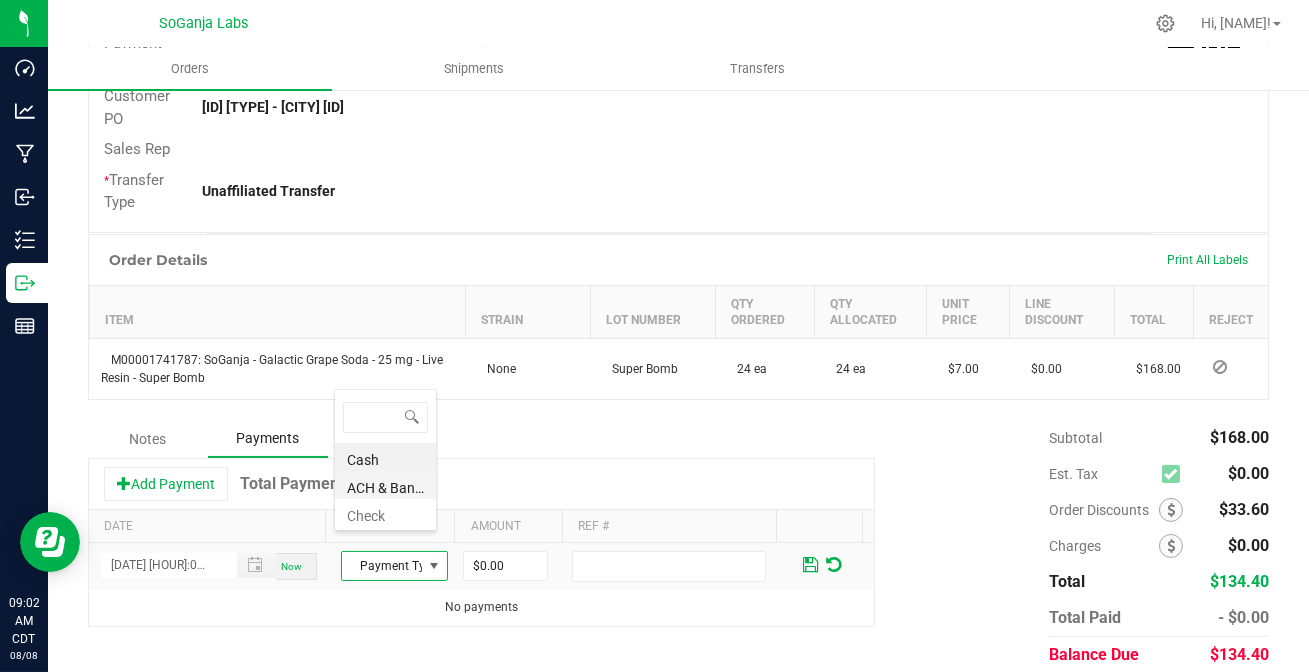 click on "ACH & Bank Transfer" at bounding box center [385, 485] 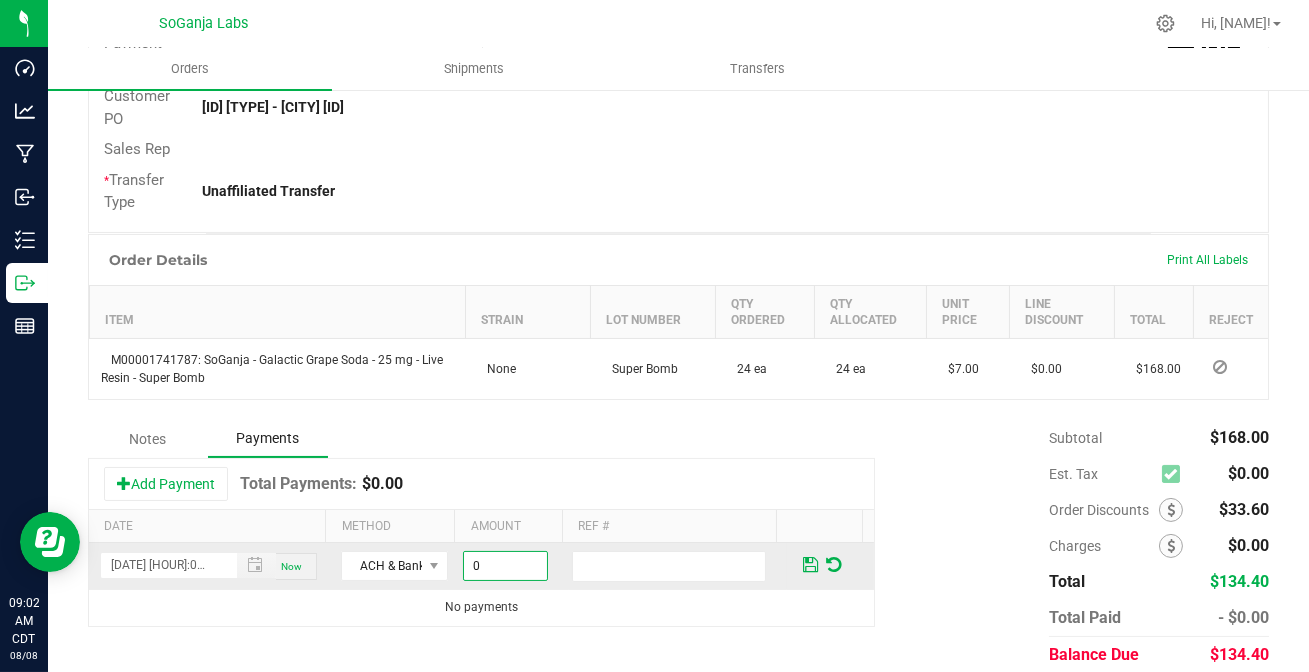 click on "0" at bounding box center (505, 566) 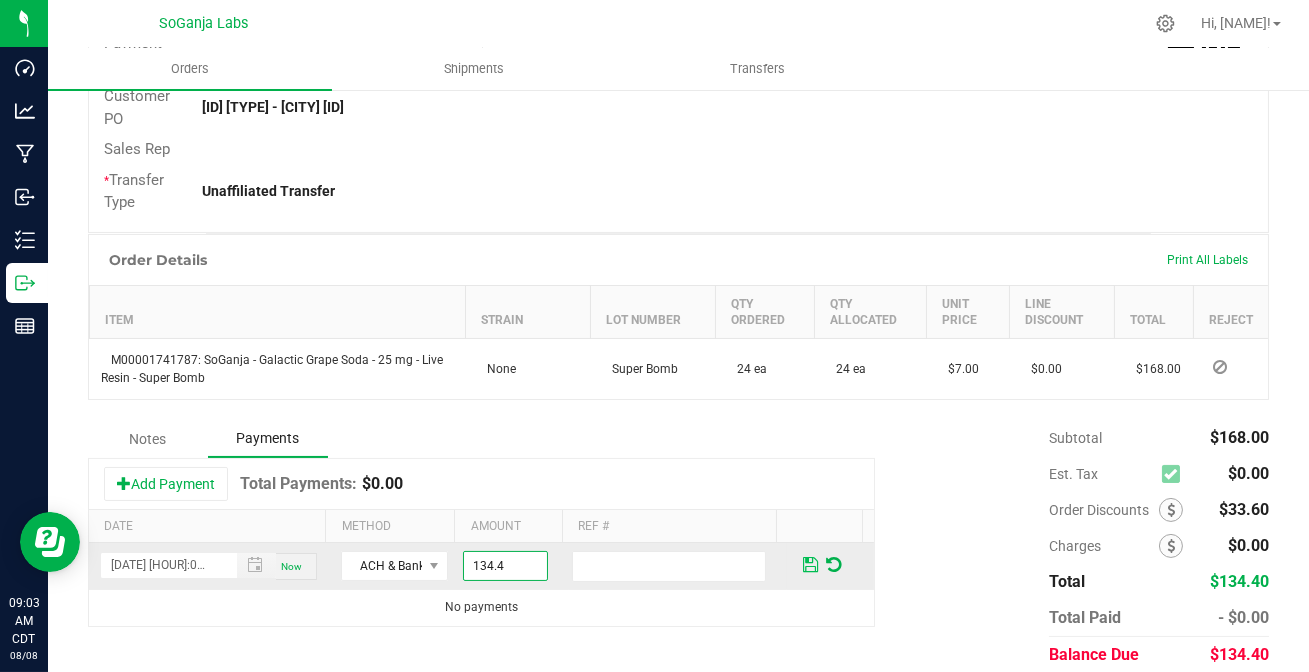 type on "$134.40" 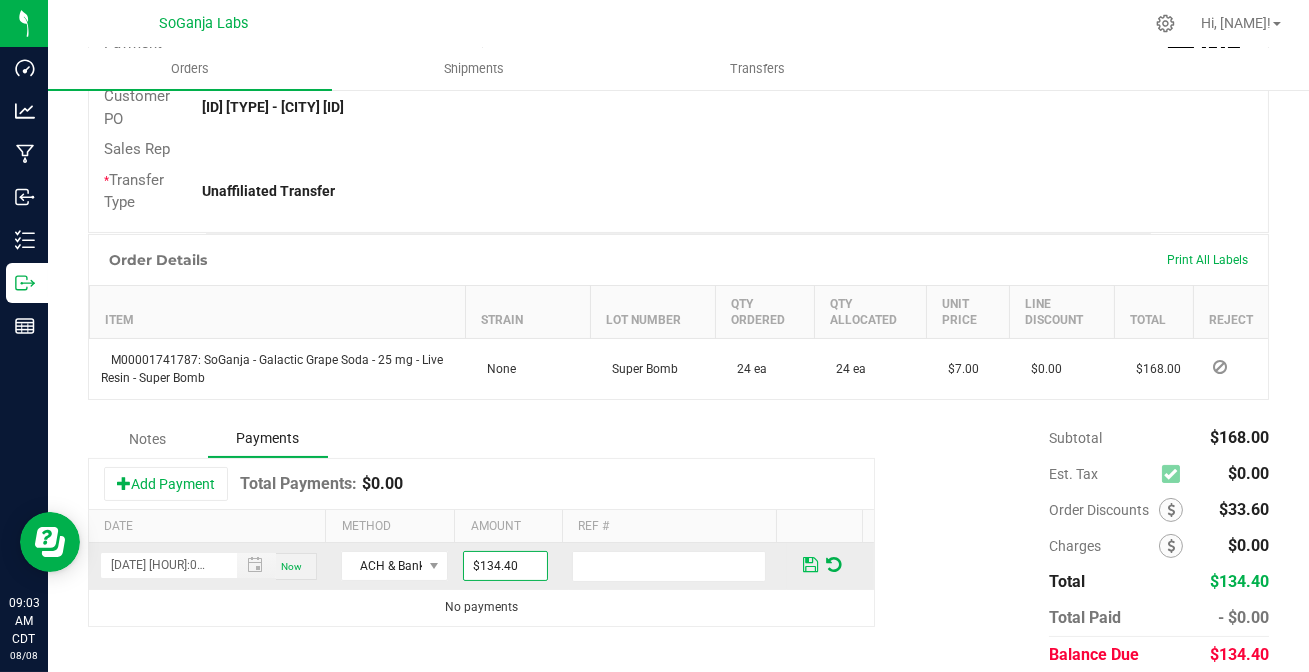 click at bounding box center [810, 565] 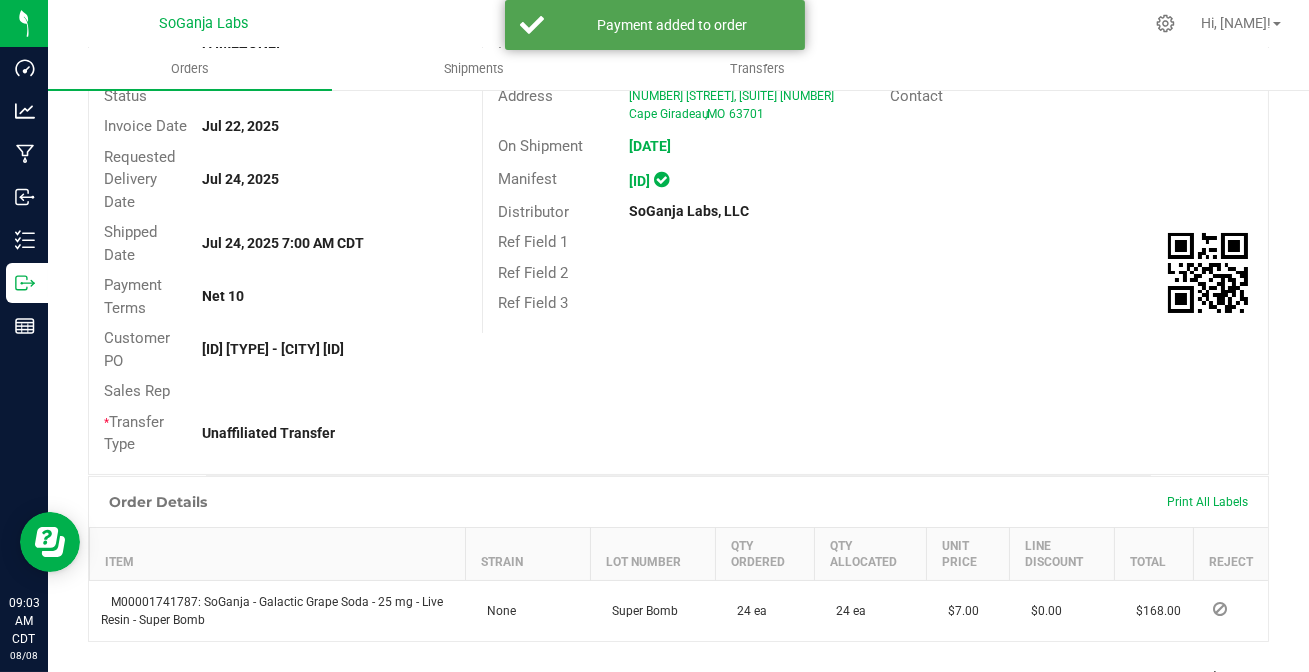 scroll, scrollTop: 0, scrollLeft: 0, axis: both 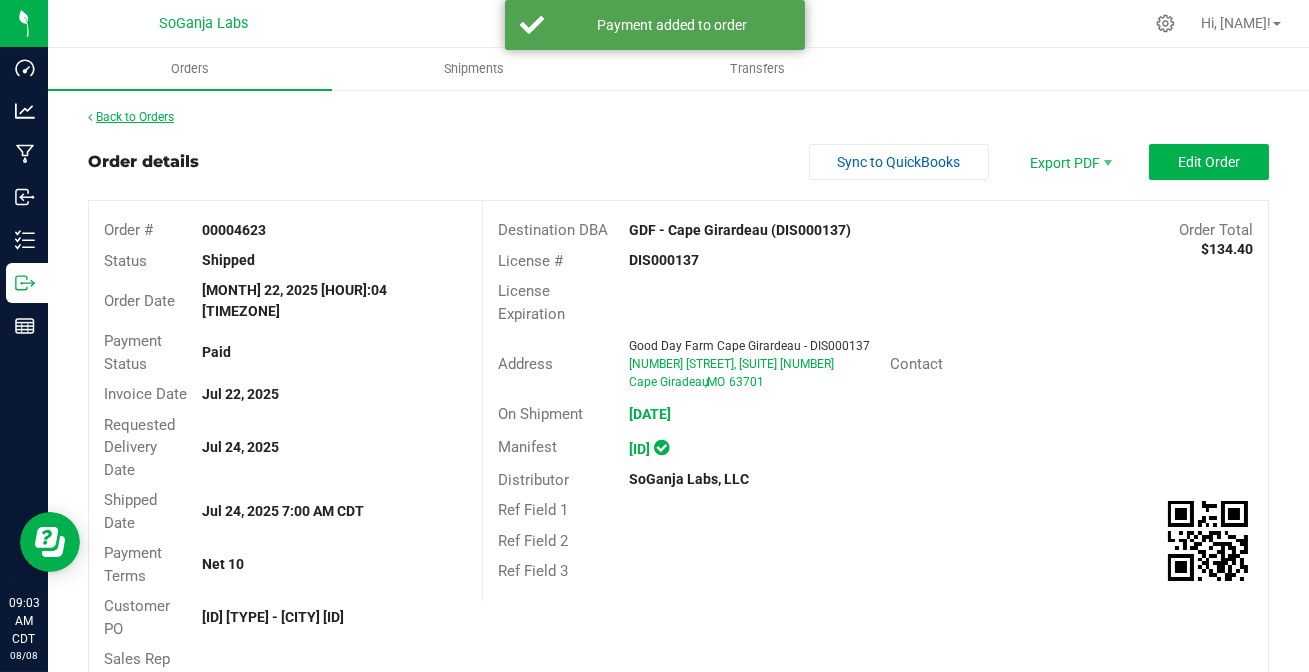 click on "Back to Orders" at bounding box center (131, 117) 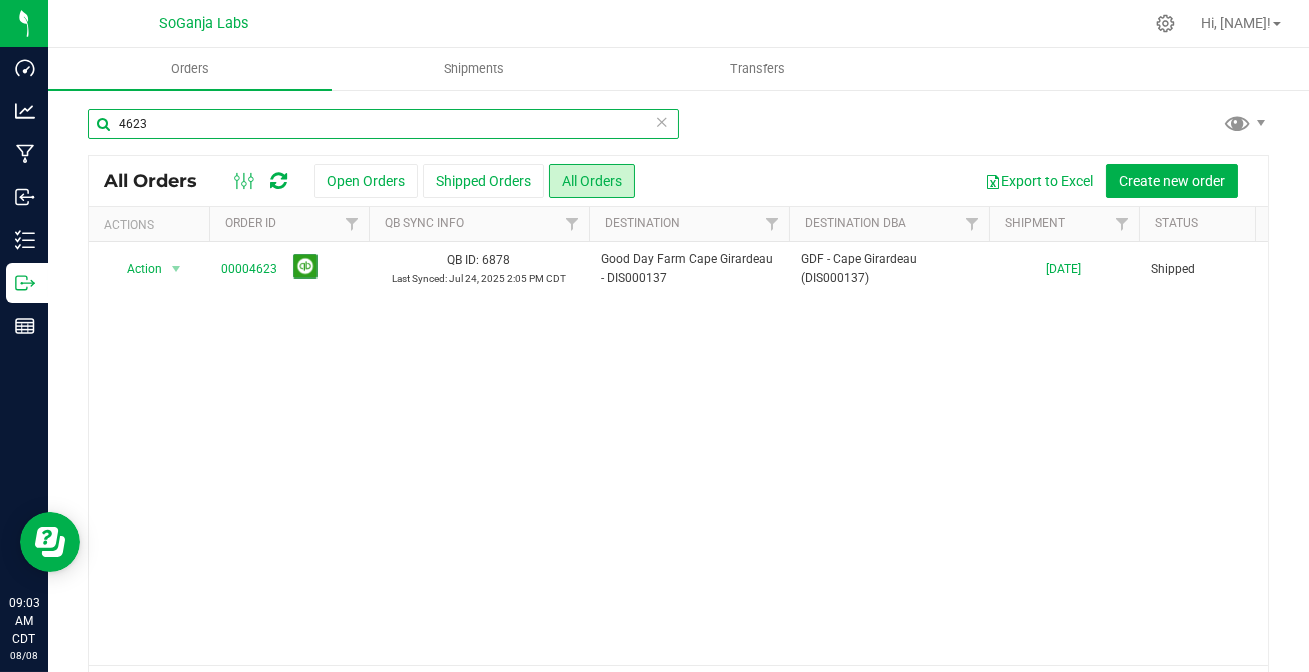 click on "4623" at bounding box center (383, 124) 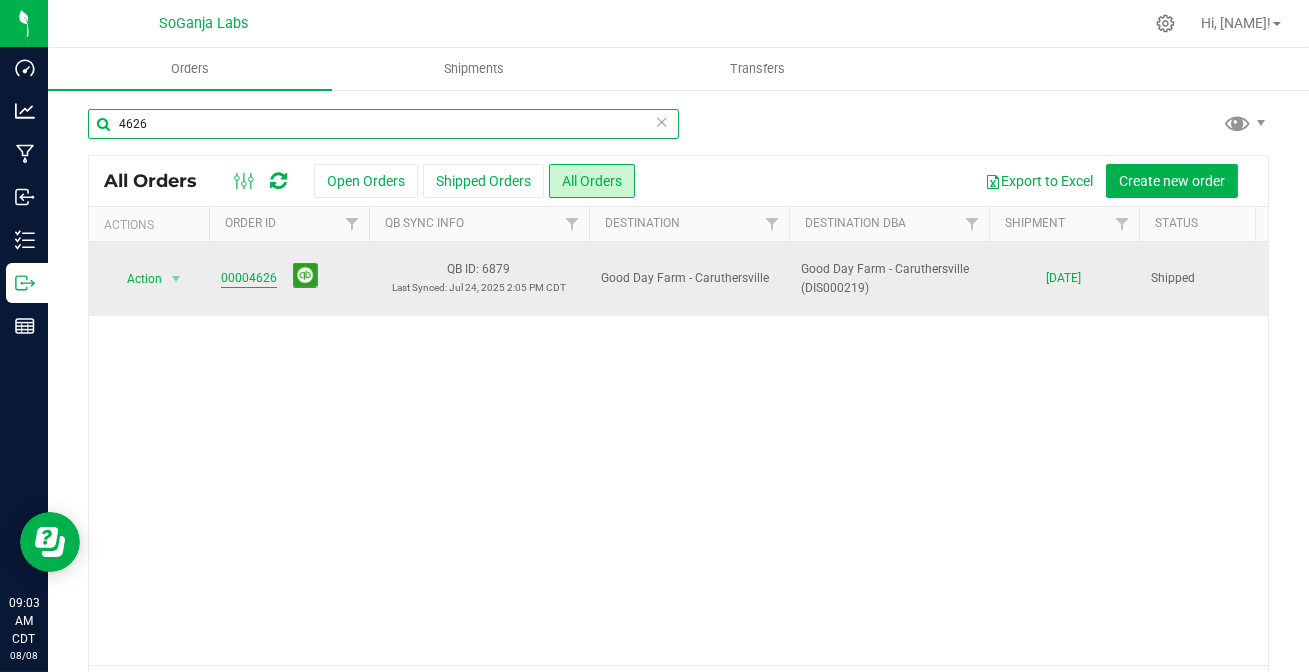 type on "4626" 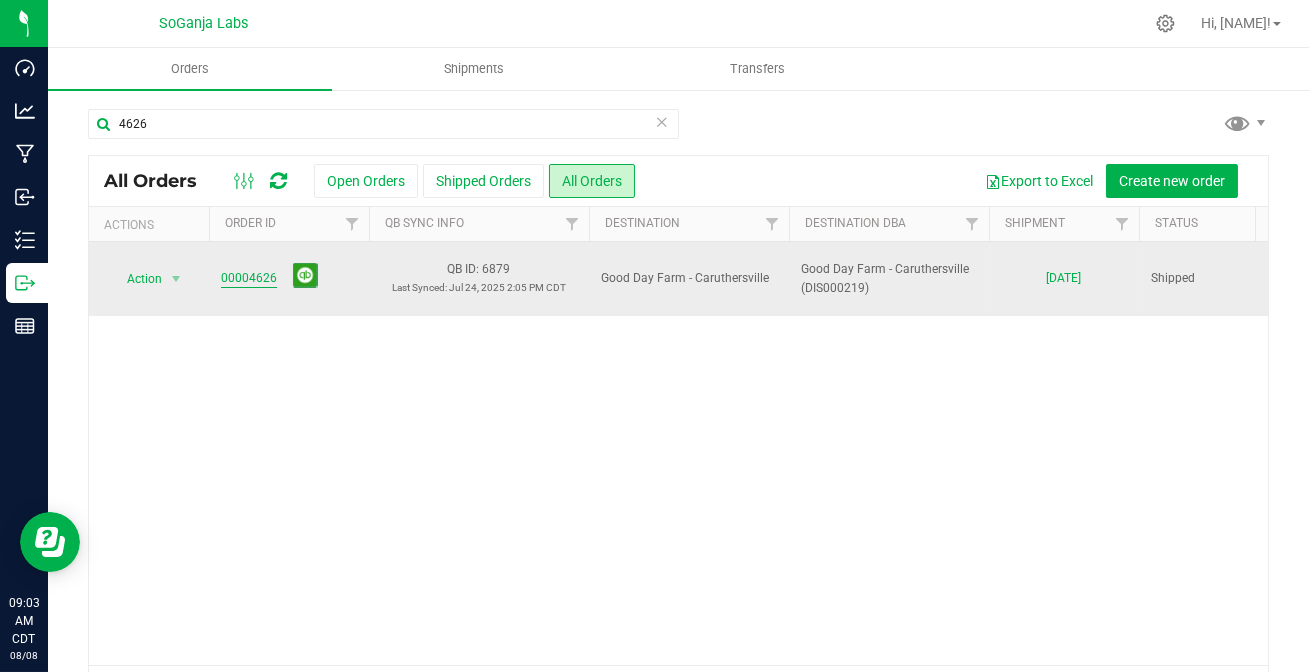 click on "00004626" at bounding box center [249, 278] 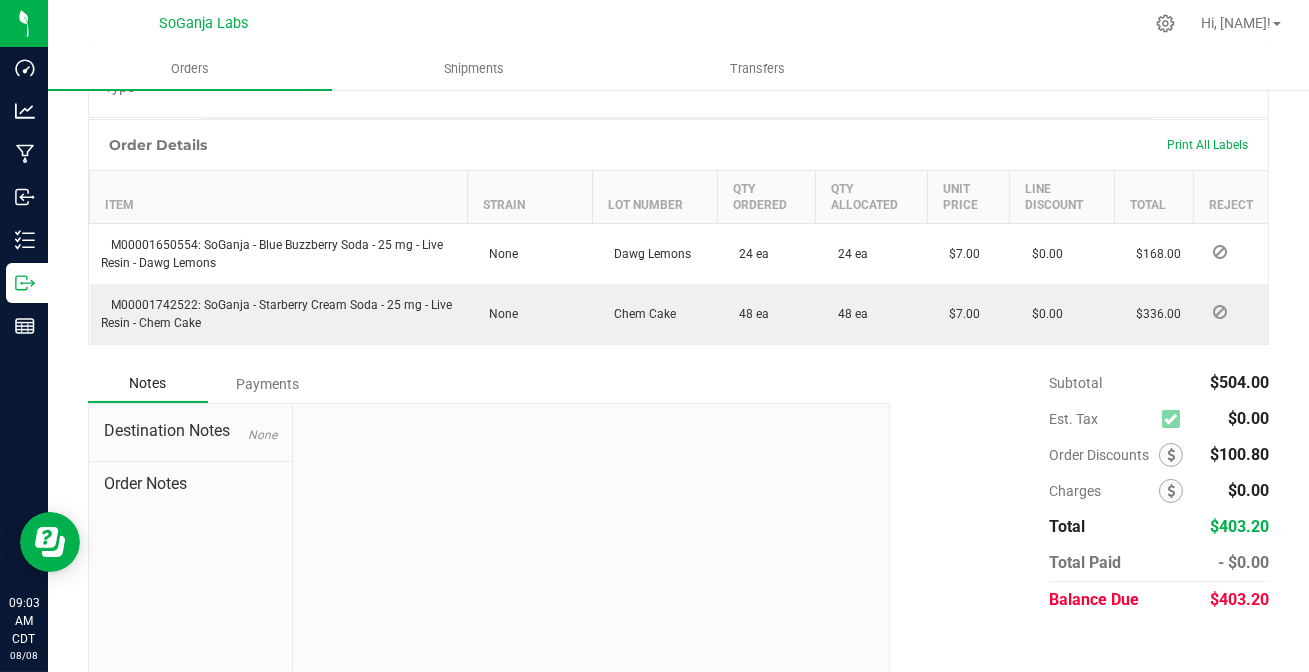 click on "Payments" at bounding box center (268, 384) 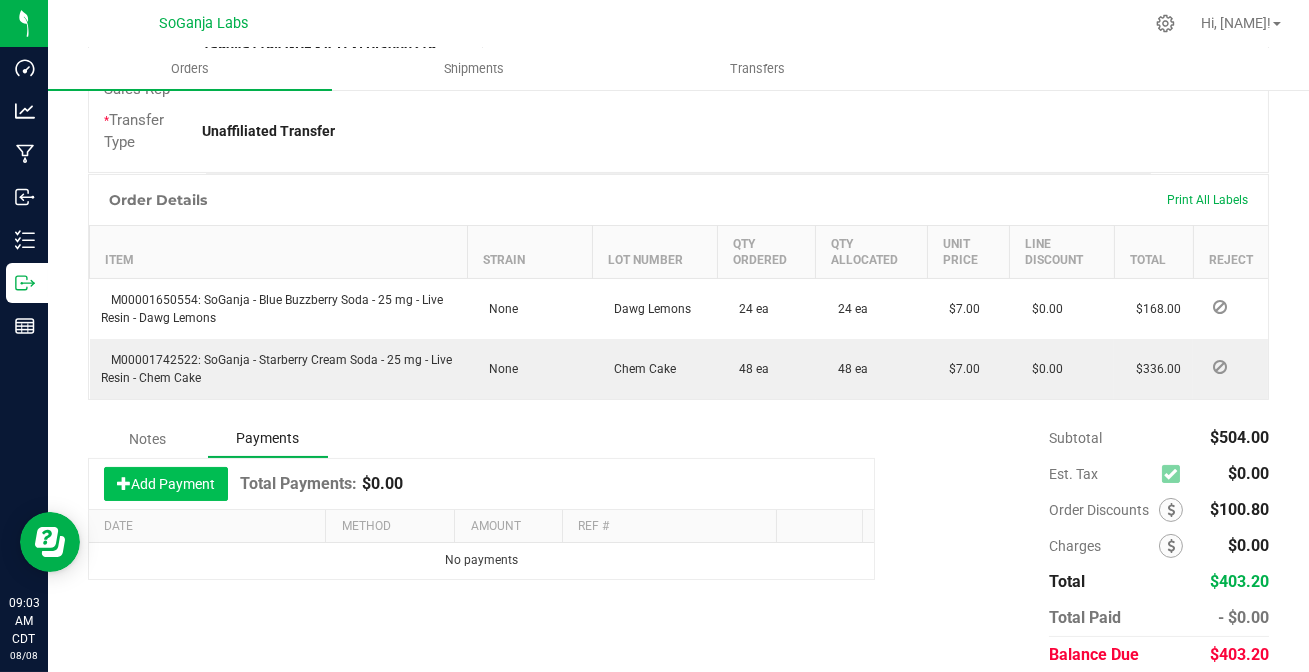 click on "Add Payment" at bounding box center [166, 484] 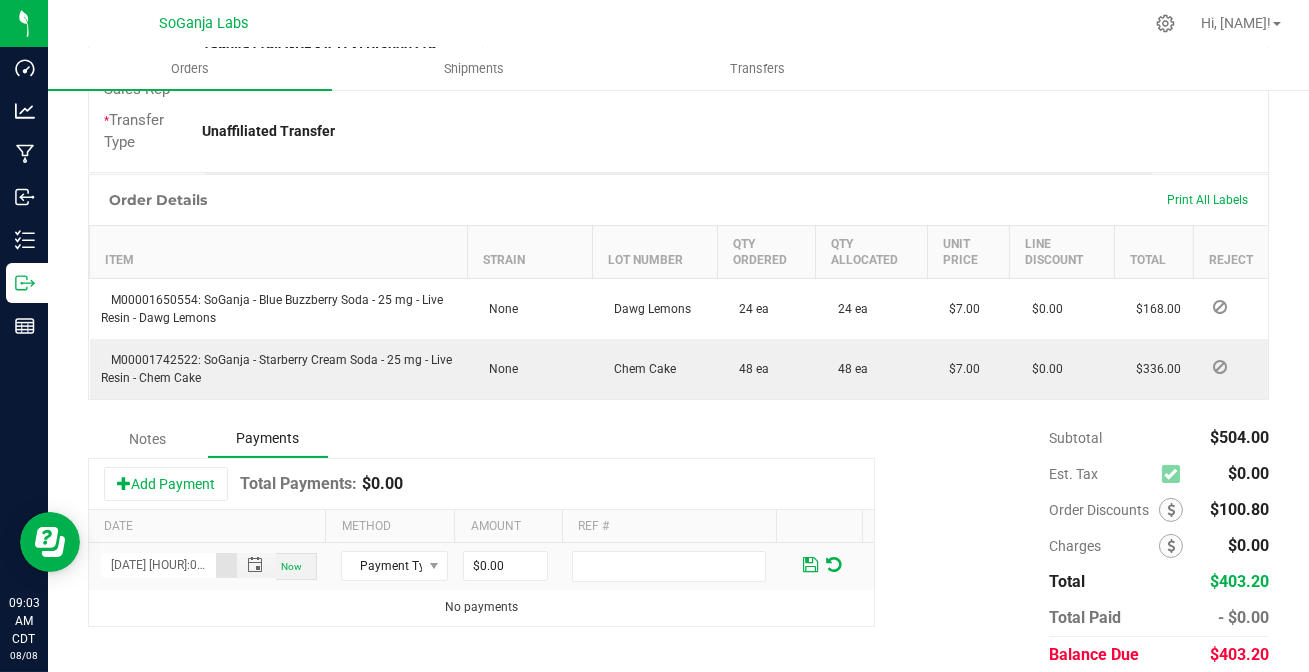 scroll, scrollTop: 0, scrollLeft: 27, axis: horizontal 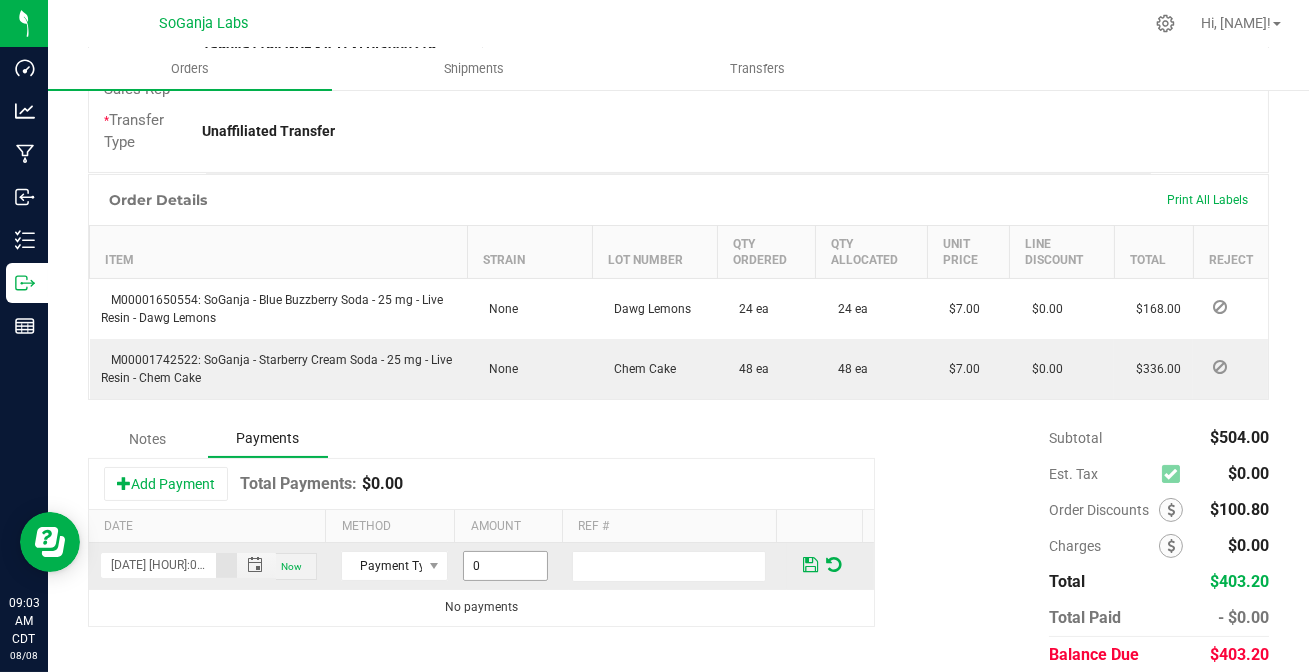 click on "0" at bounding box center [505, 566] 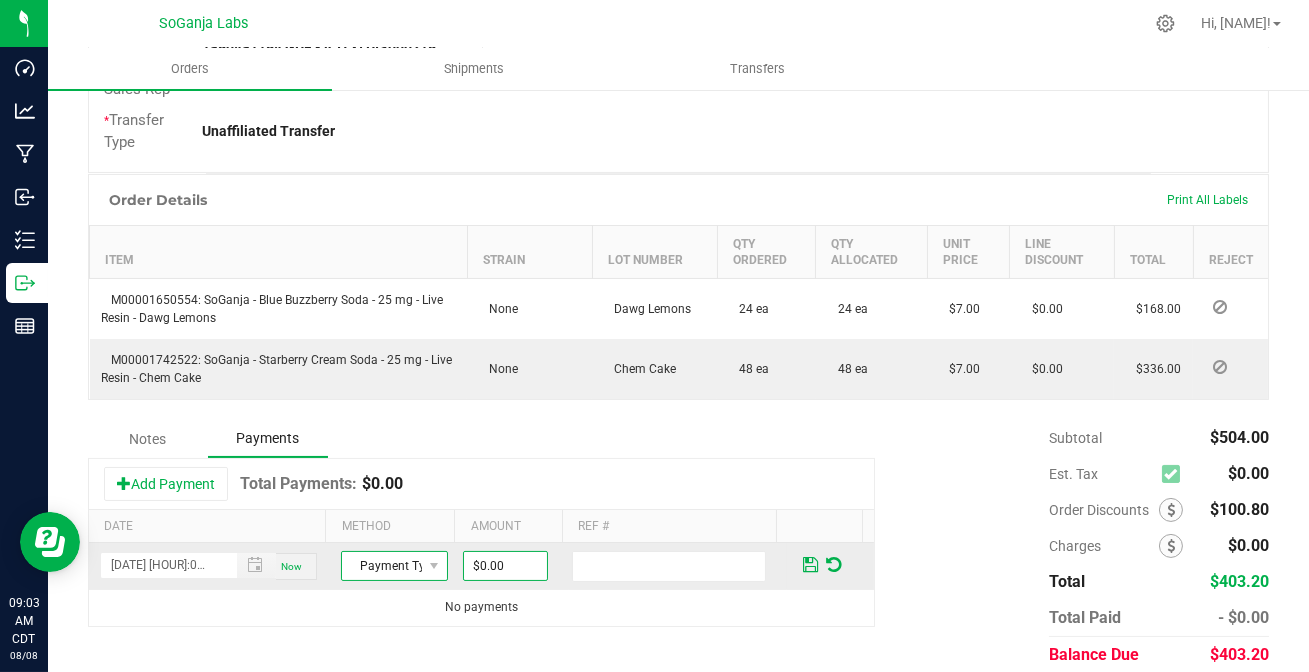 click on "Payment Type" at bounding box center [382, 566] 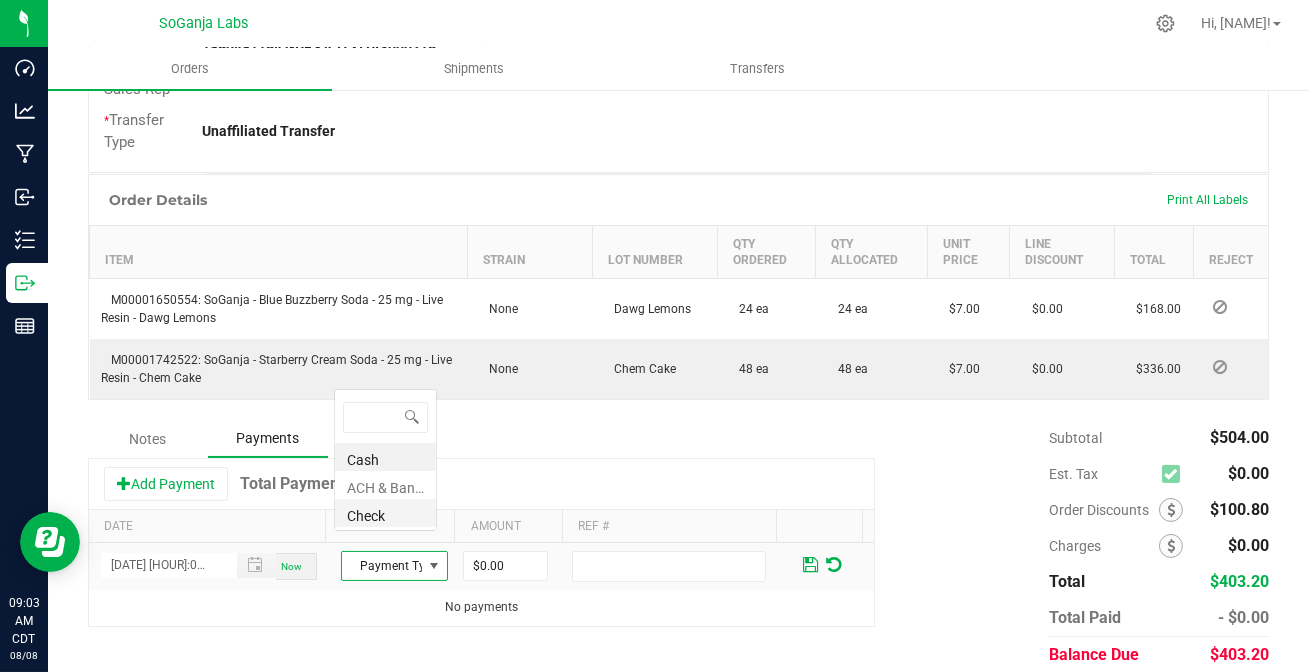 scroll, scrollTop: 0, scrollLeft: 0, axis: both 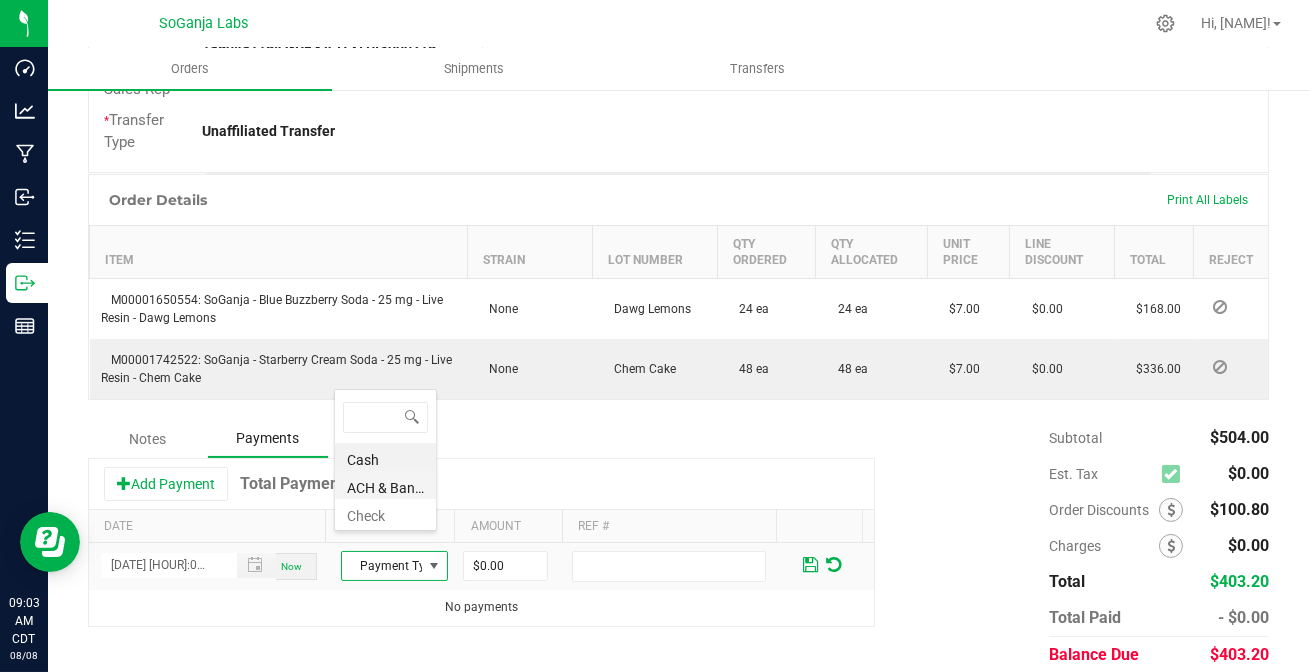click on "ACH & Bank Transfer" at bounding box center (385, 485) 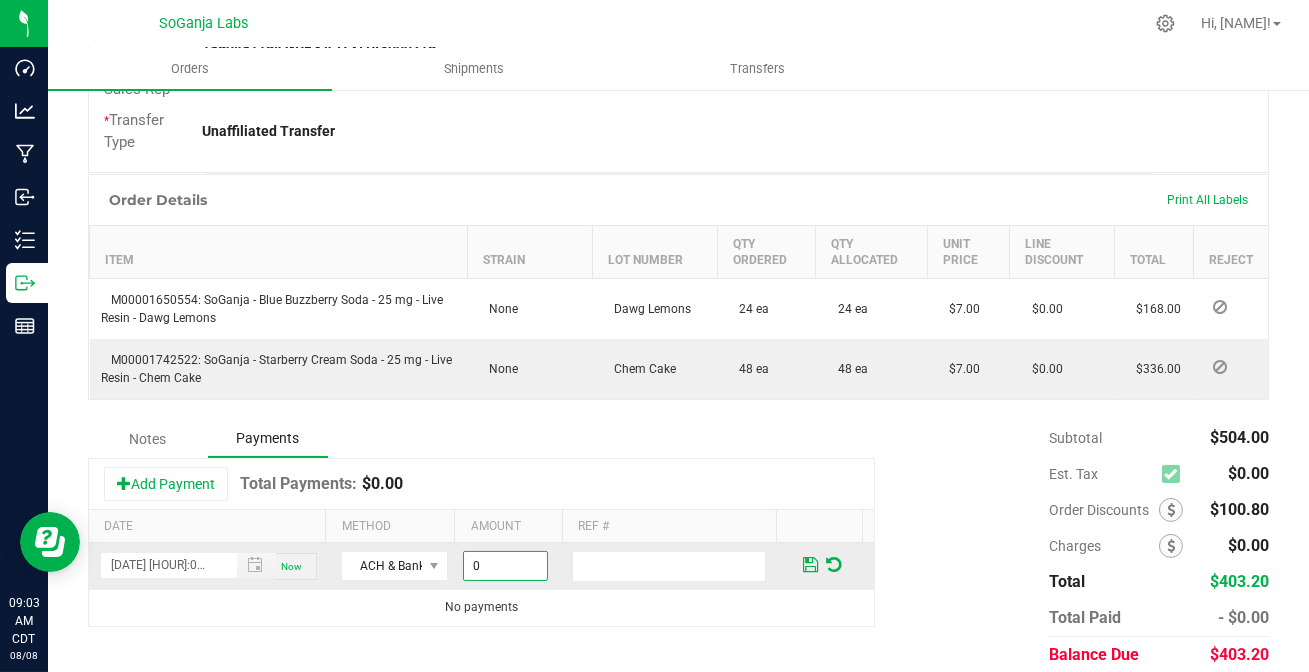 click on "0" at bounding box center (505, 566) 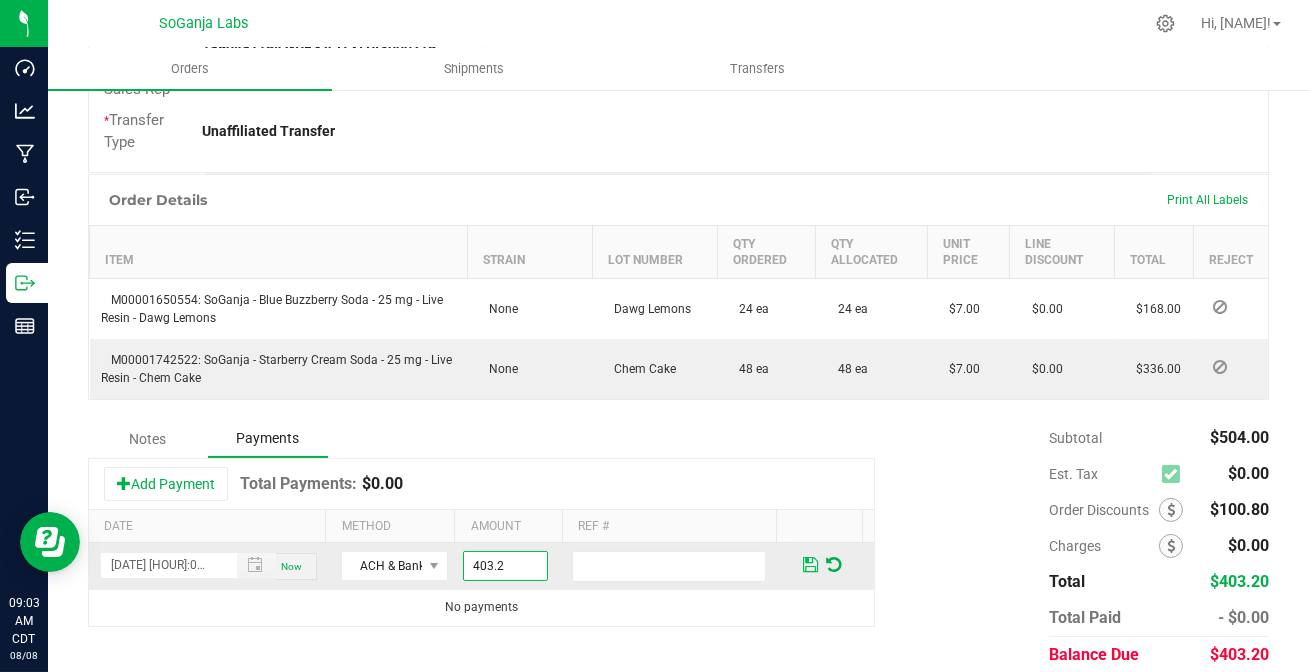 type on "$403.20" 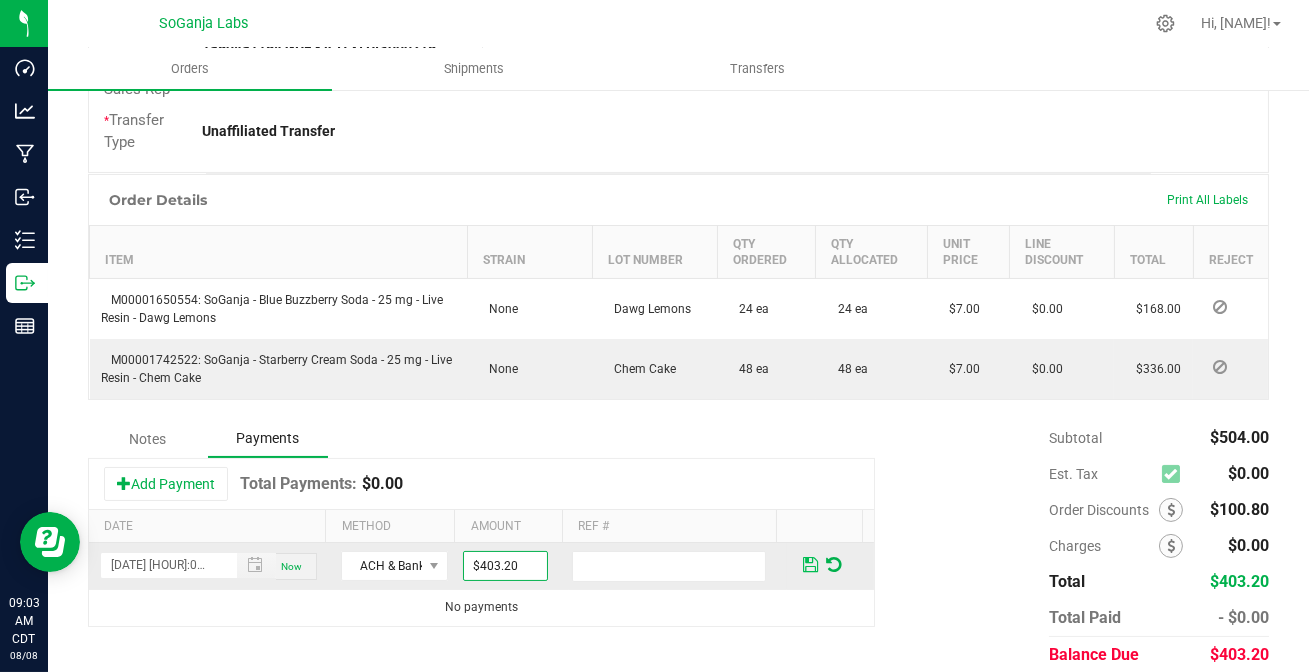 click at bounding box center [810, 565] 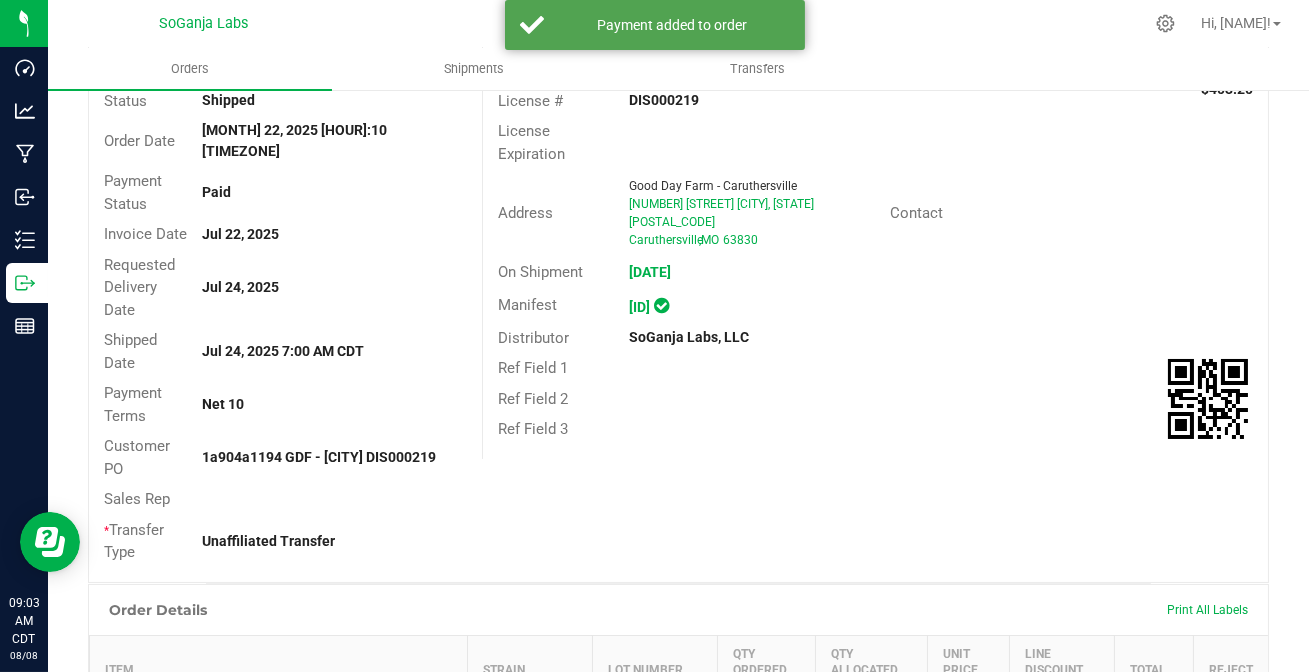 scroll, scrollTop: 0, scrollLeft: 0, axis: both 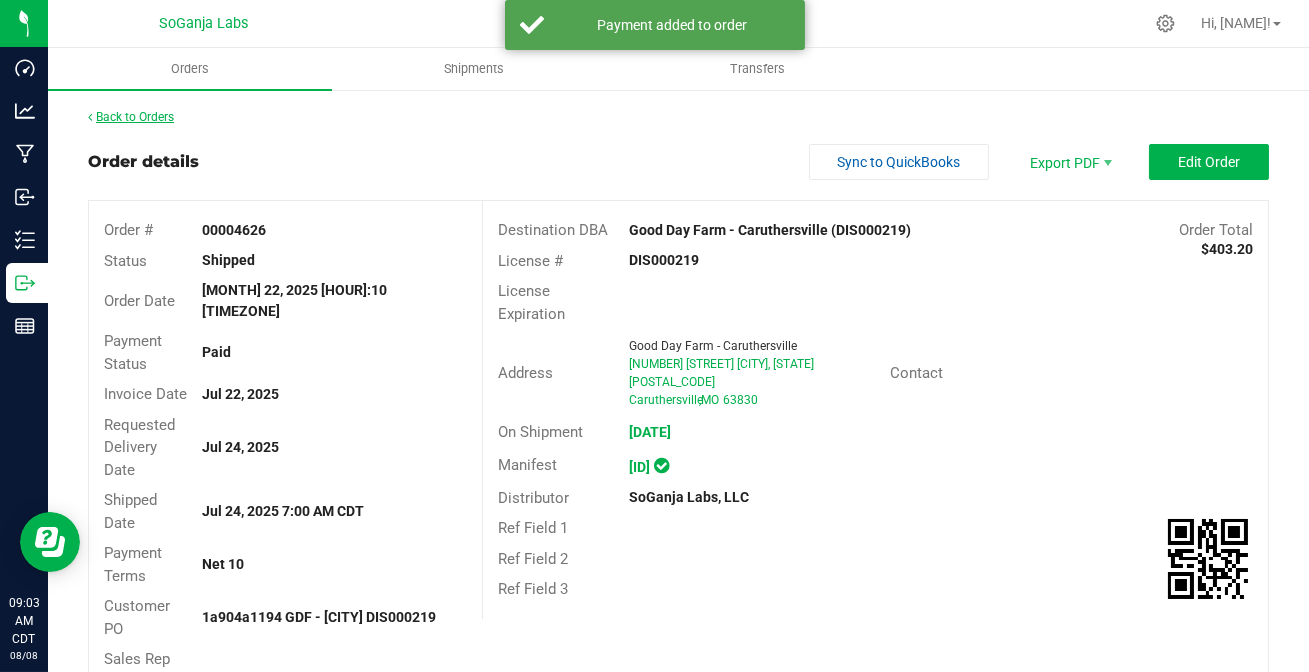 click on "Back to Orders" at bounding box center (131, 117) 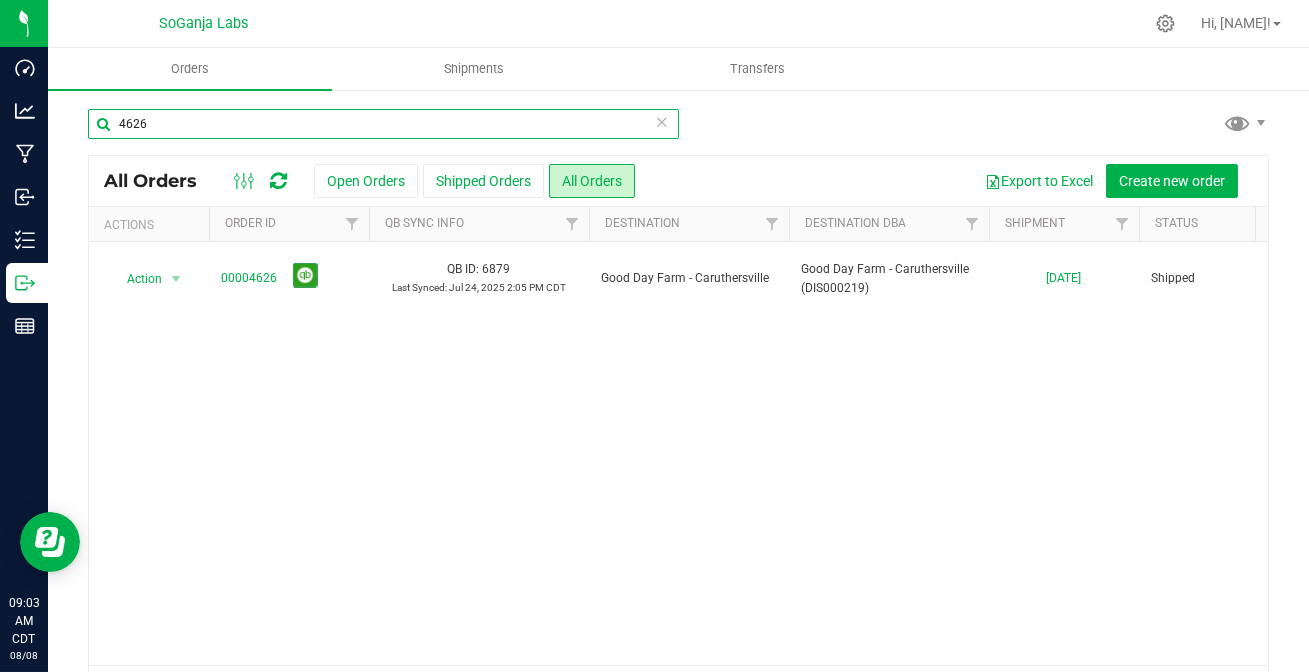 click on "4626" at bounding box center [383, 124] 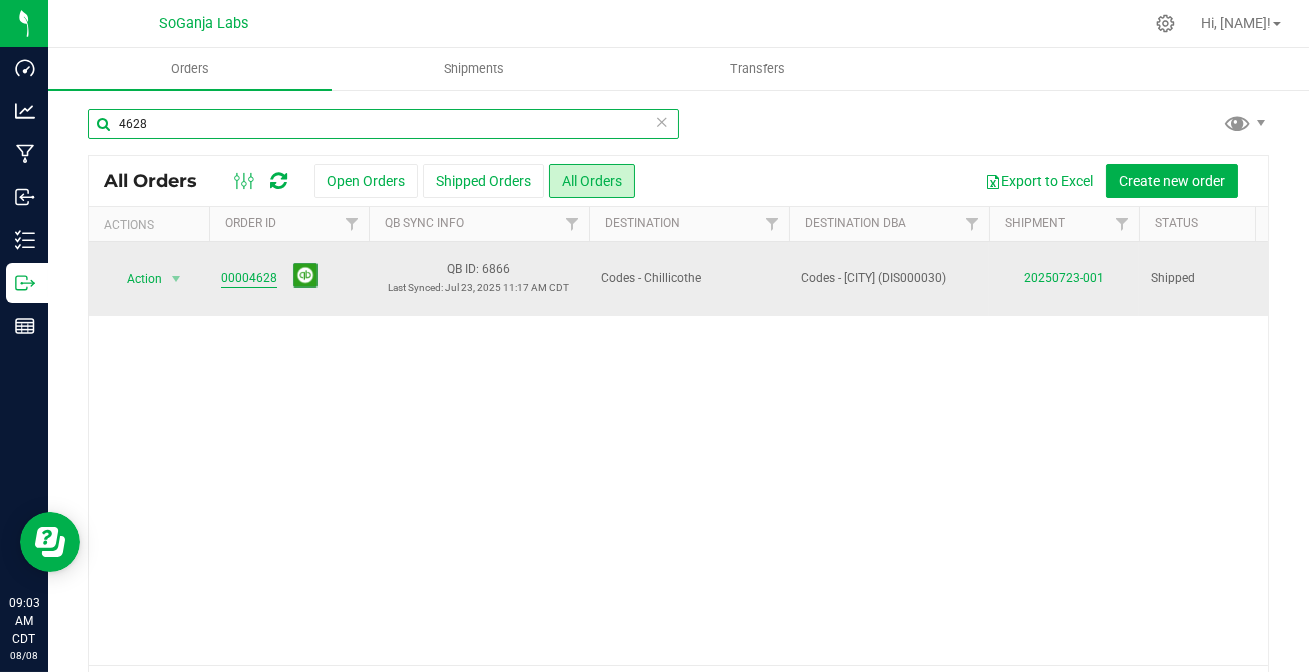 type on "4628" 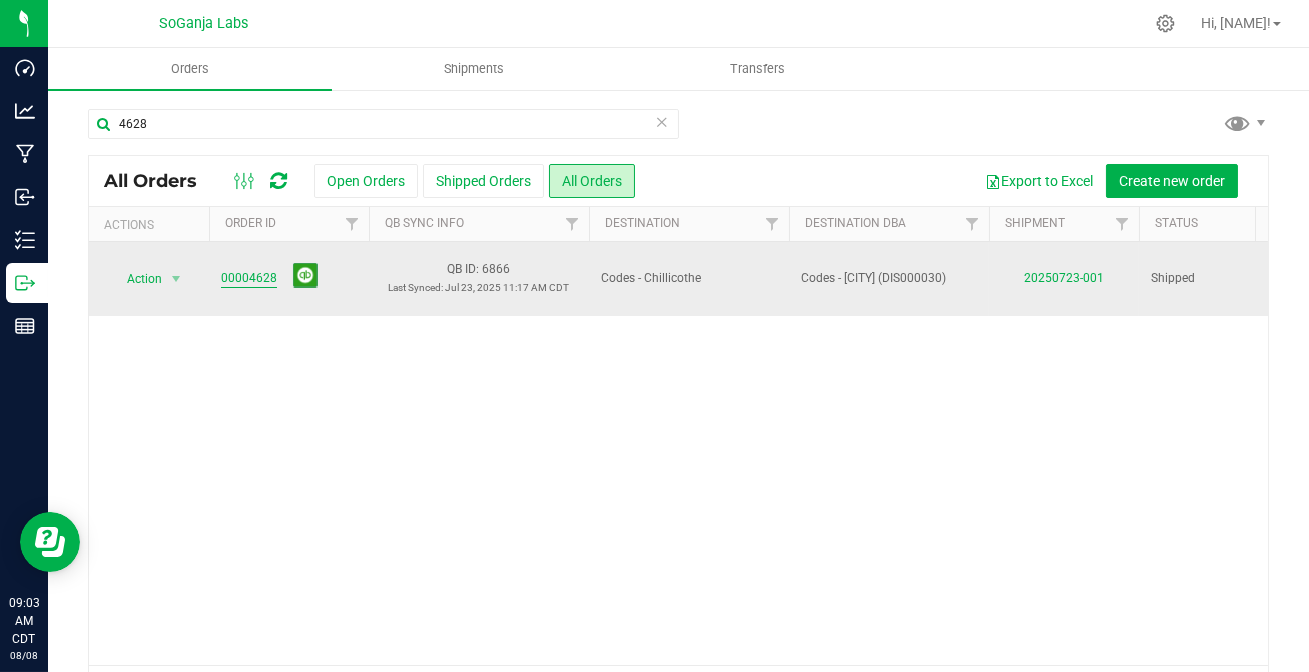 click on "00004628" at bounding box center [249, 278] 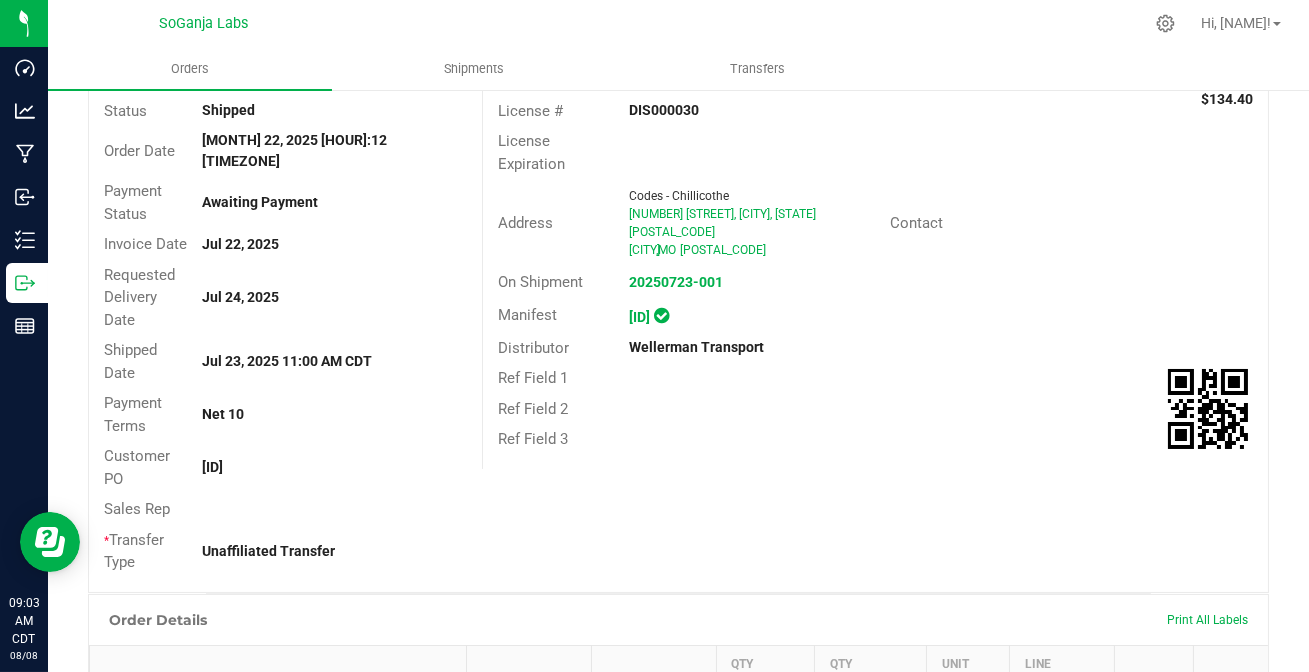 scroll, scrollTop: 565, scrollLeft: 0, axis: vertical 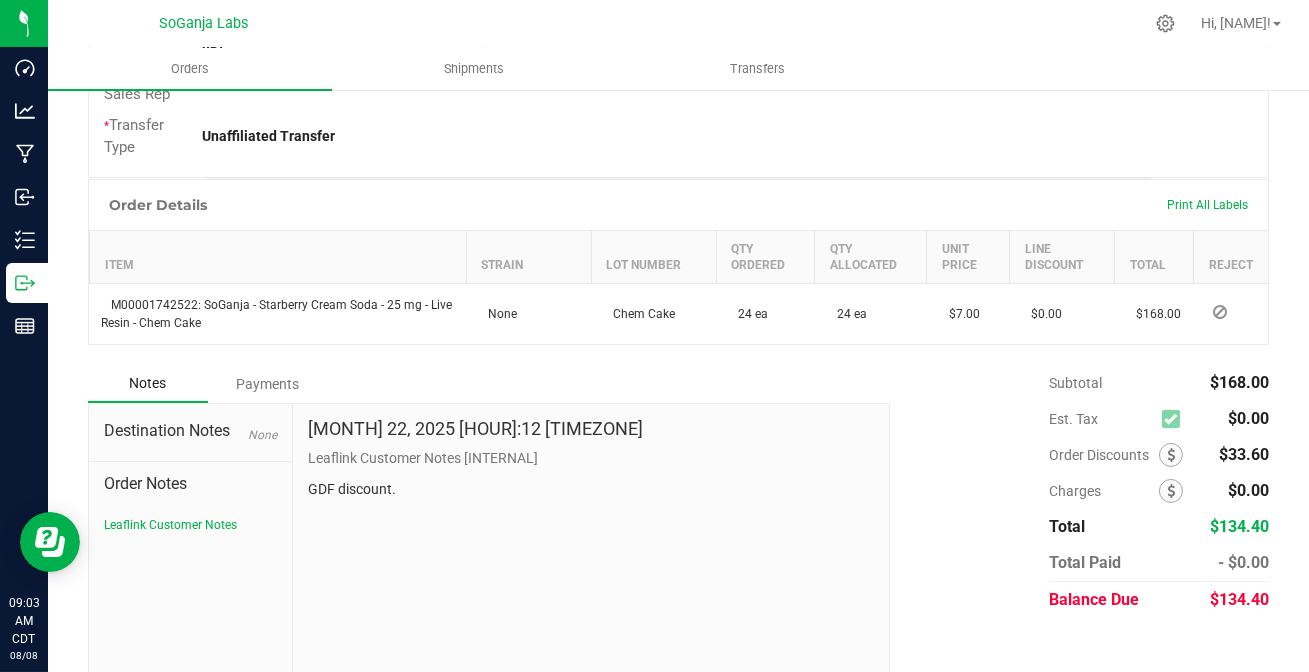 click on "Payments" at bounding box center [268, 384] 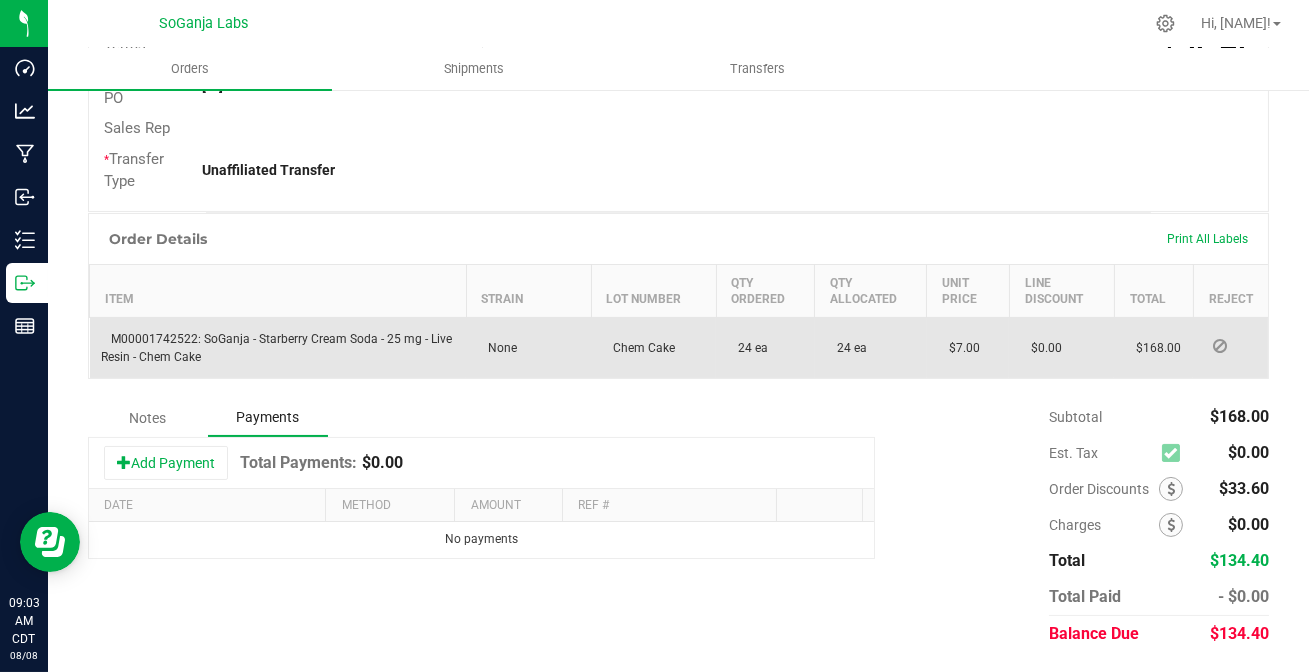 scroll, scrollTop: 510, scrollLeft: 0, axis: vertical 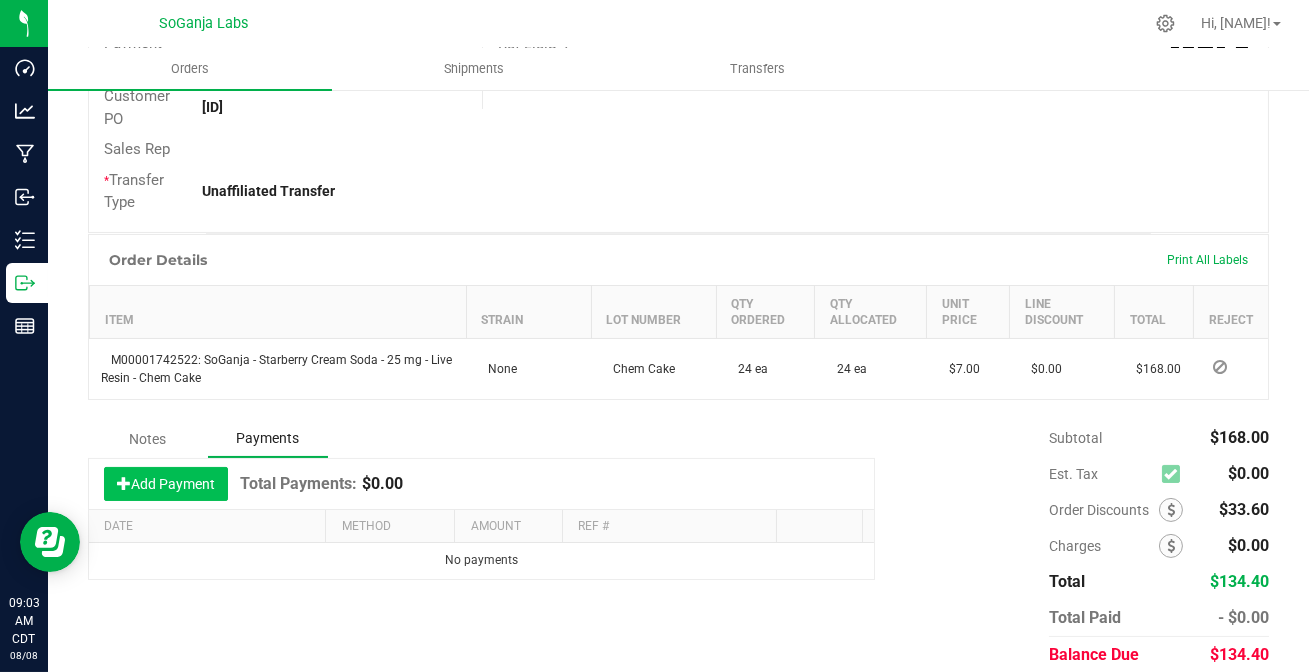 click on "Add Payment" at bounding box center (166, 484) 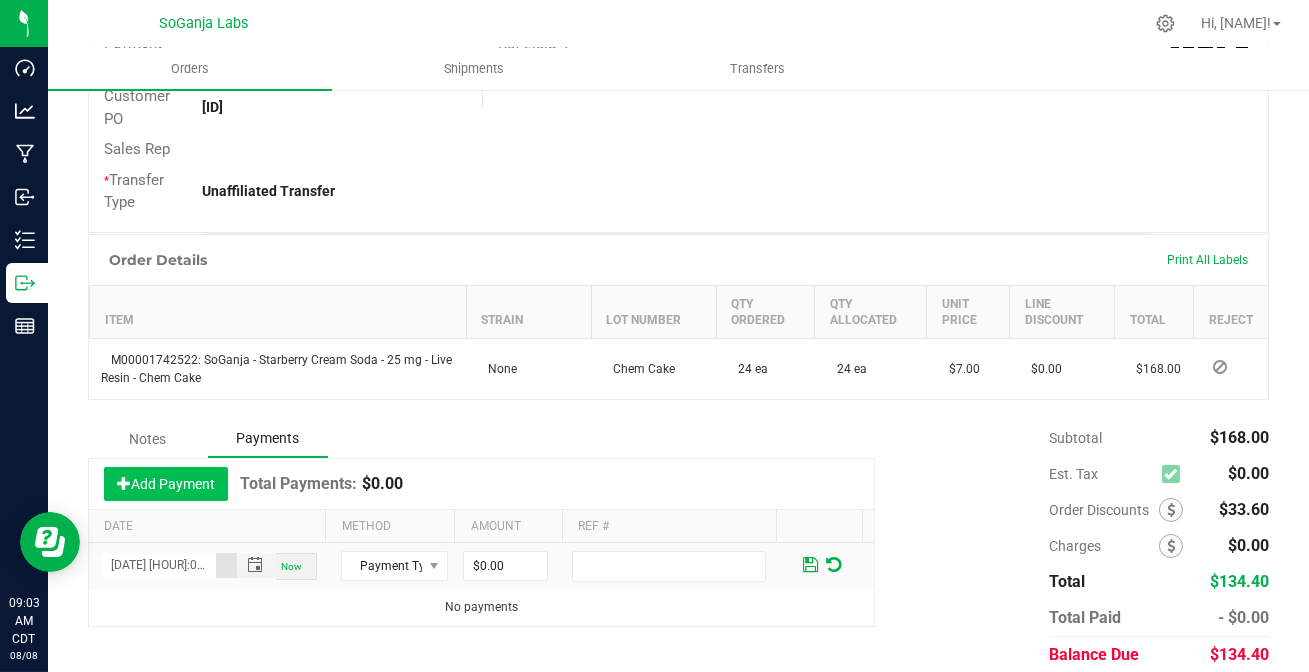 scroll, scrollTop: 0, scrollLeft: 27, axis: horizontal 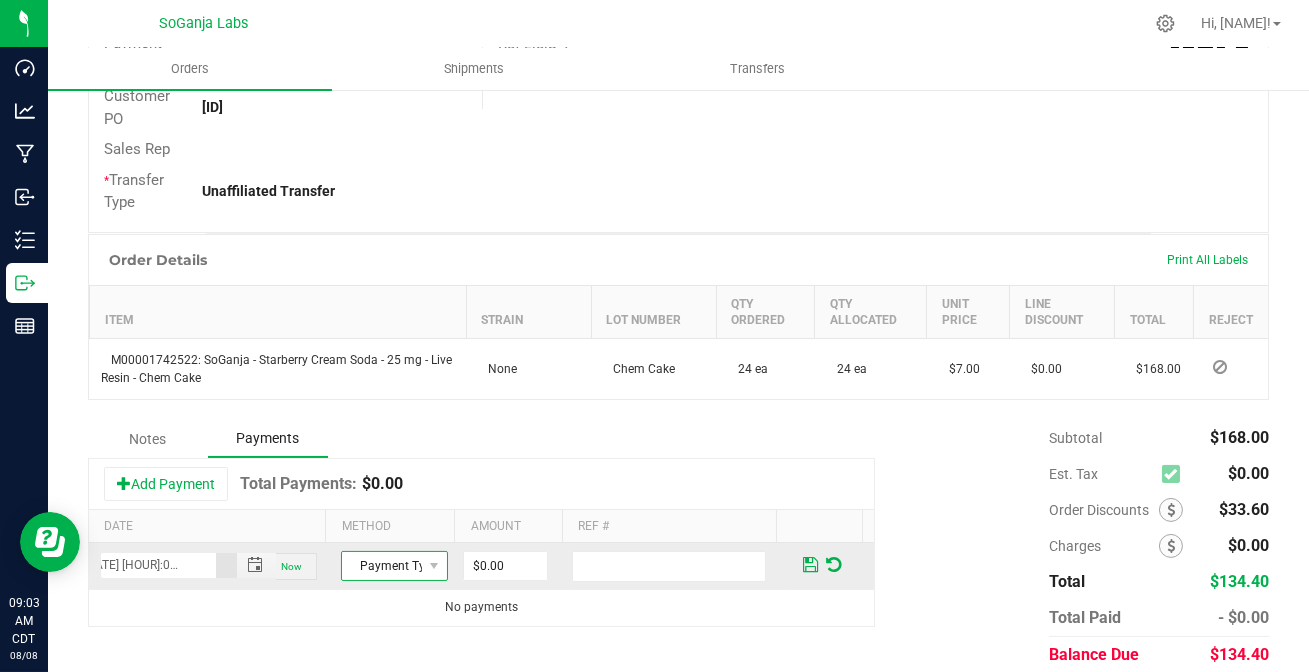 click on "Payment Type" at bounding box center [382, 566] 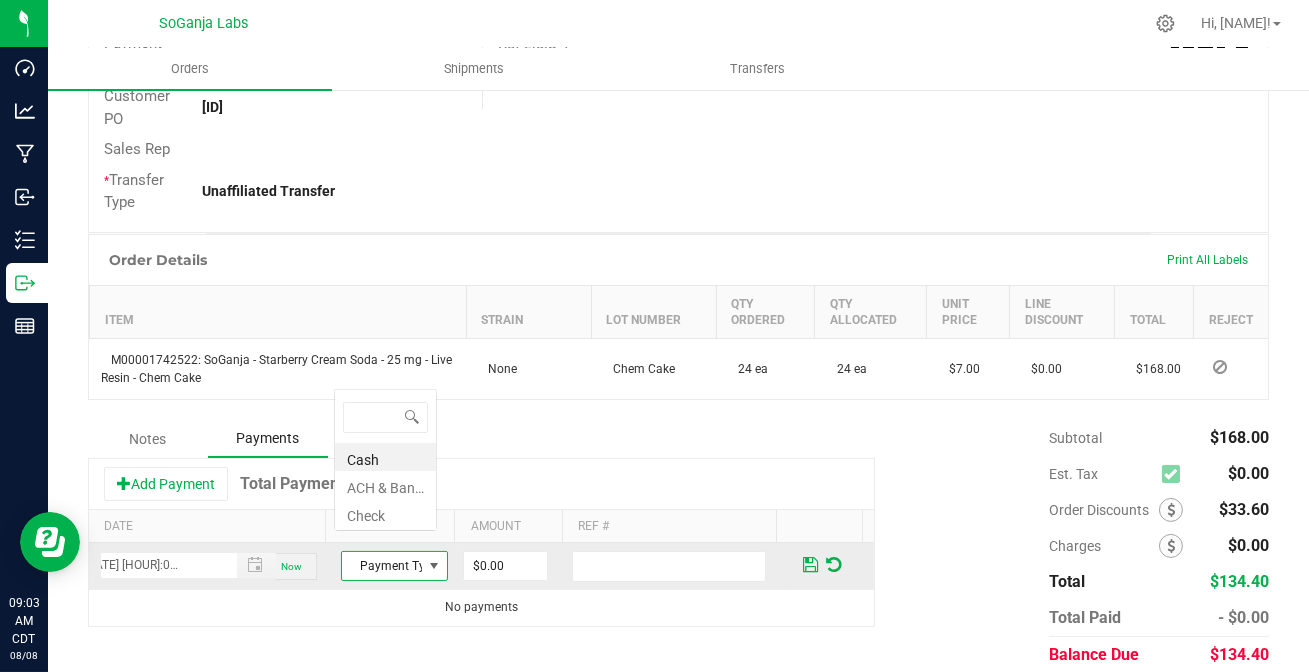 scroll, scrollTop: 0, scrollLeft: 0, axis: both 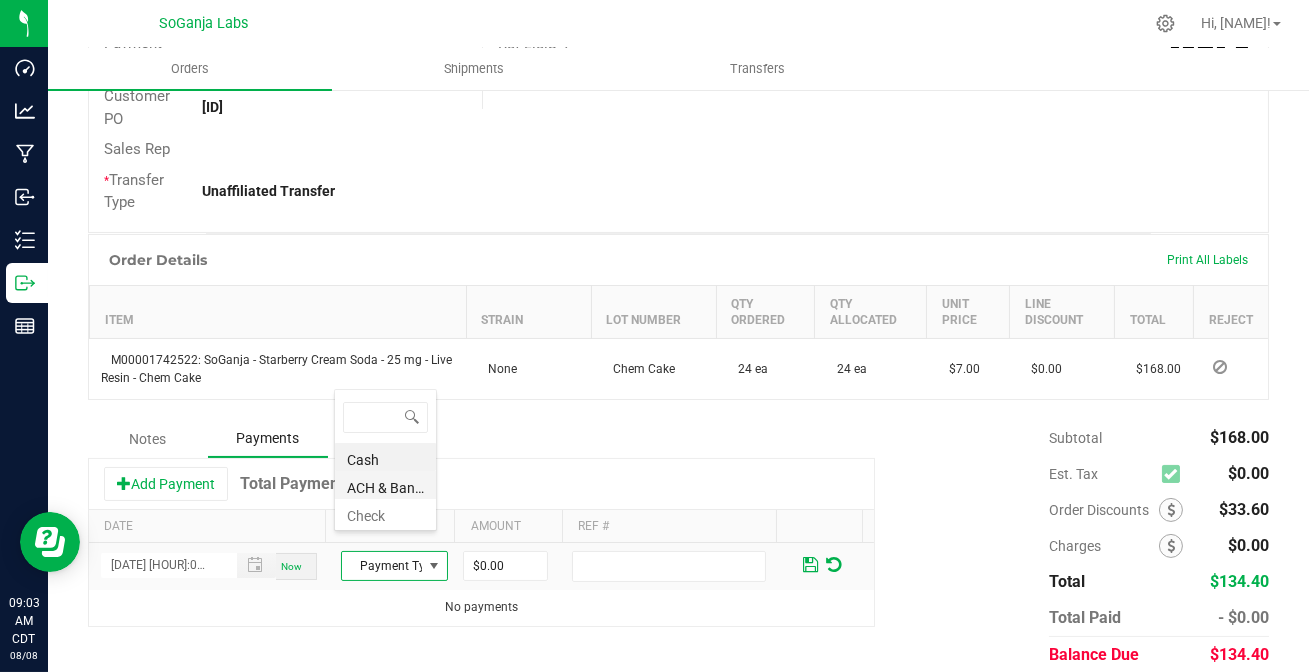 click on "ACH & Bank Transfer" at bounding box center [385, 485] 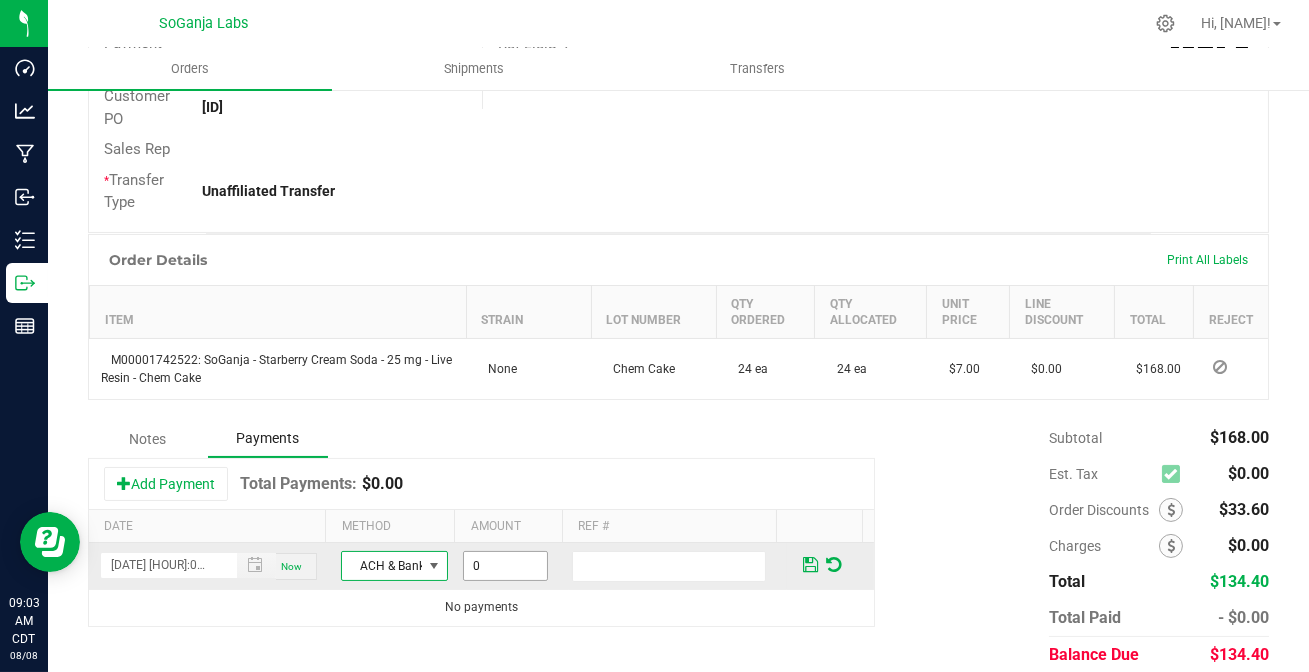 click on "0" at bounding box center [505, 566] 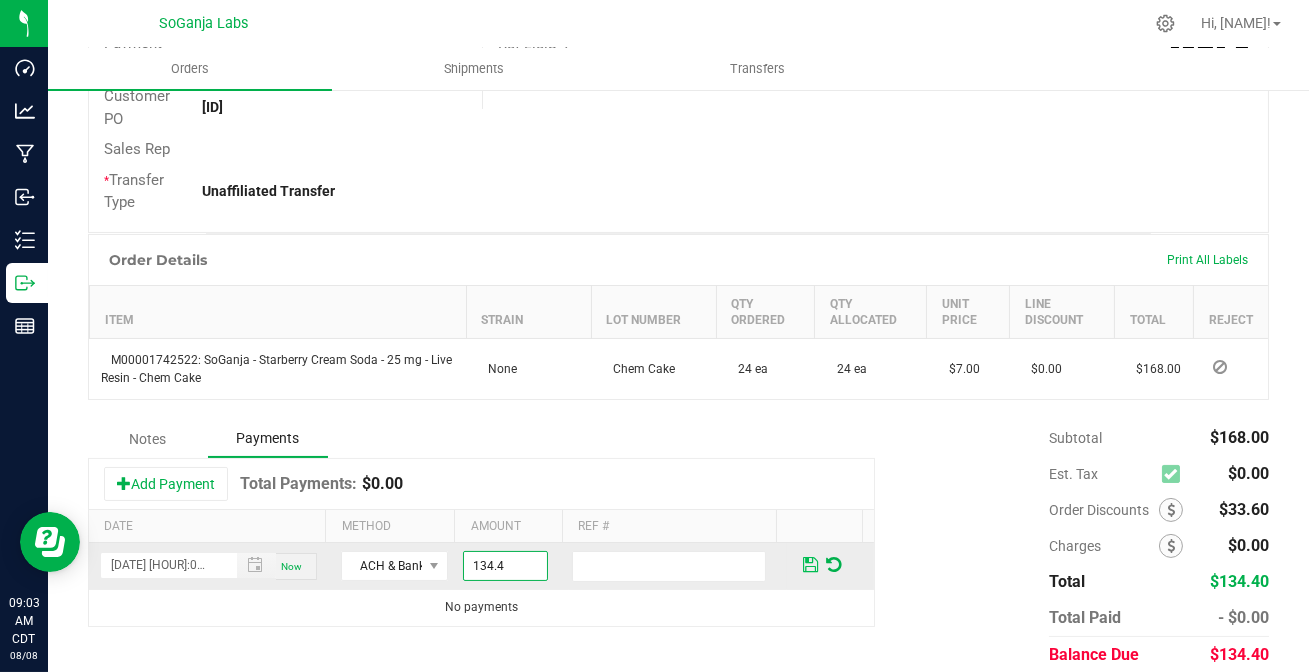type on "$134.40" 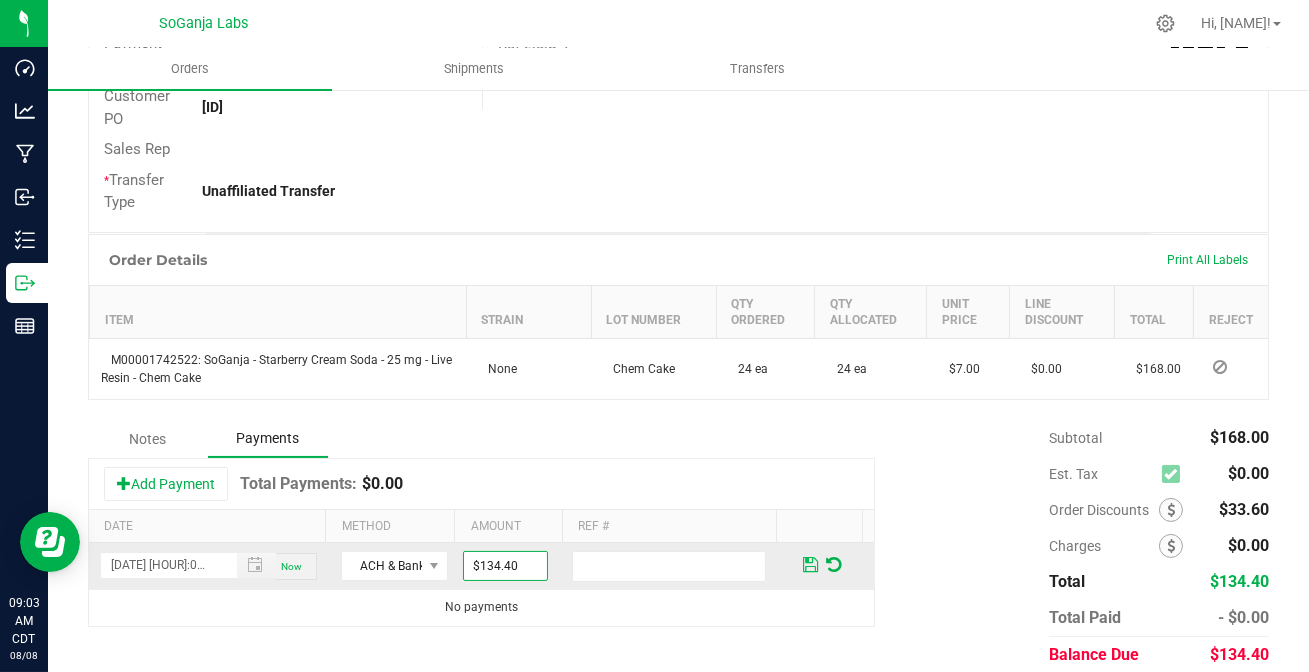 click at bounding box center [810, 565] 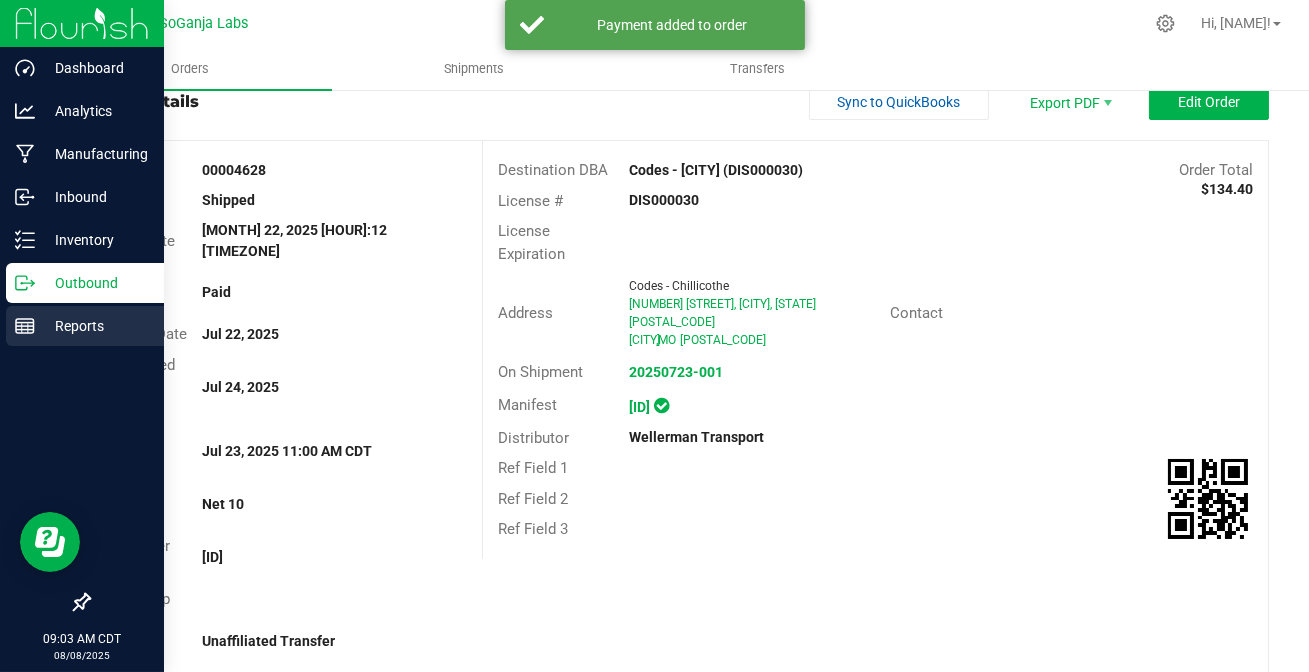 scroll, scrollTop: 0, scrollLeft: 0, axis: both 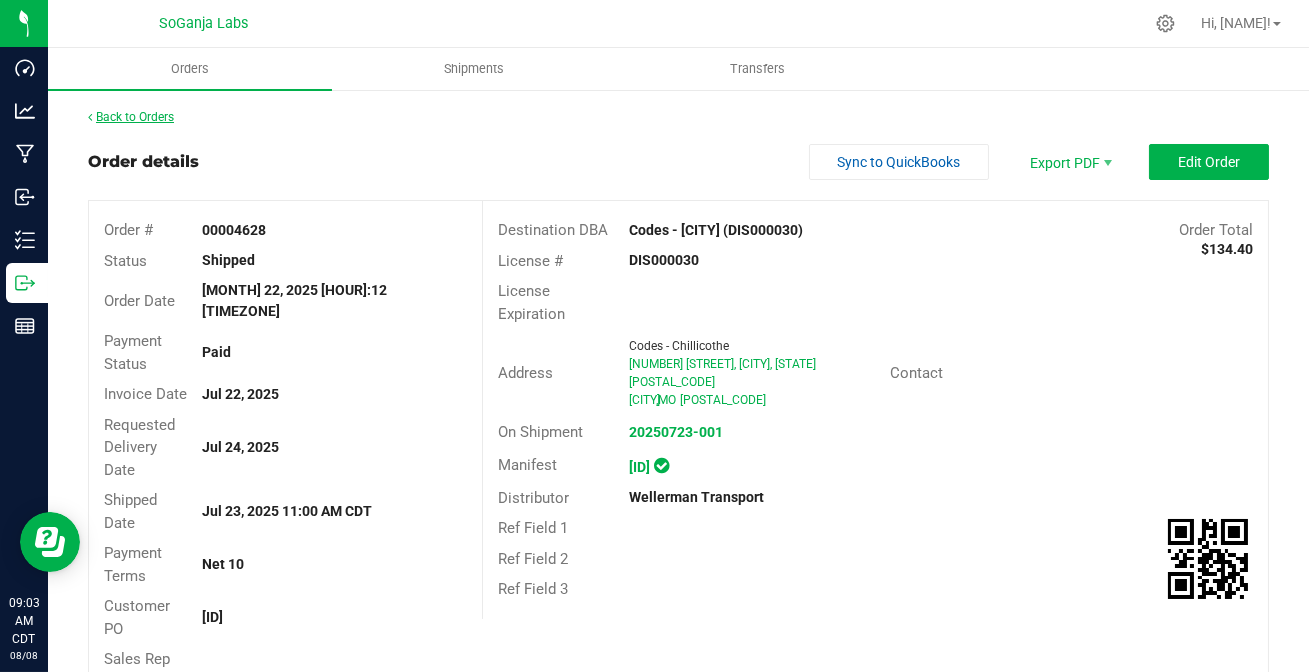 click on "Back to Orders" at bounding box center (131, 117) 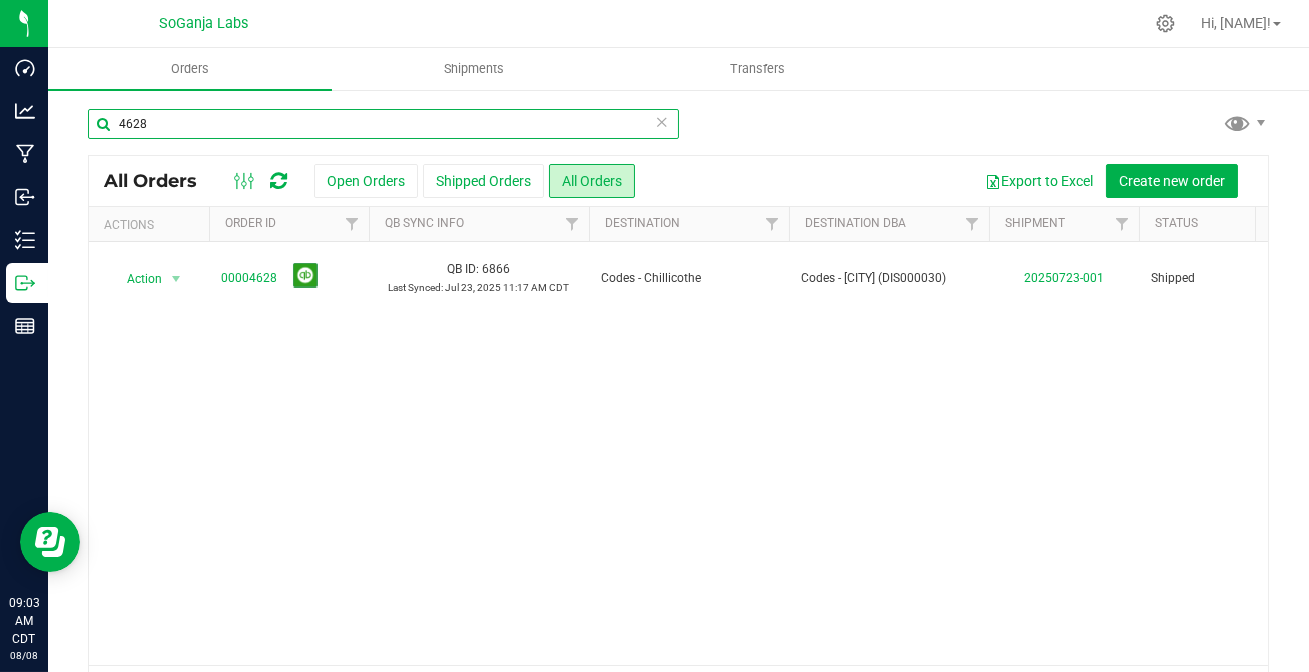 click on "4628" at bounding box center (383, 124) 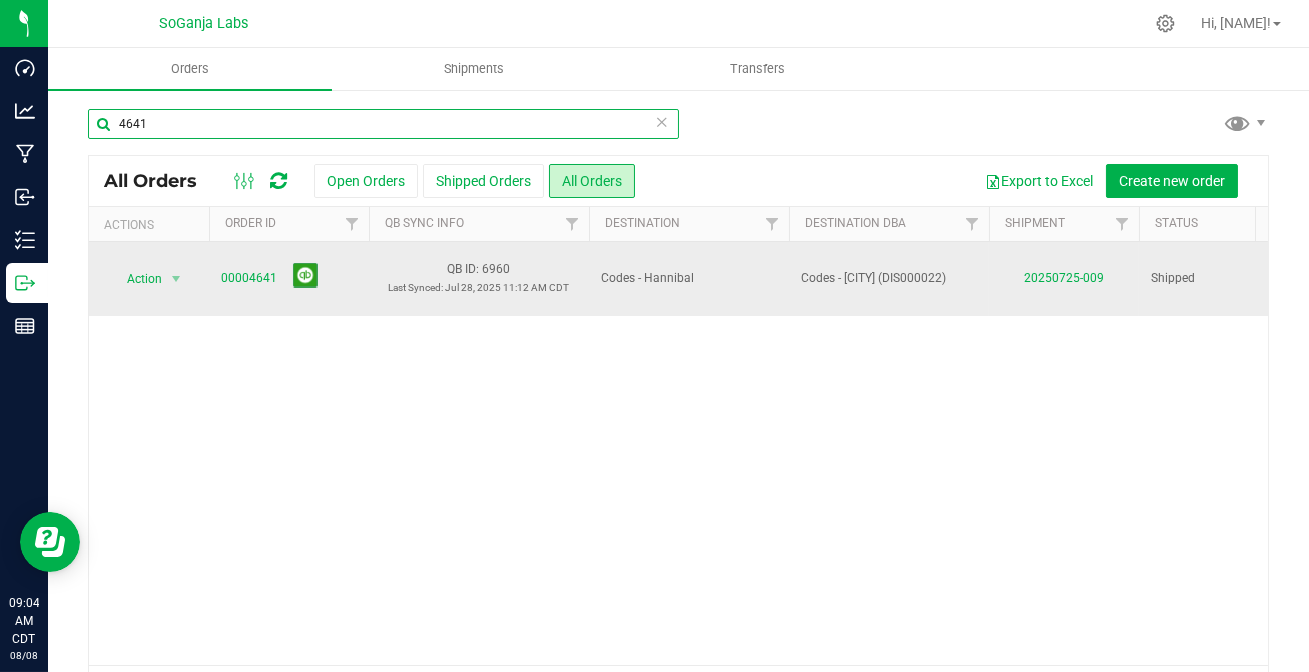type on "4641" 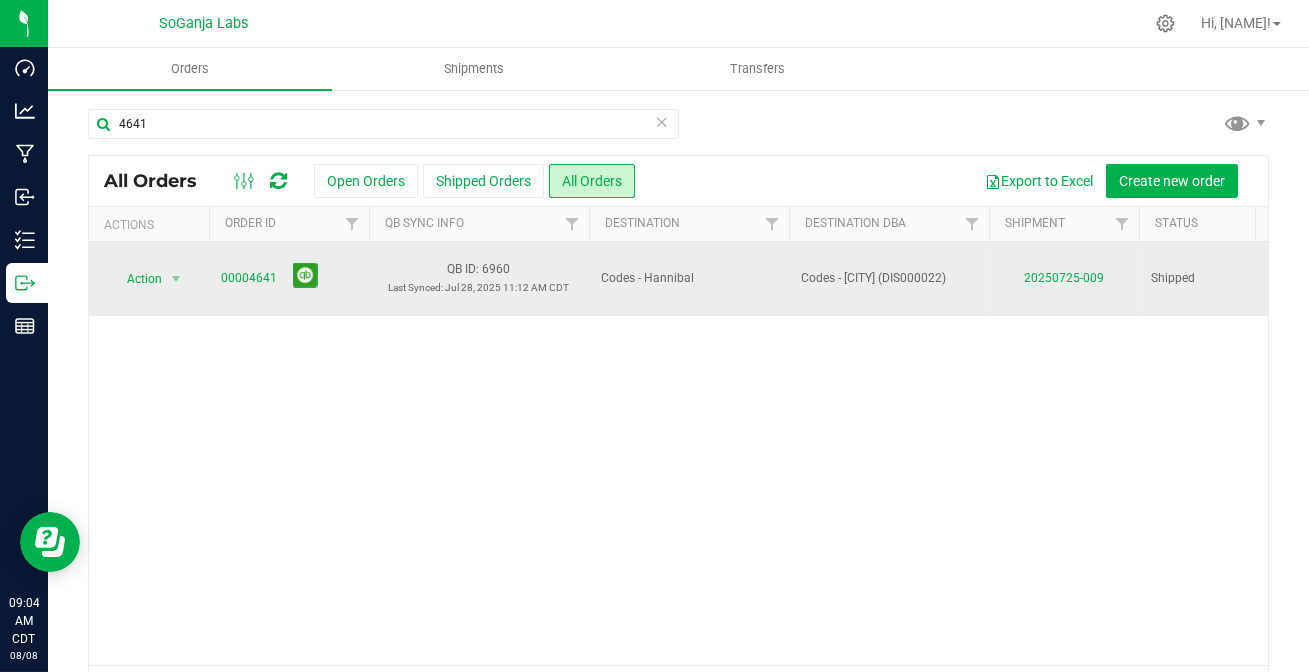 click on "00004641" at bounding box center (289, 279) 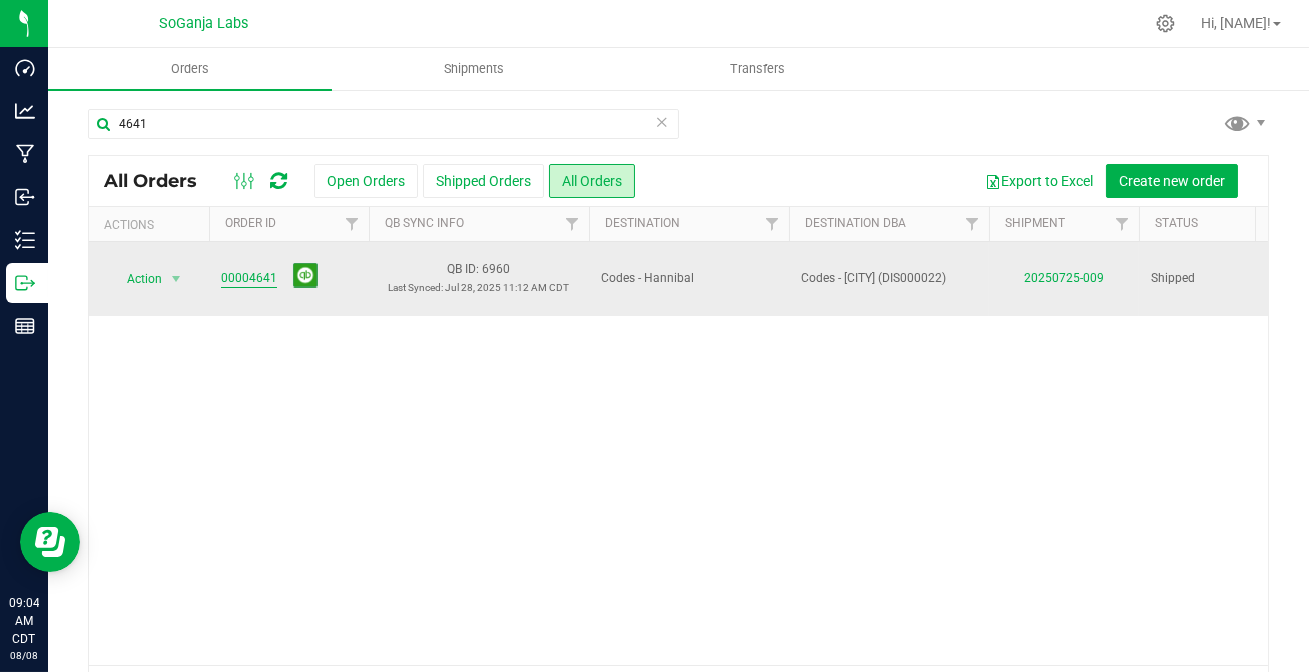 click on "00004641" at bounding box center [249, 278] 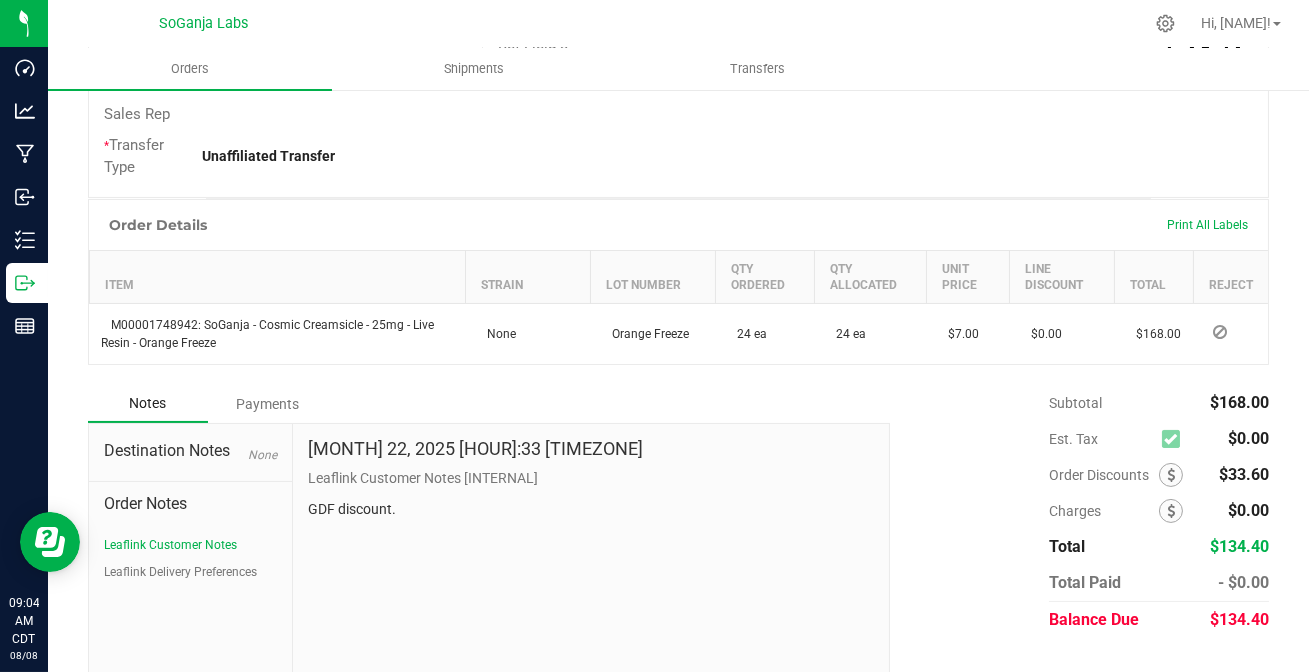 scroll, scrollTop: 565, scrollLeft: 0, axis: vertical 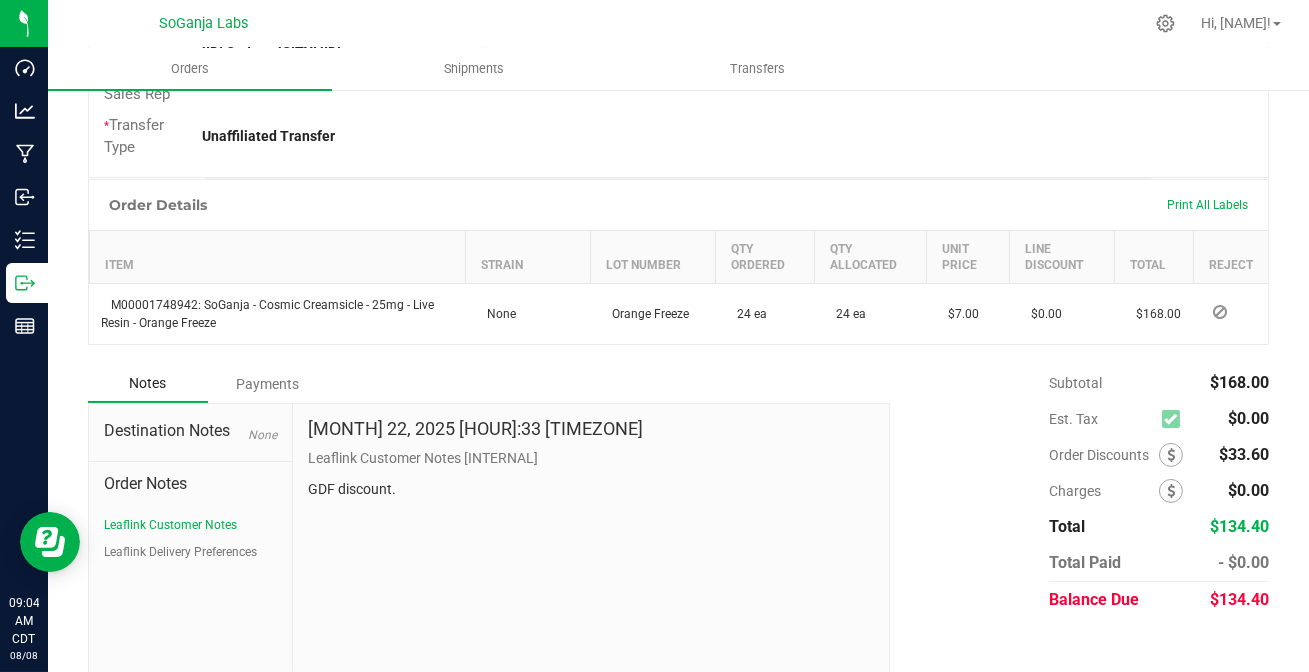 click on "Payments" at bounding box center [268, 384] 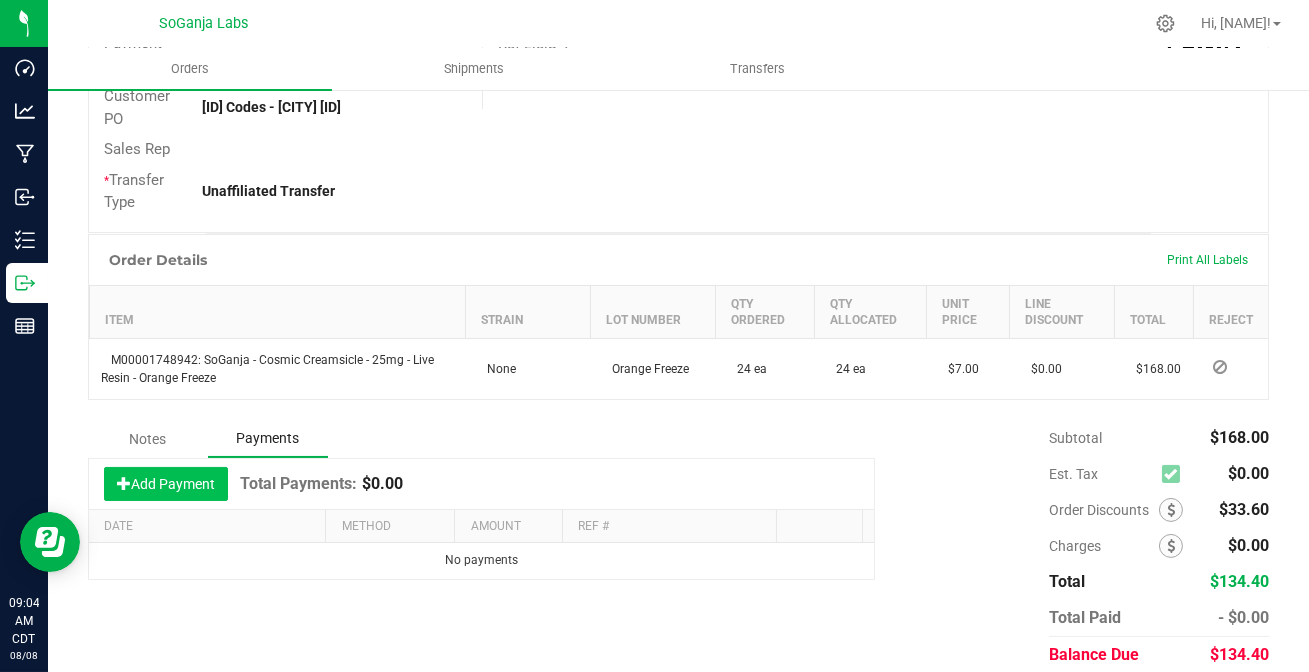 click on "Add Payment" at bounding box center (166, 484) 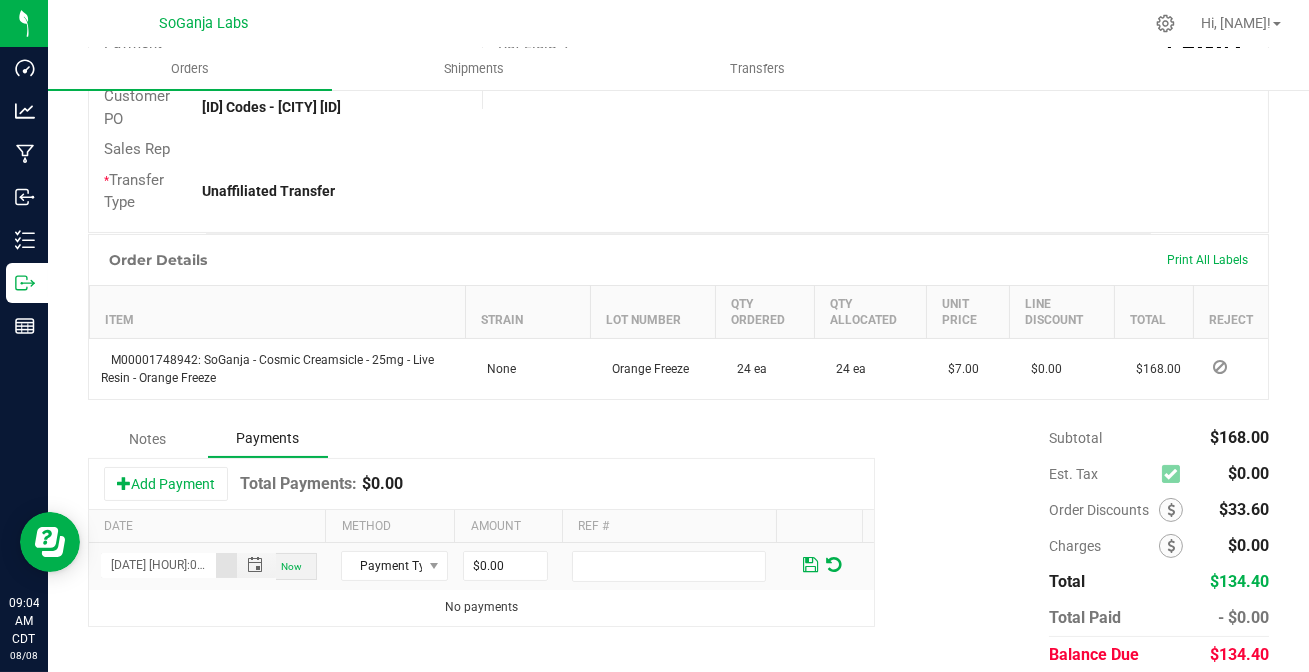 scroll, scrollTop: 0, scrollLeft: 27, axis: horizontal 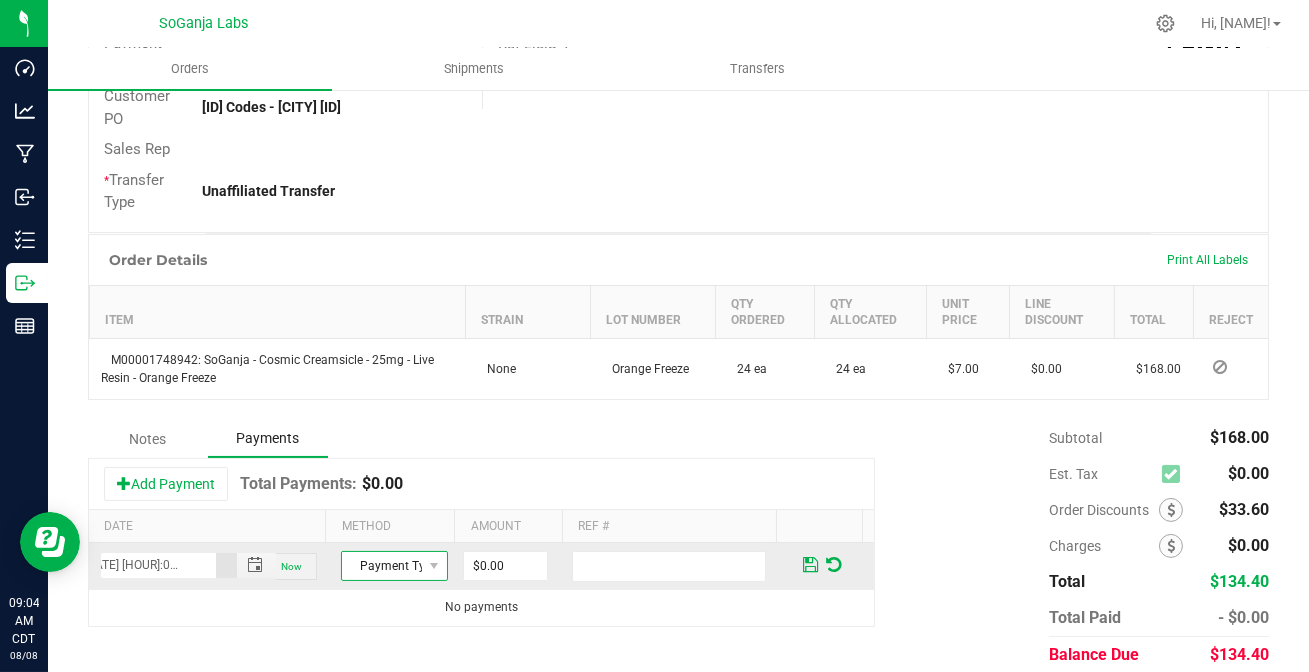click on "Payment Type" at bounding box center (382, 566) 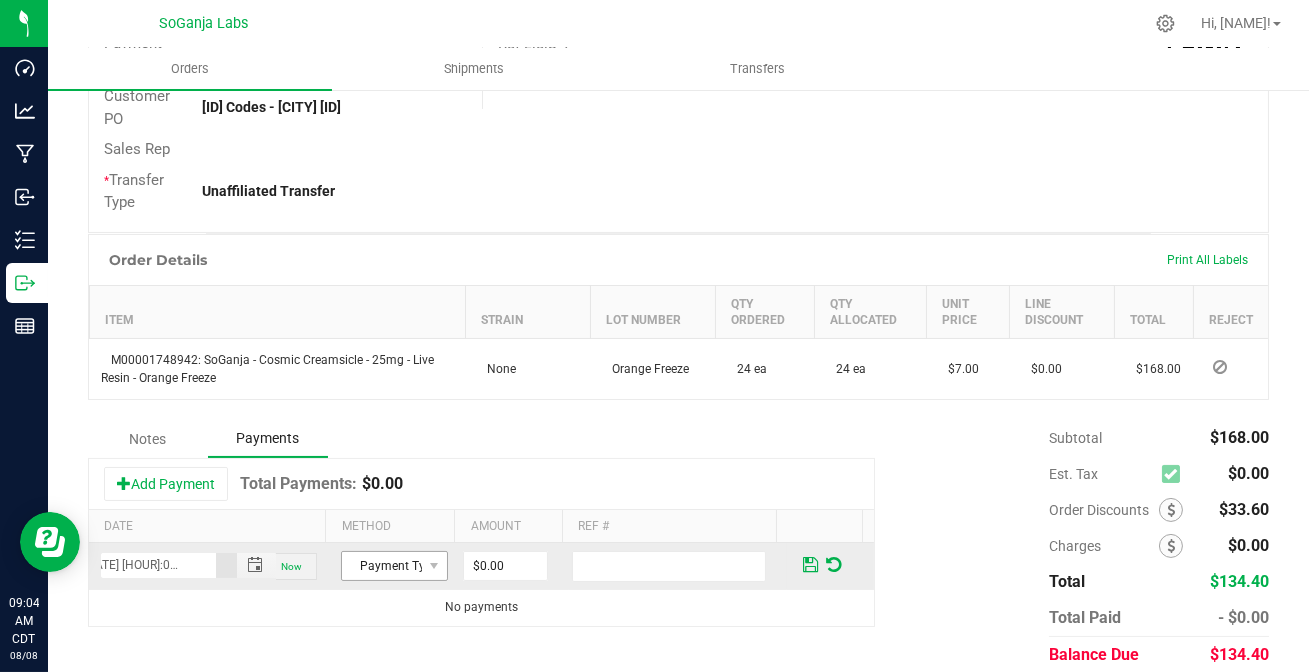 scroll, scrollTop: 0, scrollLeft: 0, axis: both 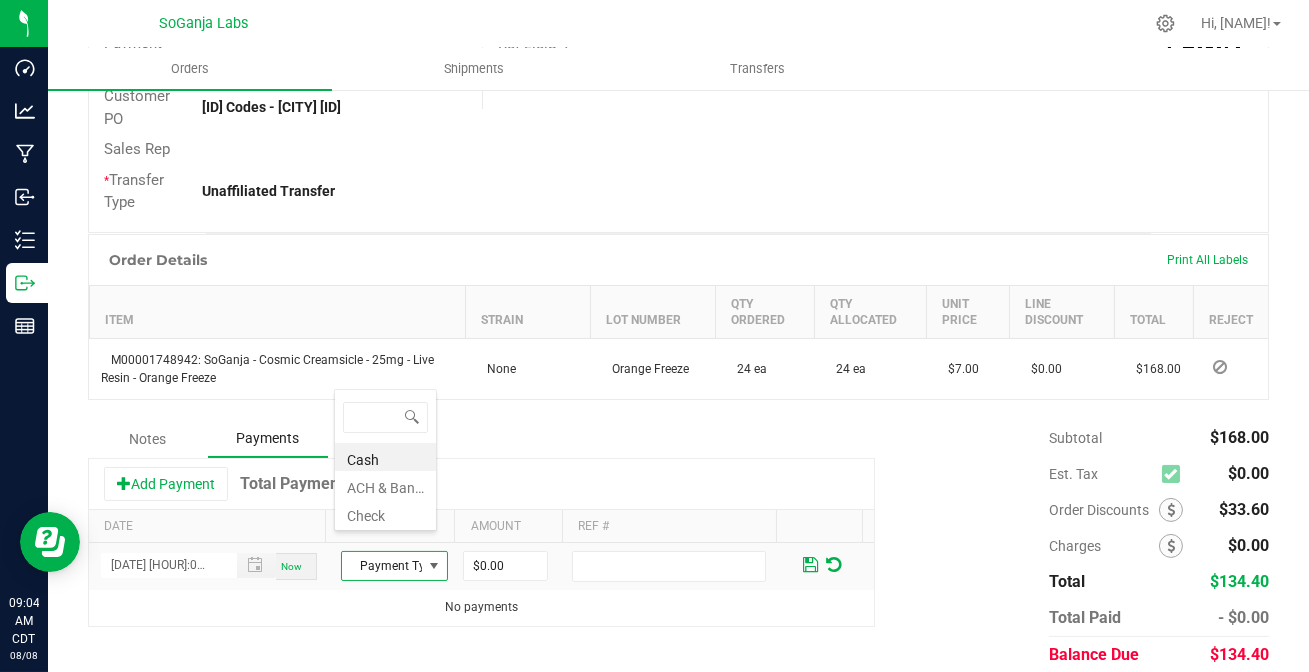 click on "ACH & Bank Transfer" at bounding box center (385, 485) 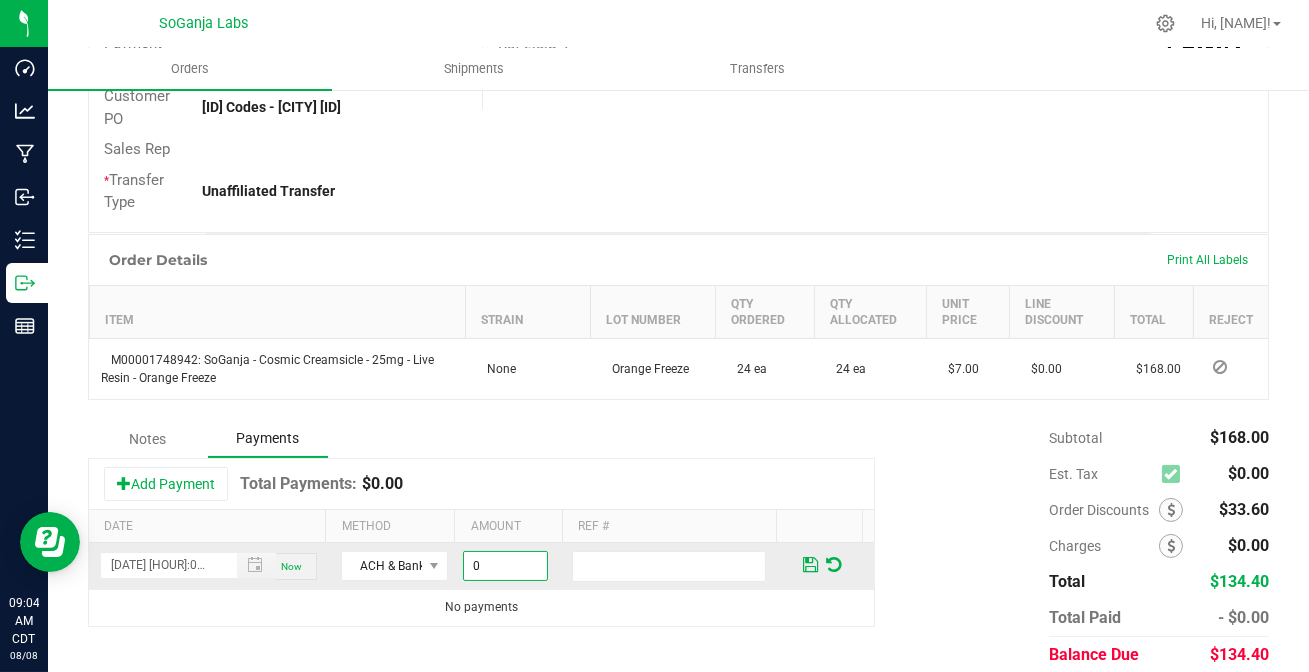 click on "0" at bounding box center [505, 566] 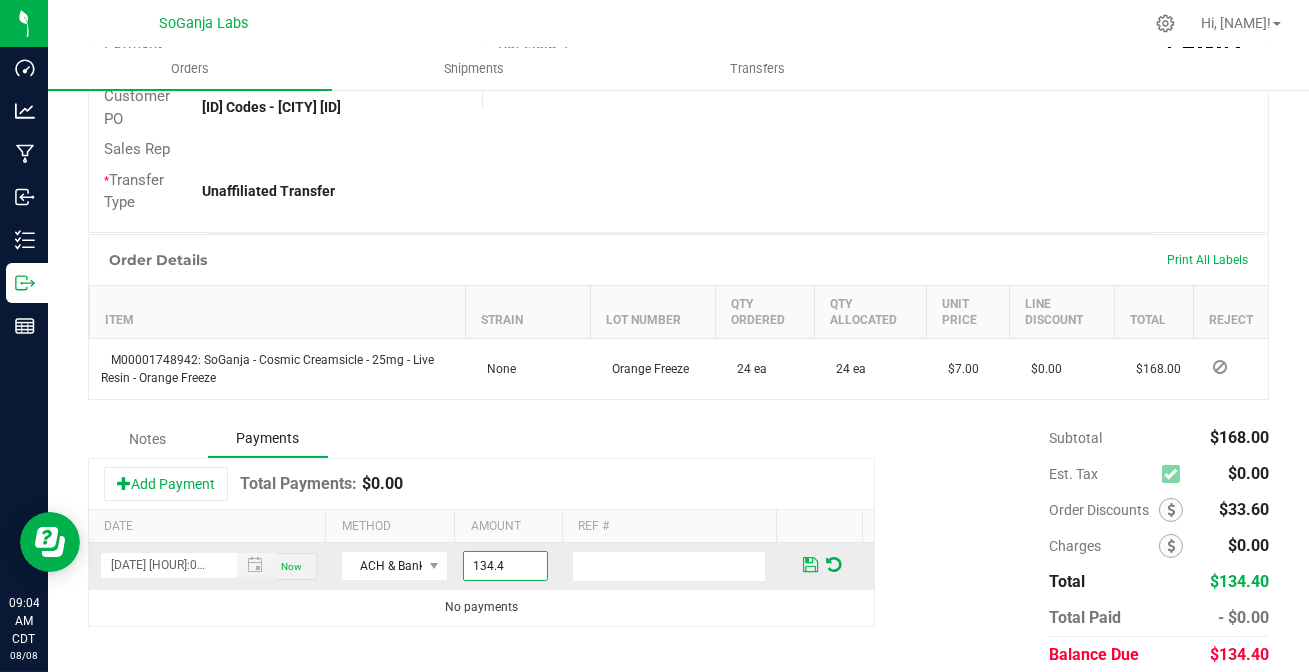 type on "$134.40" 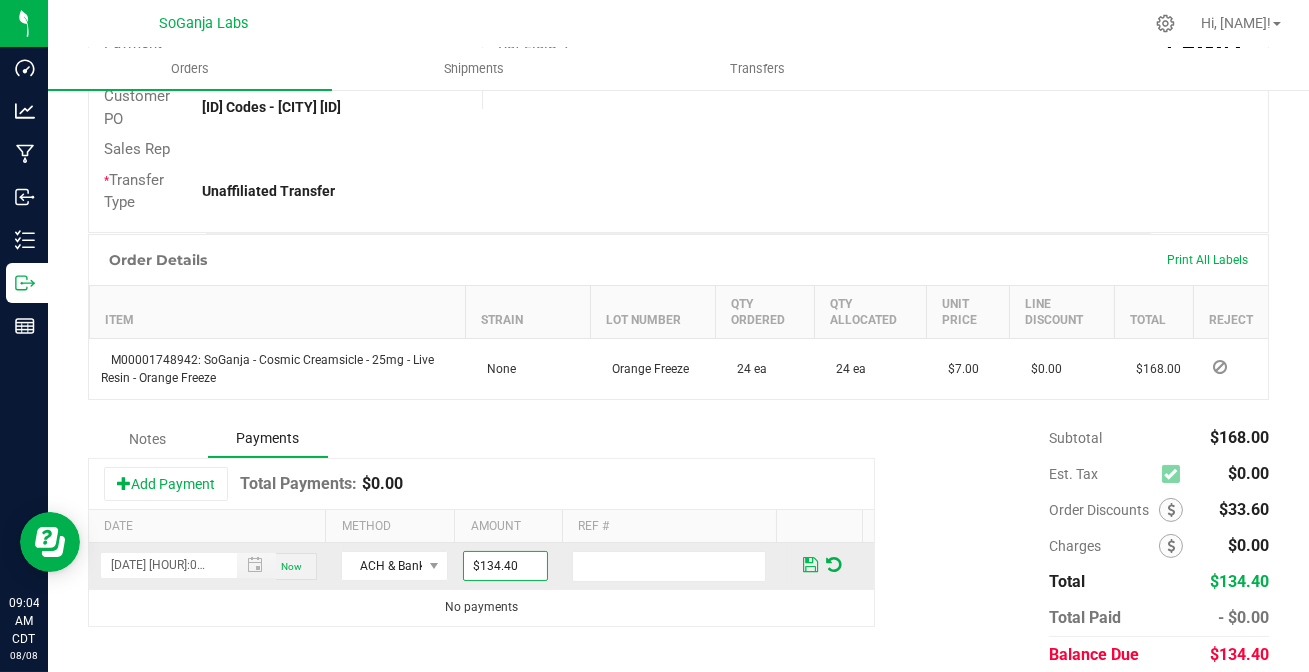 click at bounding box center [810, 565] 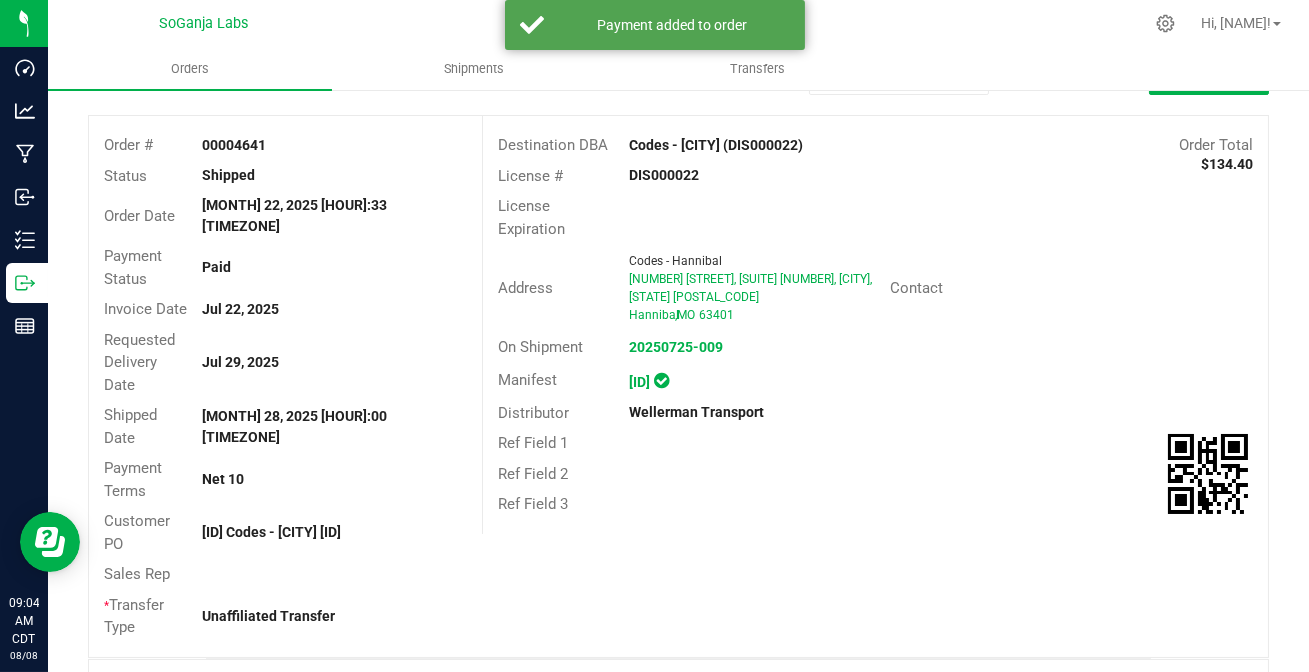 scroll, scrollTop: 0, scrollLeft: 0, axis: both 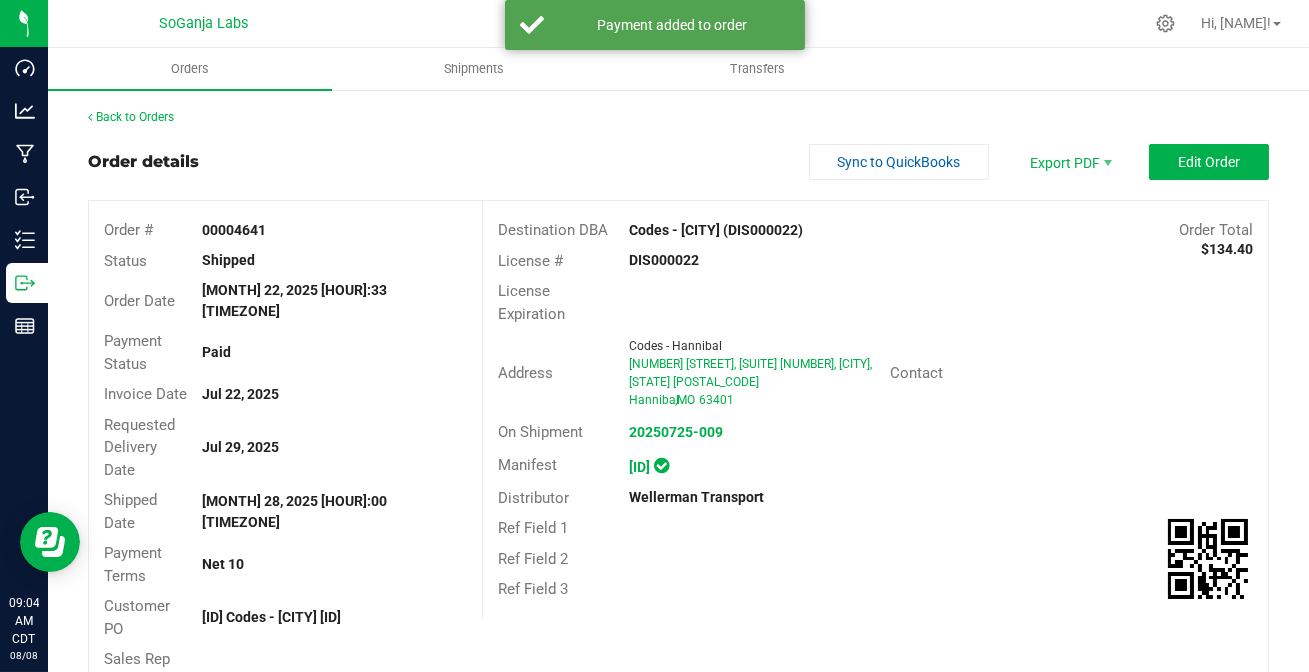 click on "Back to Orders
Order details   Sync to QuickBooks   Export PDF   Edit Order   Order #   [ID]   Status   Shipped   Order Date   [MONTH] 22, 2025 [HOUR]:33 [TIMEZONE]   Payment Status   Paid   Invoice Date   [MONTH] 22, 2025   Requested Delivery Date   [MONTH] 29, 2025   Shipped Date   [MONTH] 28, 2025 [HOUR]:00 [TIMEZONE]   Payment Terms   Net 10   Customer PO   [ID] Codes - [CITY] ([ID])   Sales Rep      *  Transfer Type   Unaffiliated Transfer   Destination DBA   Codes - [CITY] ([ID])   Order Total   $[AMOUNT]   License #   [ID]   License Expiration   Address  Codes - [CITY] [NUMBER] [STREET], [SUITE] [NUMBER], [CITY], [STATE] [POSTAL_CODE] [CITY]  ,  [STATE] [POSTAL_CODE]  Contact   On Shipment   [DATE]   Manifest   [ID]
Distributor   Wellerman Transport   Ref Field 1      Ref Field 2      Ref Field 3
Item" at bounding box center (678, 645) 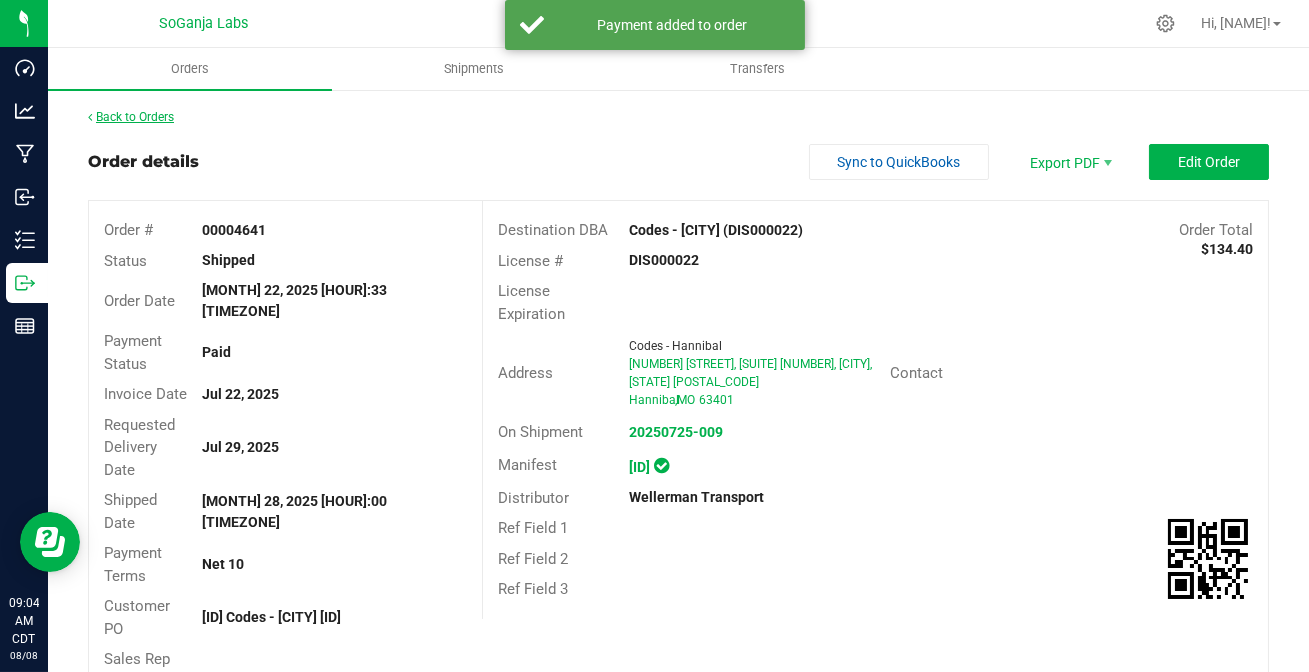 click on "Back to Orders" at bounding box center (131, 117) 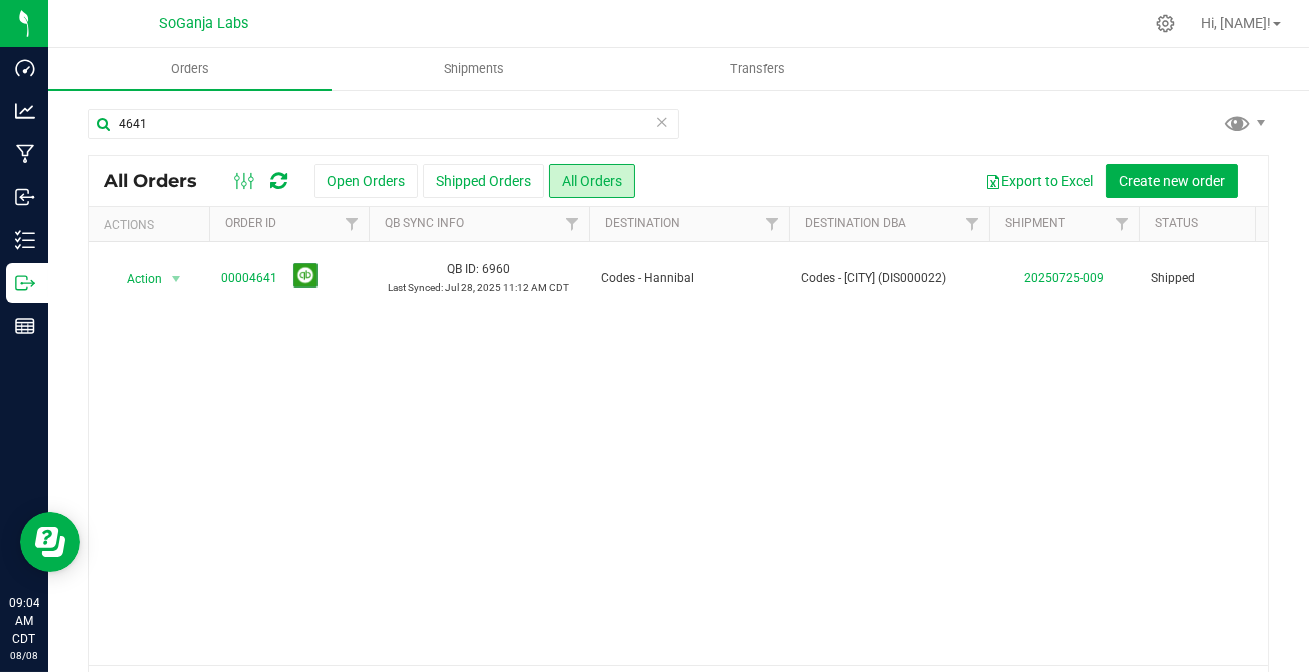 click at bounding box center (662, 121) 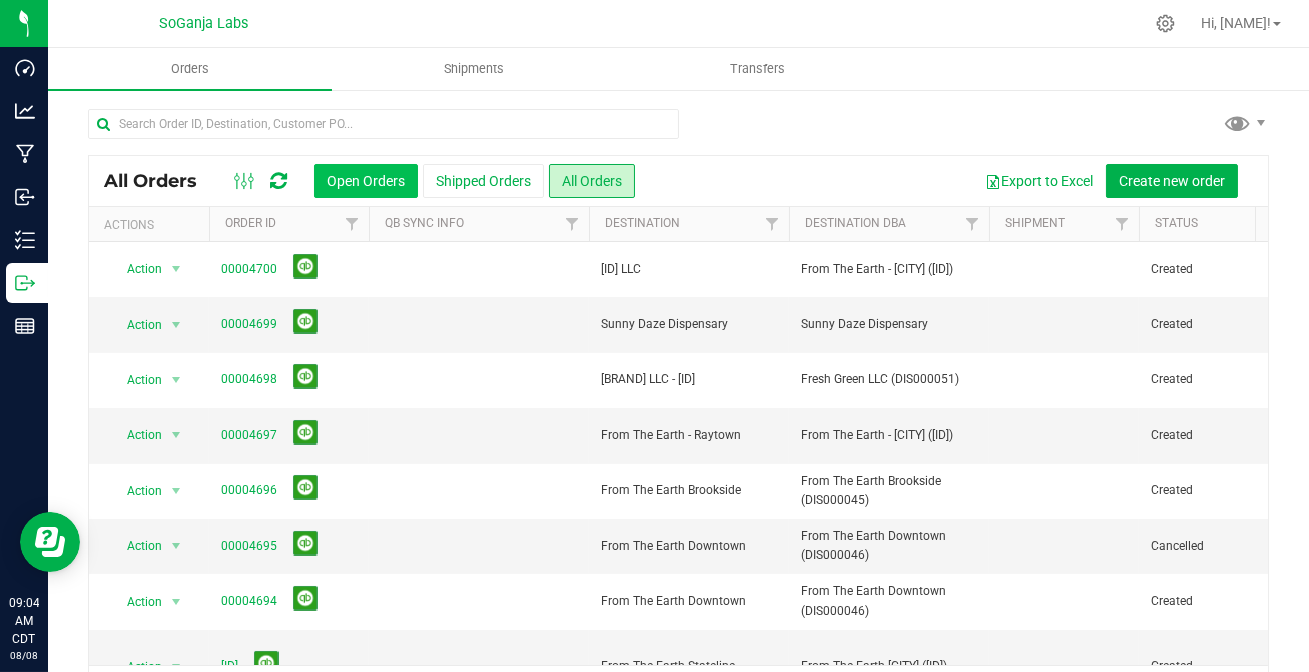 click on "Open Orders" at bounding box center [366, 181] 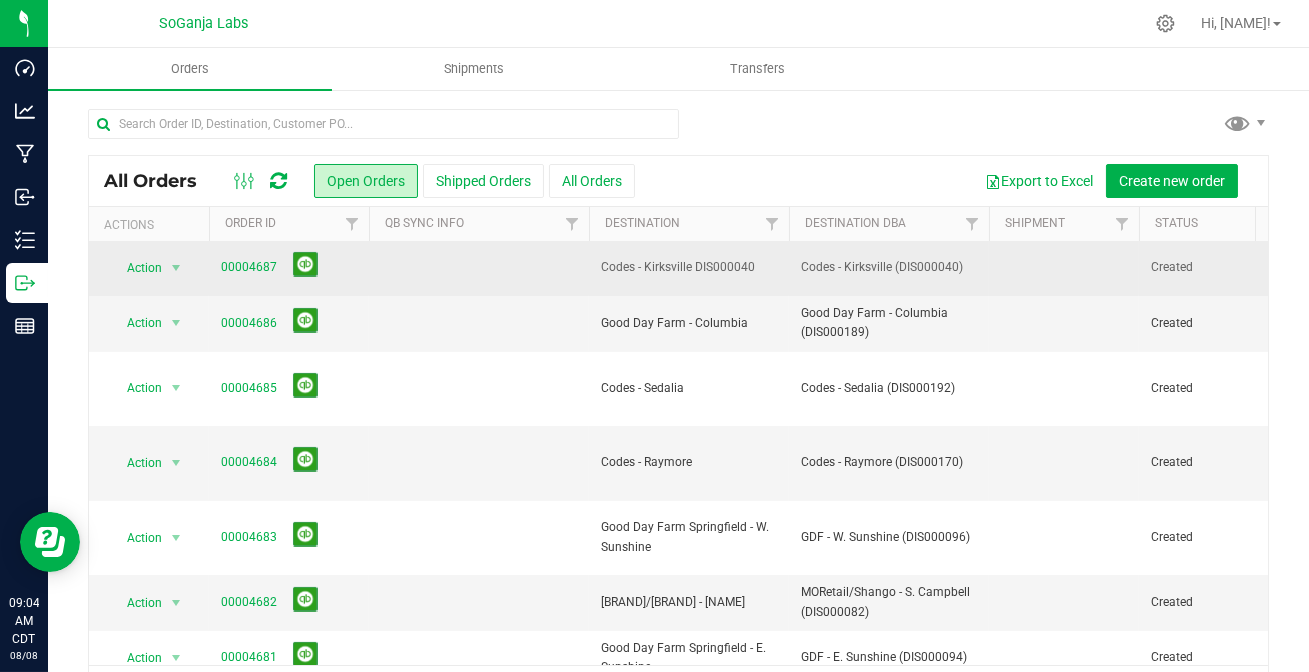 scroll, scrollTop: 771, scrollLeft: 0, axis: vertical 